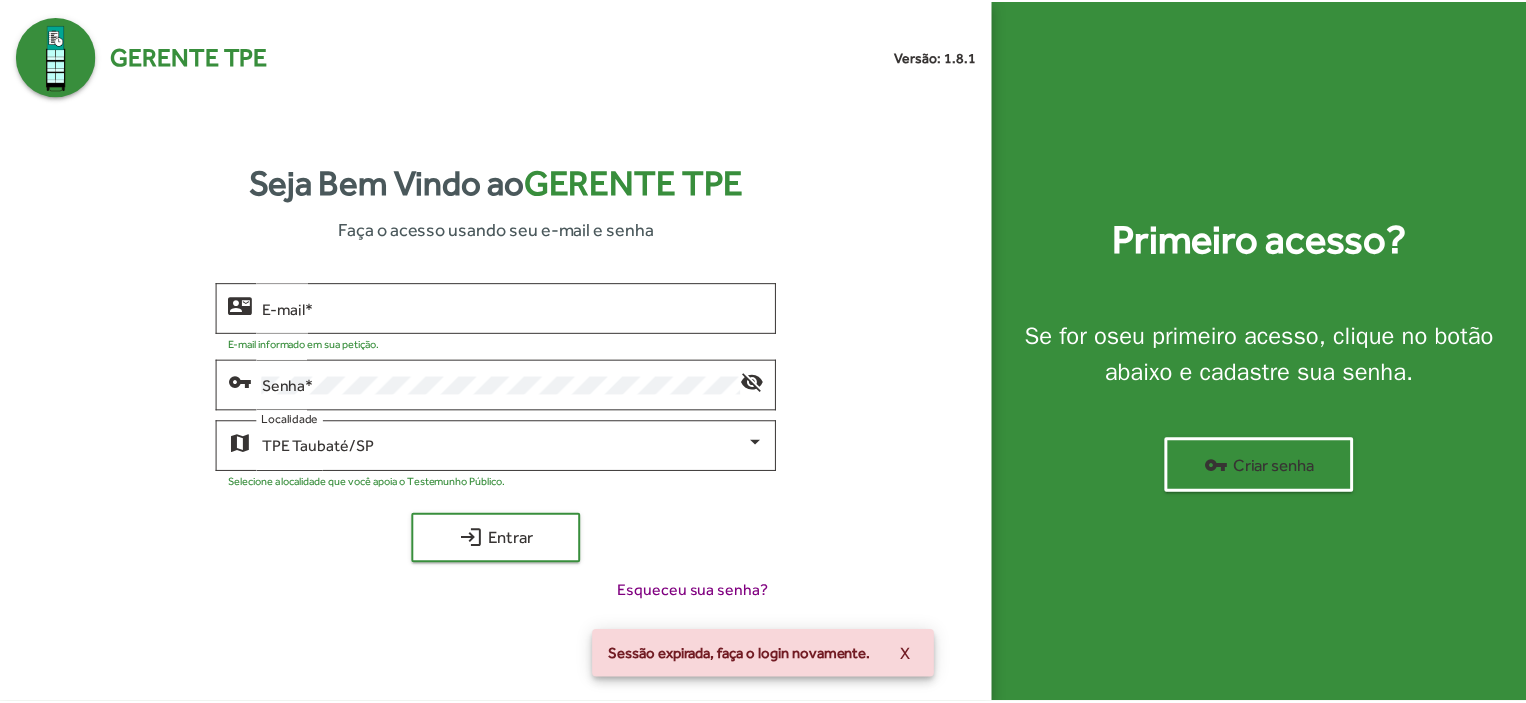 scroll, scrollTop: 0, scrollLeft: 0, axis: both 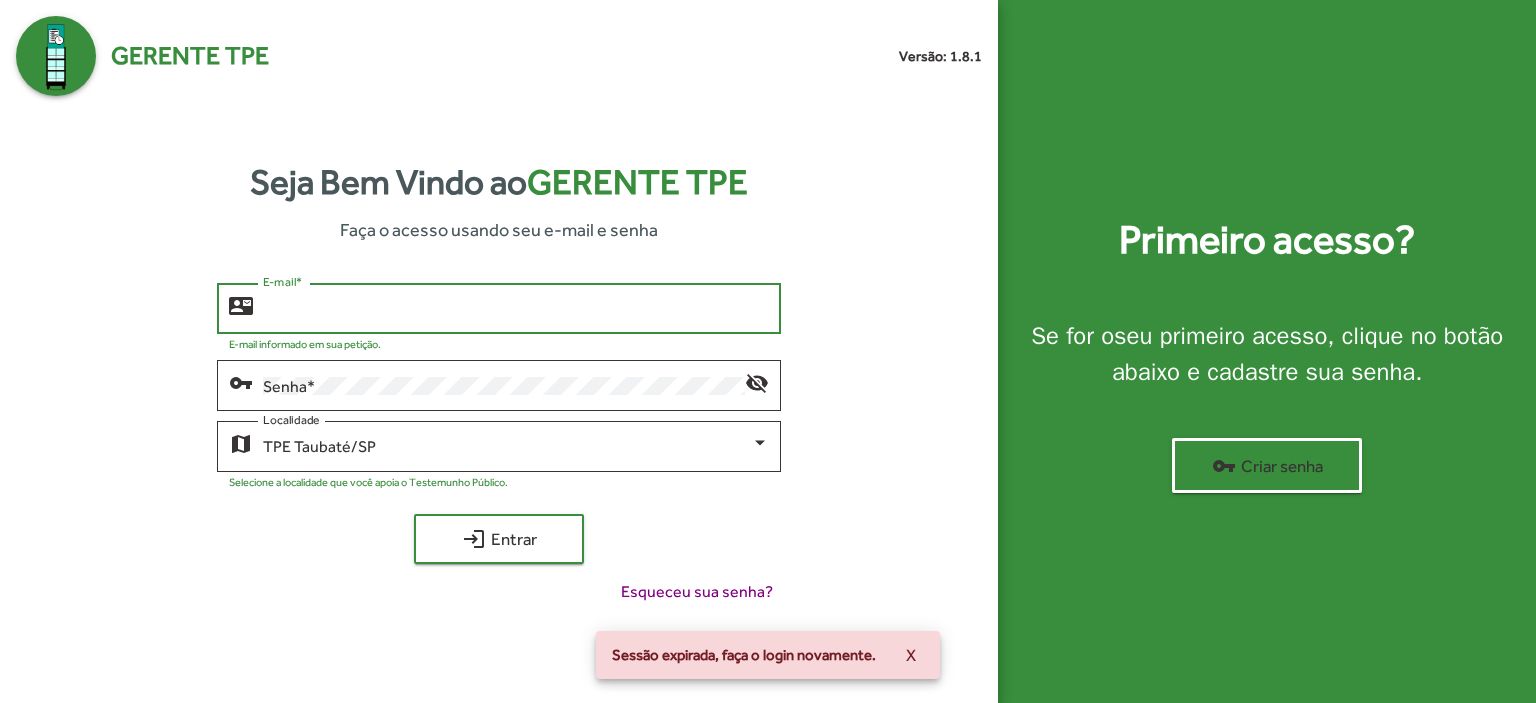 click on "E-mail   *" at bounding box center (516, 309) 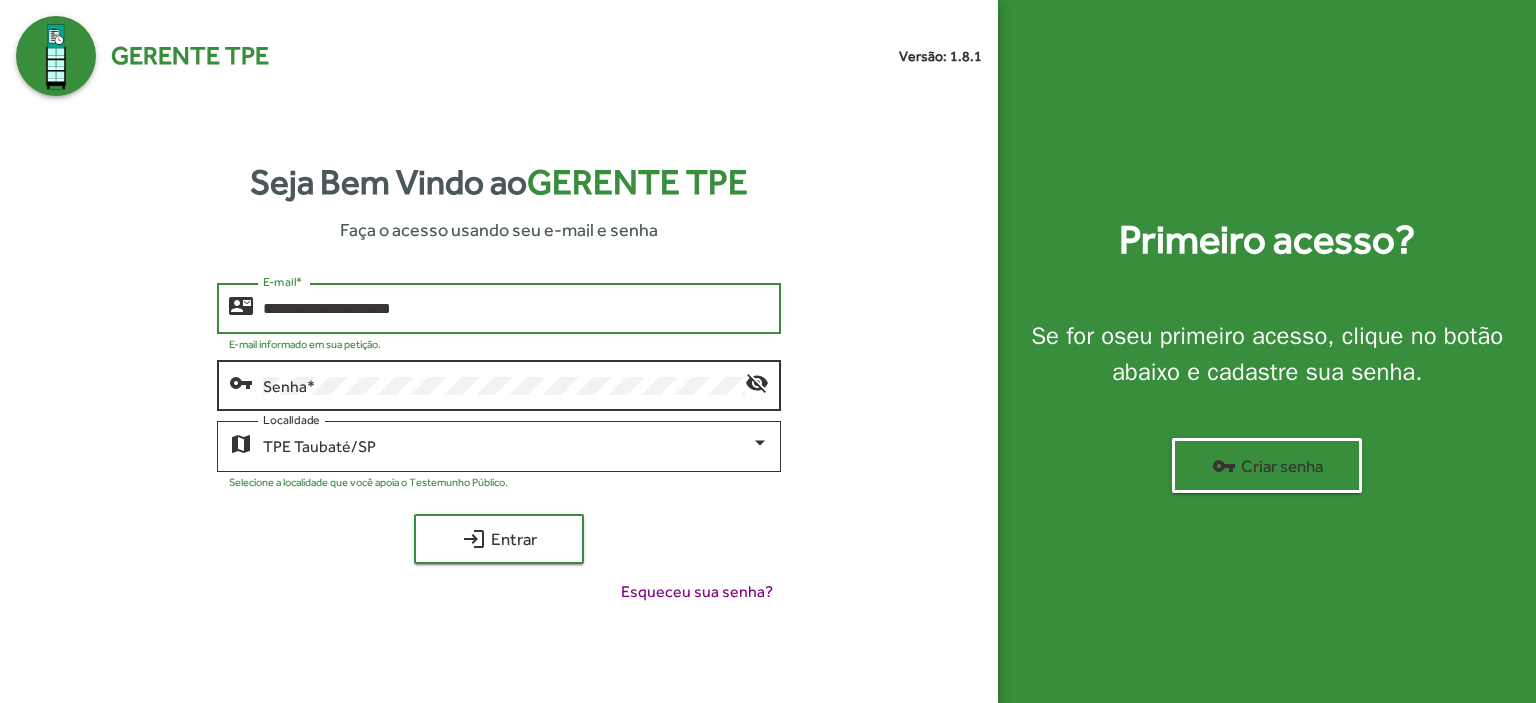 type on "**********" 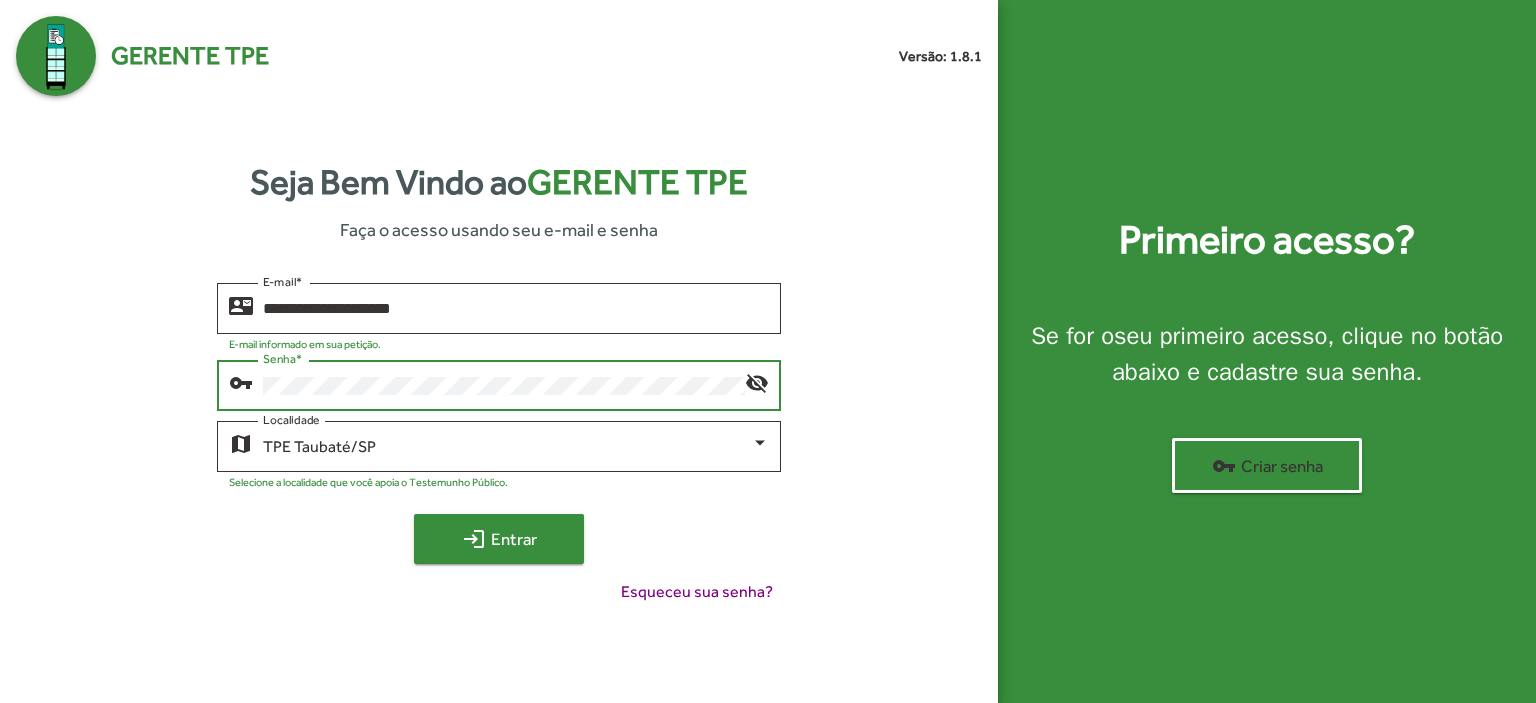click on "login  Entrar" 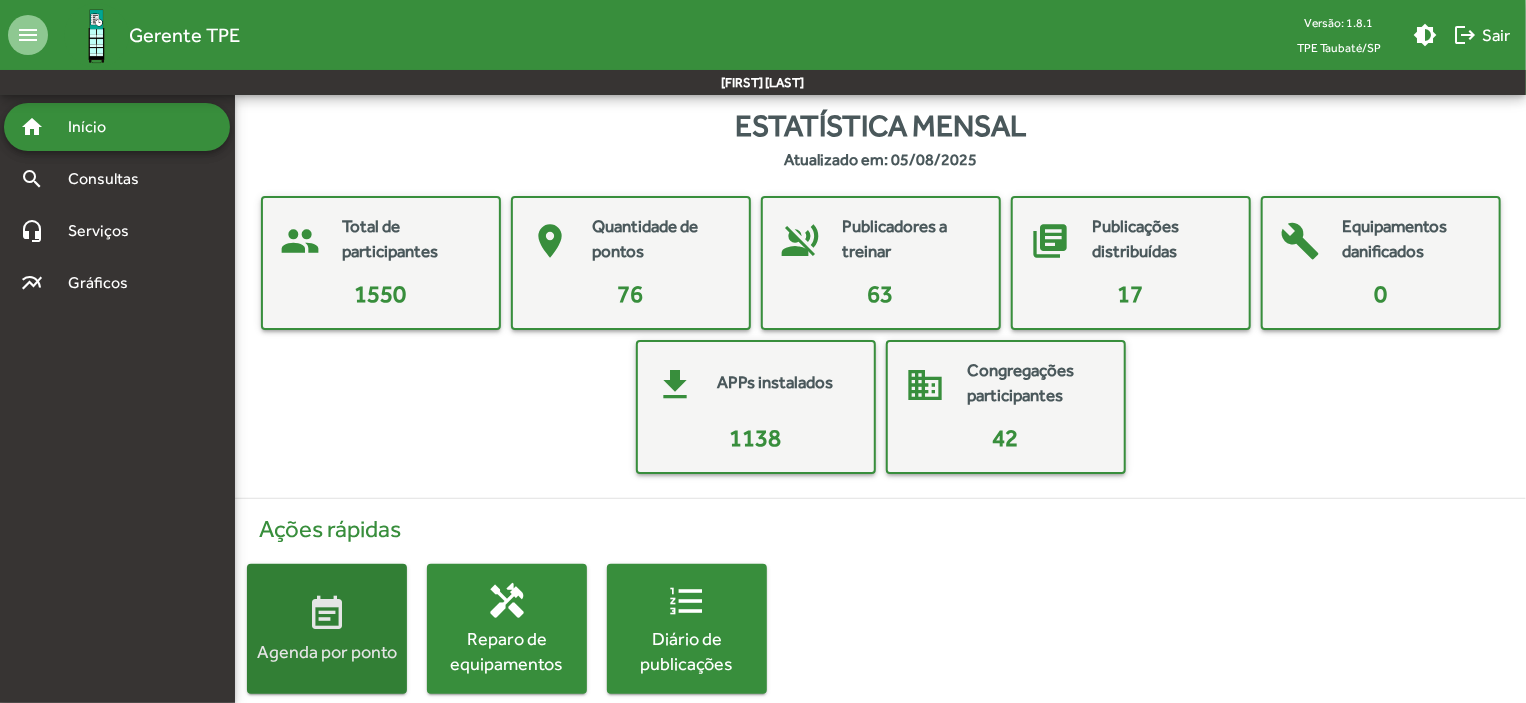 click on "event_note  Agenda por ponto" 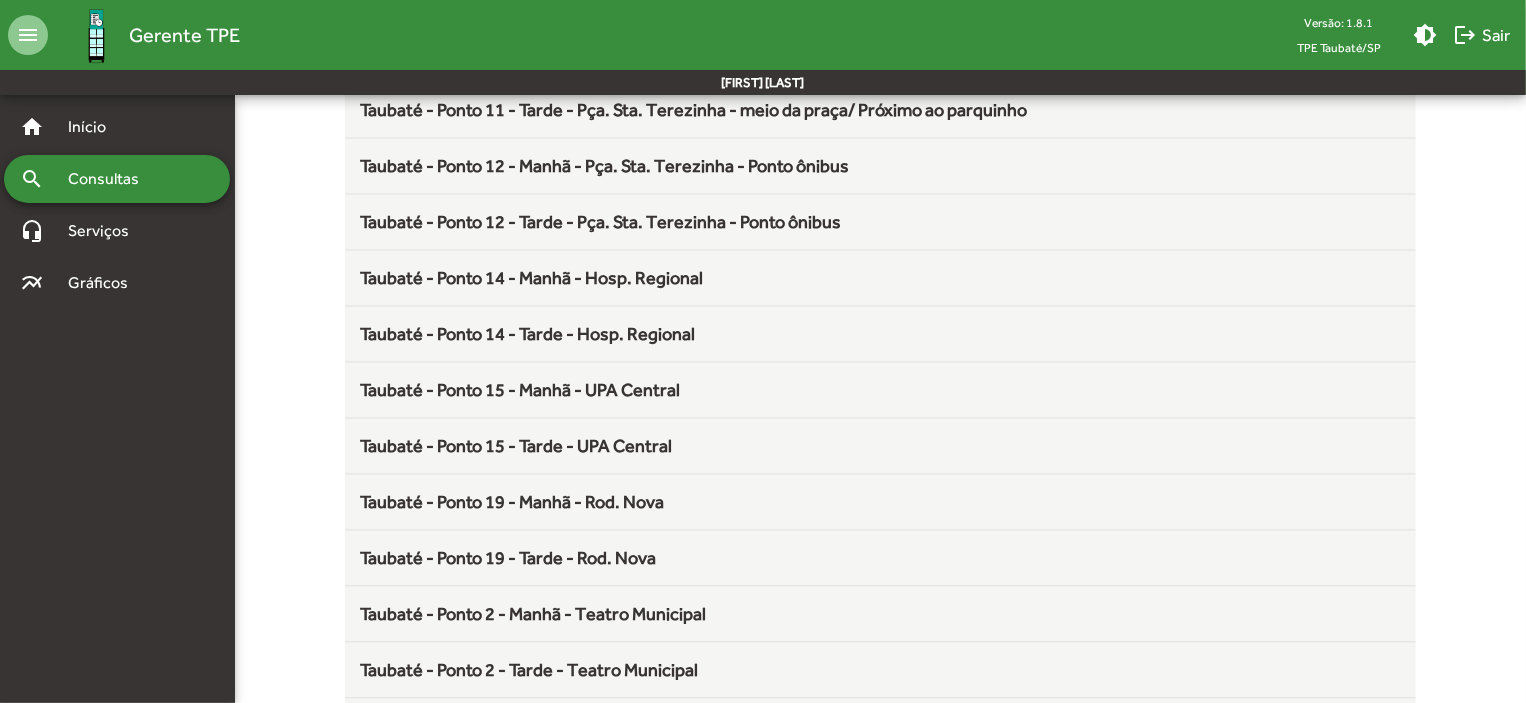 scroll, scrollTop: 2461, scrollLeft: 0, axis: vertical 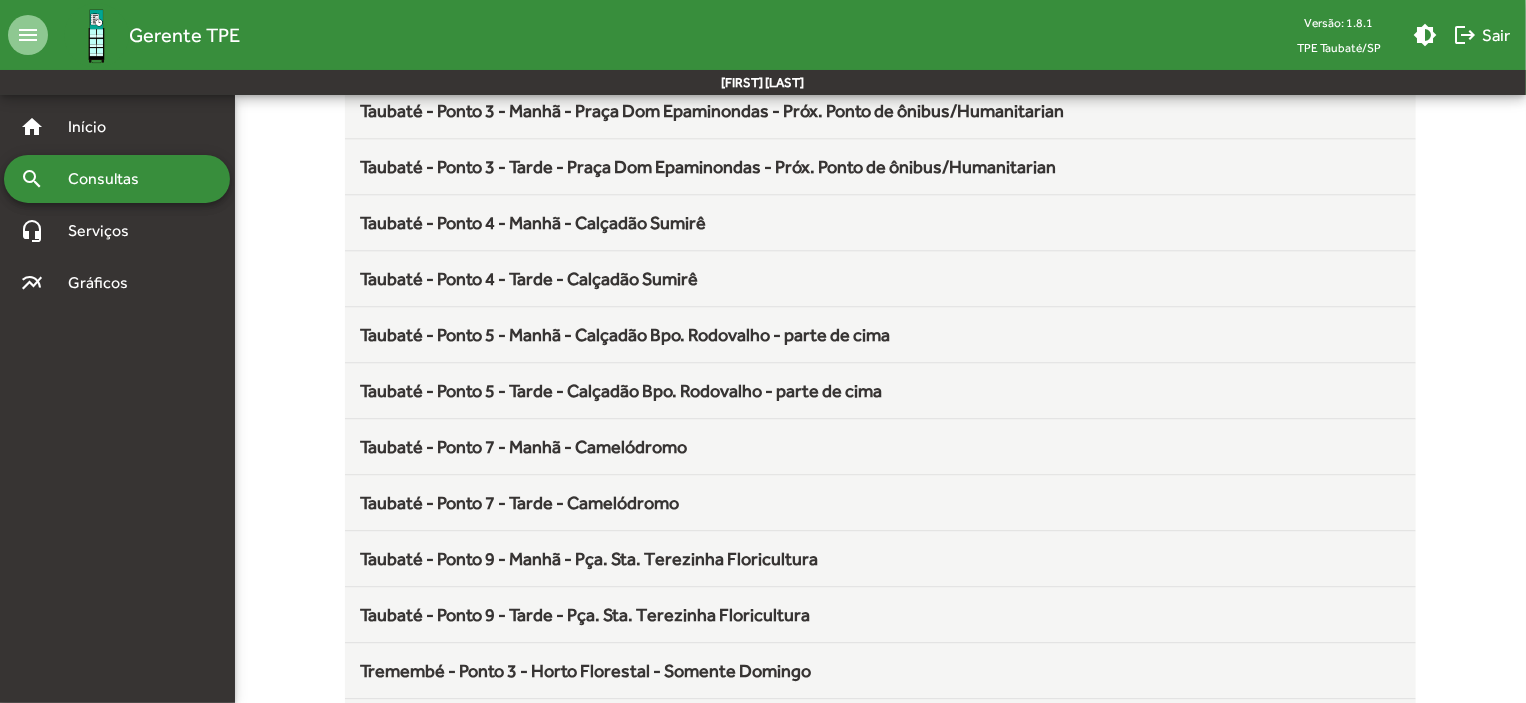 click on "Agenda por ponto   Selecione um dos pontos abaixo para visualizar a sua agenda mensal.  pin_drop  Todos os pontos  checklist  Pontos ativos  Filtrar Pinda - Pto 1 - Manhã - Boulevard (Ao lado do Vest Casa) Pinda - Pto 1 - Tarde - Boulevard (Ao lado do Vest Casa)  Pinda - Pto 2 - Manhã - Pça M Marcondes (Em frente a Farmácia Campeã) Pinda - Pto 2 - Tarde - Pça M Marcondes ( Farmácia Campeã)  Pinda - Pto 3 - Manhã - Pça M Marcondes (Safira Casa Presente) Pinda - Pto 3 - Tarde - Pça M Marcondes (Safira Casa  Presente) Pinda - Pto 4  - Manhã -  Pça M Marcondes (Em frente ao B B)  Pinda - Pto 4 - Tarde - Pça M Marcondes (em frente ao B B)  Pinda - Pto 5 - Manhã - Pça 7 Setembro (Em frente a Cães & Cia)  Pinda - Pto 5-Tarde - Pça 7 Setembro (Em frente a Cães & Cia)  Pinda - Pto 6 - Manhã - Pça 7 Setembro (Em frente ao Armazém da Lagoa)  Pinda - Pto 7 - Manhã - Ponto de Ônibus  Cid. Jd ( Estação EFCB)  Pinda - Pto 7 - Tarde - Ponto de Ônibus Cid. Jd ( Estação EFCB)" 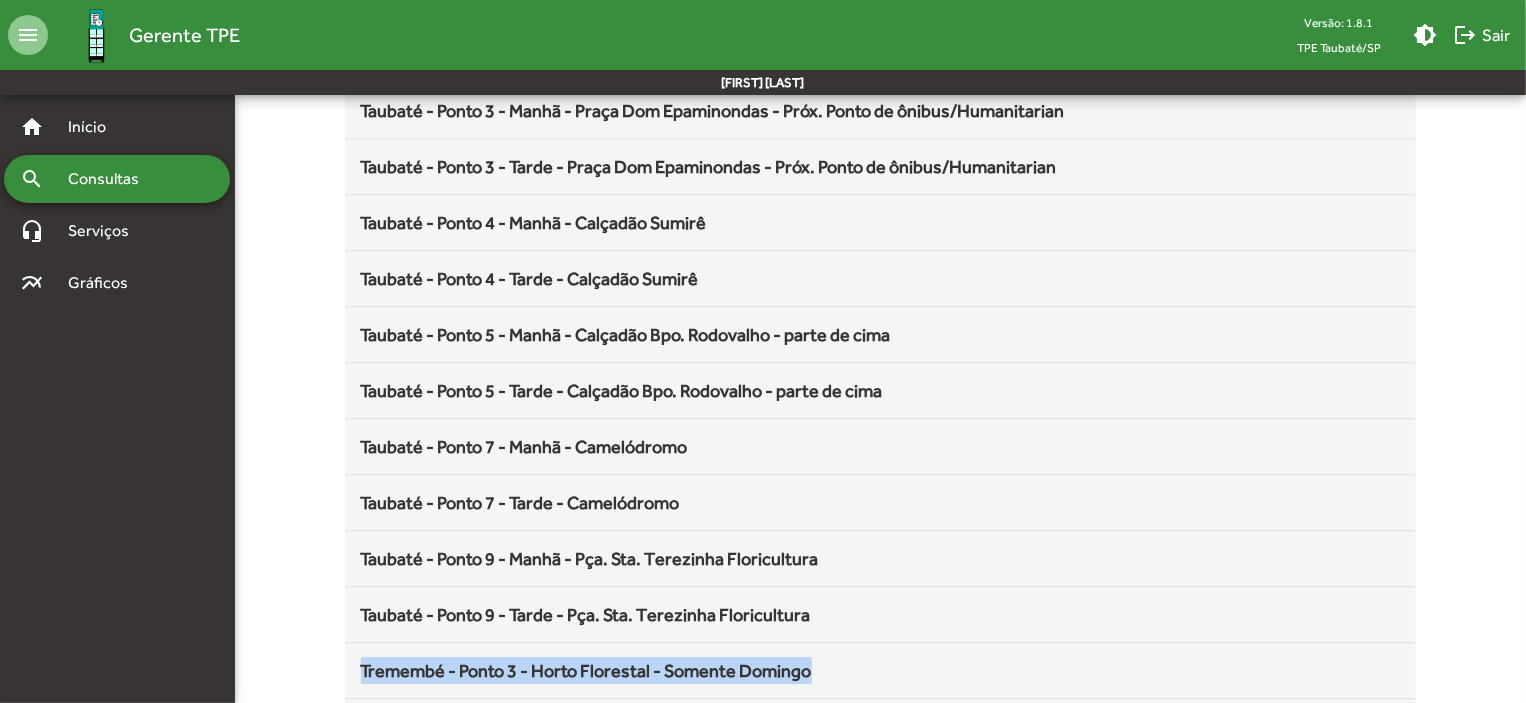 click on "menu Gerente TPE  Versão: 1.8.1   TPE [CITY]/[STATE]  brightness_medium logout  Sair   [FIRST] [LAST]  home Início search Consultas headset_mic Serviços multiline_chart Gráficos arrow_back  Voltar para página anterior   Agenda por ponto   Selecione um dos pontos abaixo para visualizar a sua agenda mensal.  pin_drop  Todos os pontos  checklist  Pontos ativos  Filtrar Pinda - Pto 1 - Manhã - Boulevard (Ao lado do Vest Casa) Pinda - Pto 1 - Tarde - Boulevard (Ao lado do Vest Casa)  Pinda - Pto 2 - Manhã - Pça M Marcondes (Em frente a Farmácia Campeã) Pinda - Pto 2 - Tarde - Pça M Marcondes ( Farmácia Campeã)  Pinda - Pto 3 - Manhã - Pça M Marcondes (Safira Casa Presente) Pinda - Pto 3 - Tarde - Pça M Marcondes (Safira Casa  Presente) Pinda - Pto 4  - Manhã -  Pça M Marcondes (Em frente ao B B)  Pinda - Pto 4 - Tarde - Pça M Marcondes (em frente ao B B)  Pinda - Pto 5 - Manhã - Pça 7 Setembro (Em frente a Cães & Cia)  Pinda - Pto 8 - Manhã -  Ponto de Ônibus (Feital)" at bounding box center [763, -786] 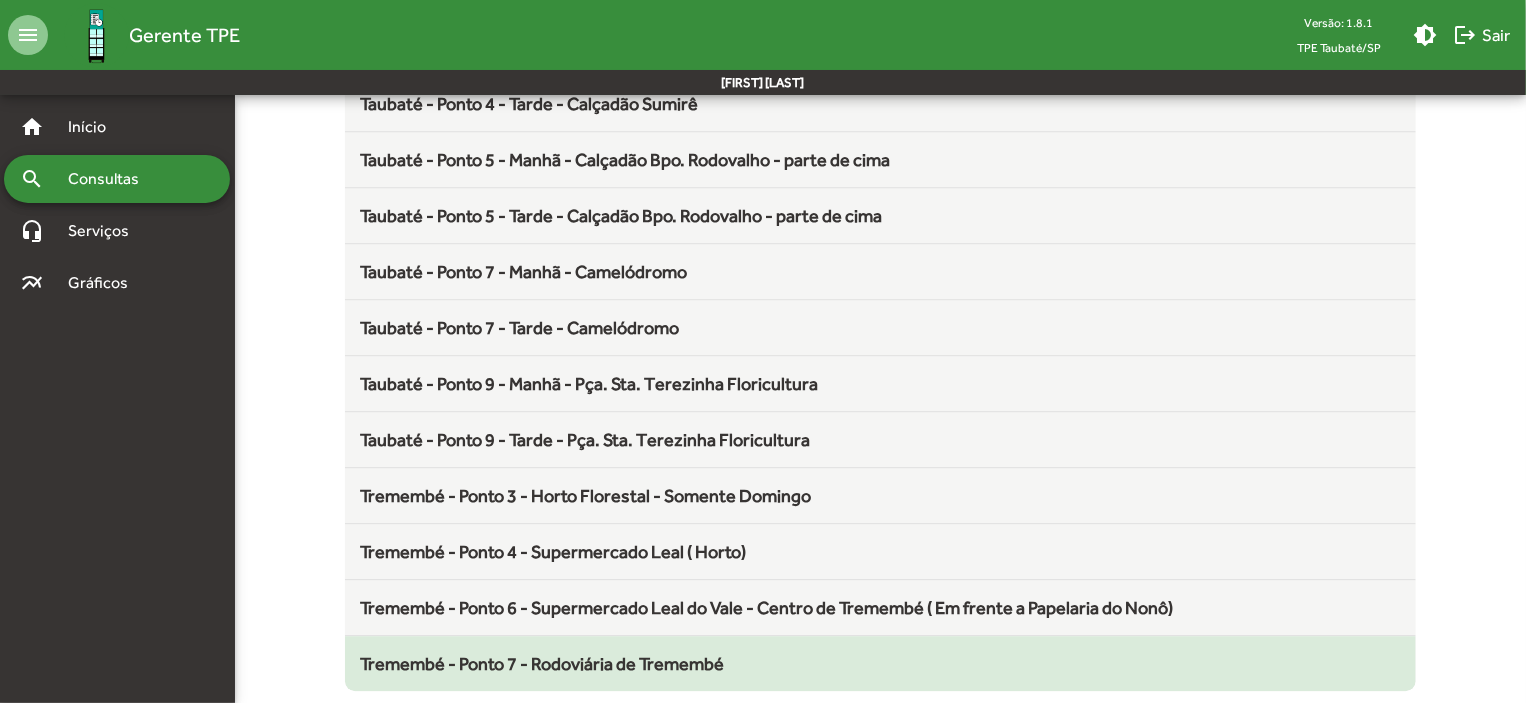click on "Tremembé - Ponto 7 - Rodoviária de Tremembé" 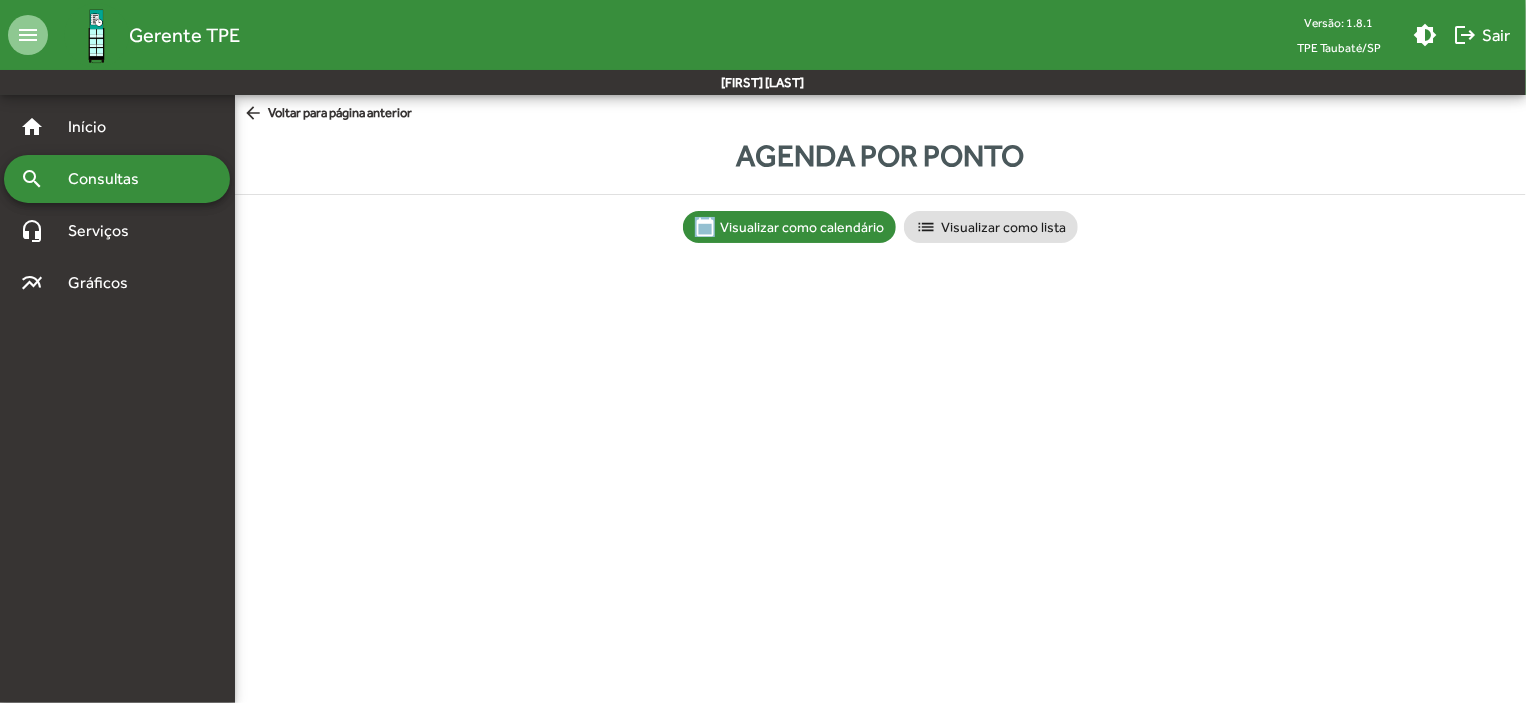 scroll, scrollTop: 0, scrollLeft: 0, axis: both 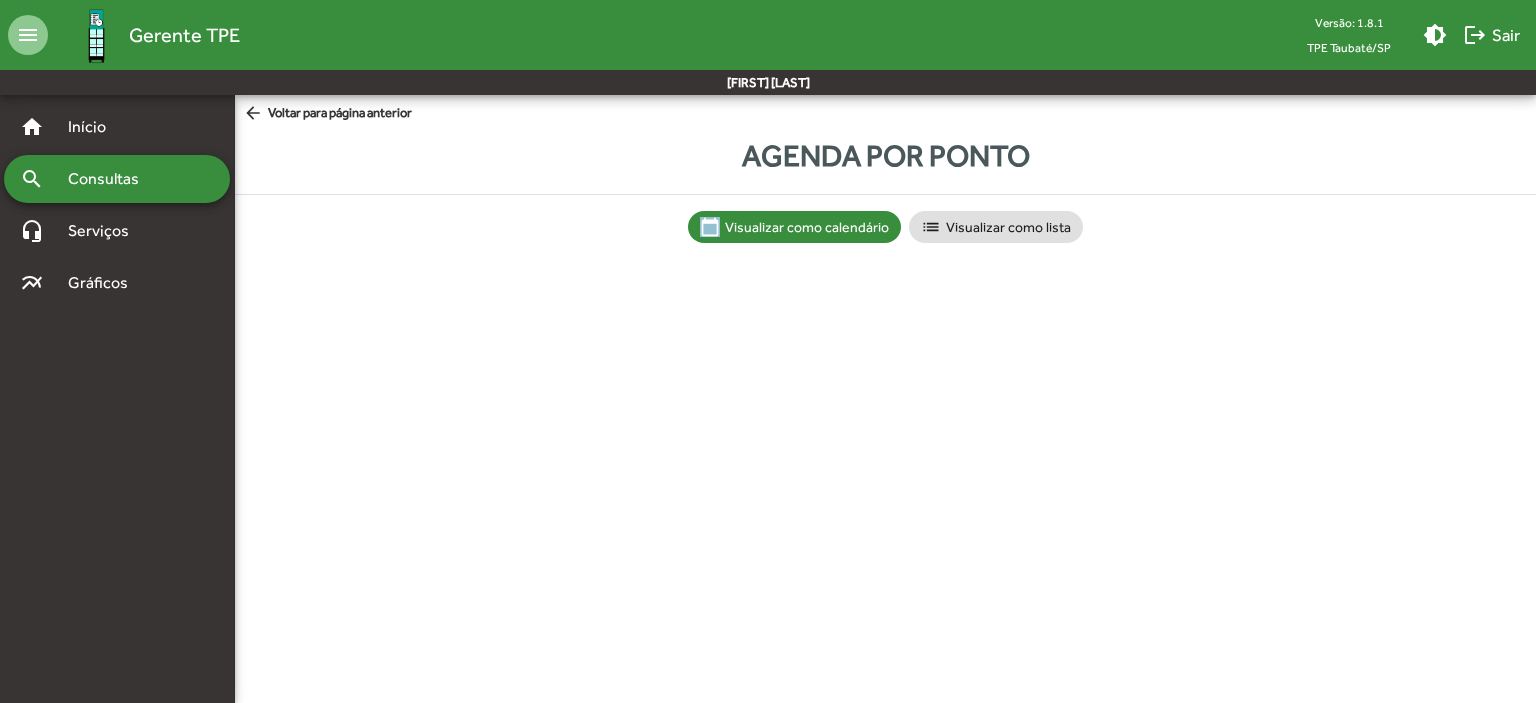 click on "menu Gerente TPE  Versão: 1.8.1   TPE [CITY]/[STATE]  brightness_medium logout  Sair   [FIRST] [LAST]  home Início search Consultas headset_mic Serviços multiline_chart Gráficos arrow_back  Voltar para página anterior   Agenda por ponto     calendar_today  Visualizar como calendário  list  Visualizar como lista
Alterar tema do sistema Menu de Ações Sair do Gerente TPE" at bounding box center [768, 141] 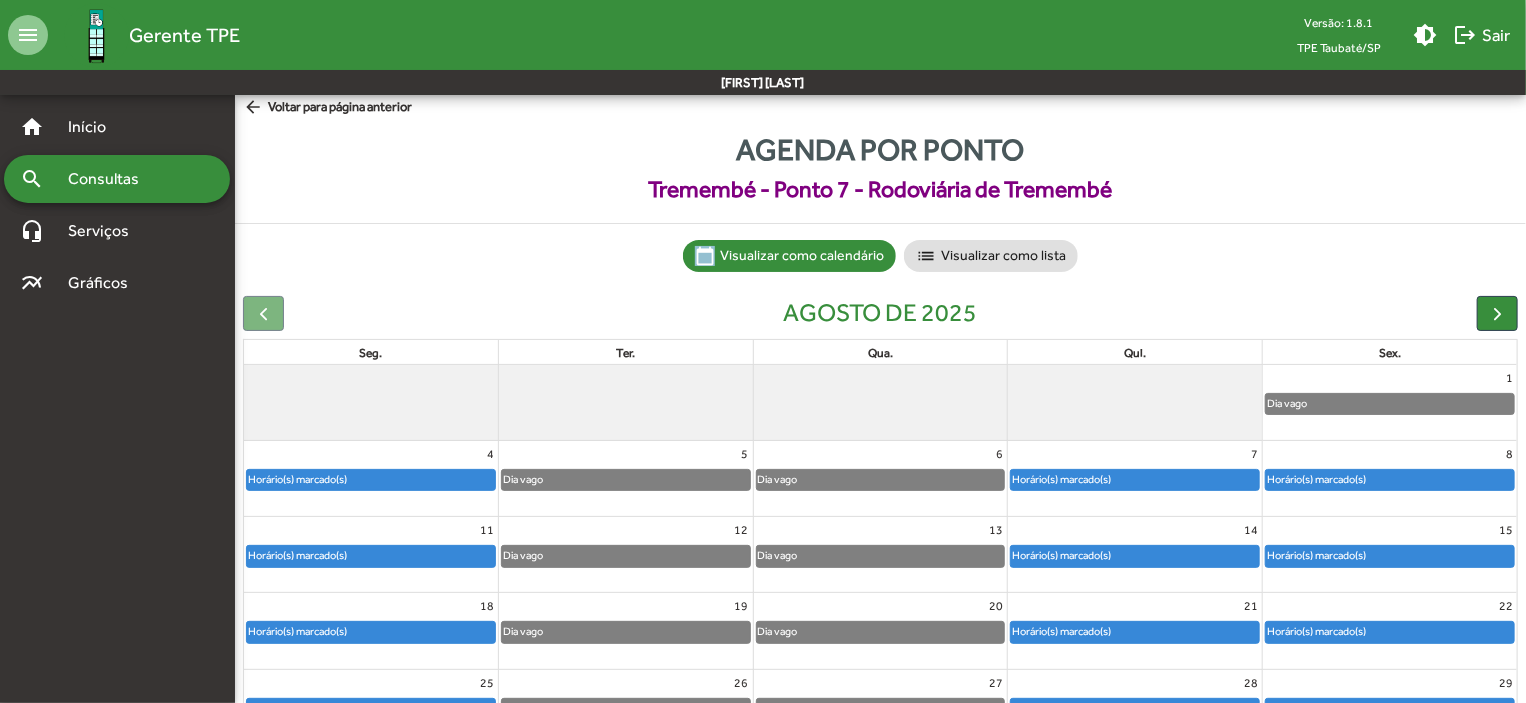 scroll, scrollTop: 0, scrollLeft: 0, axis: both 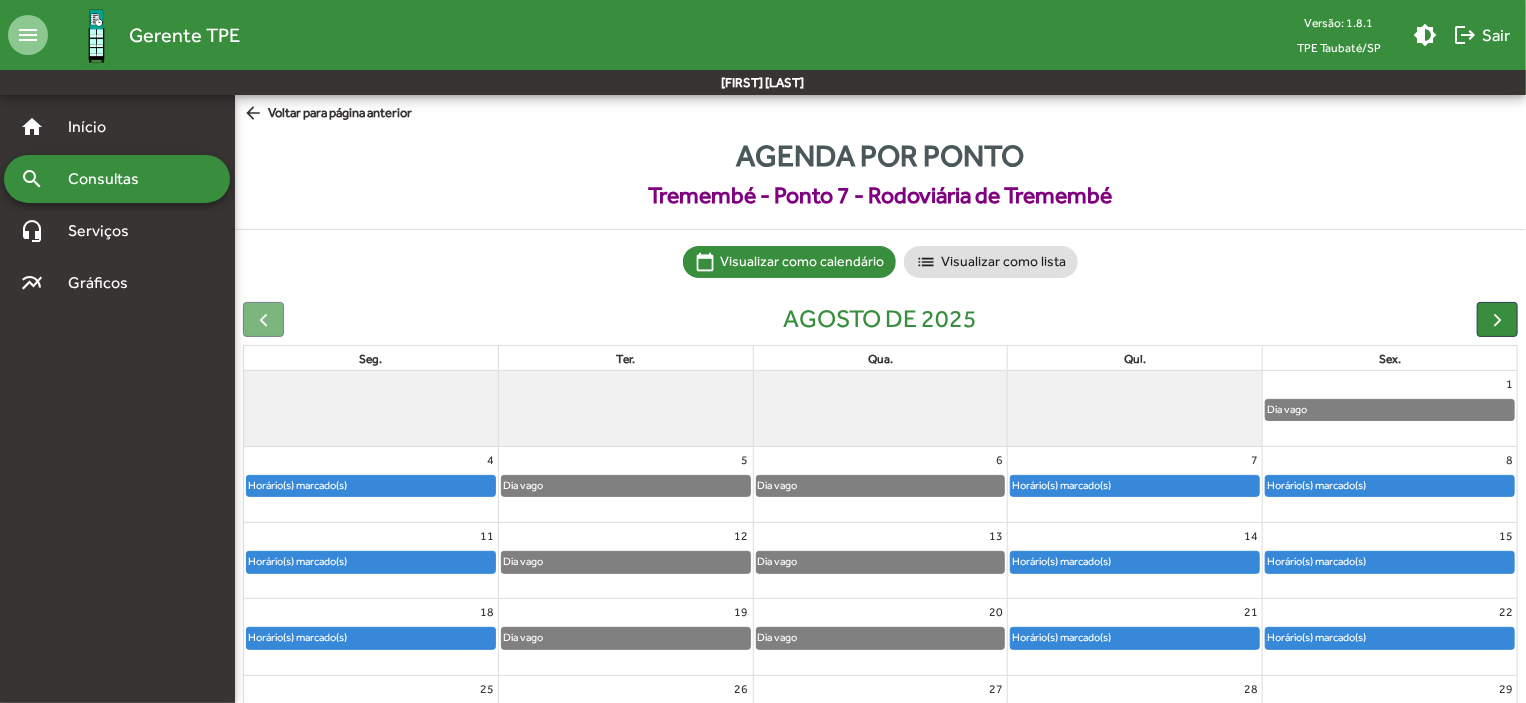 click on "Horário(s) marcado(s)" 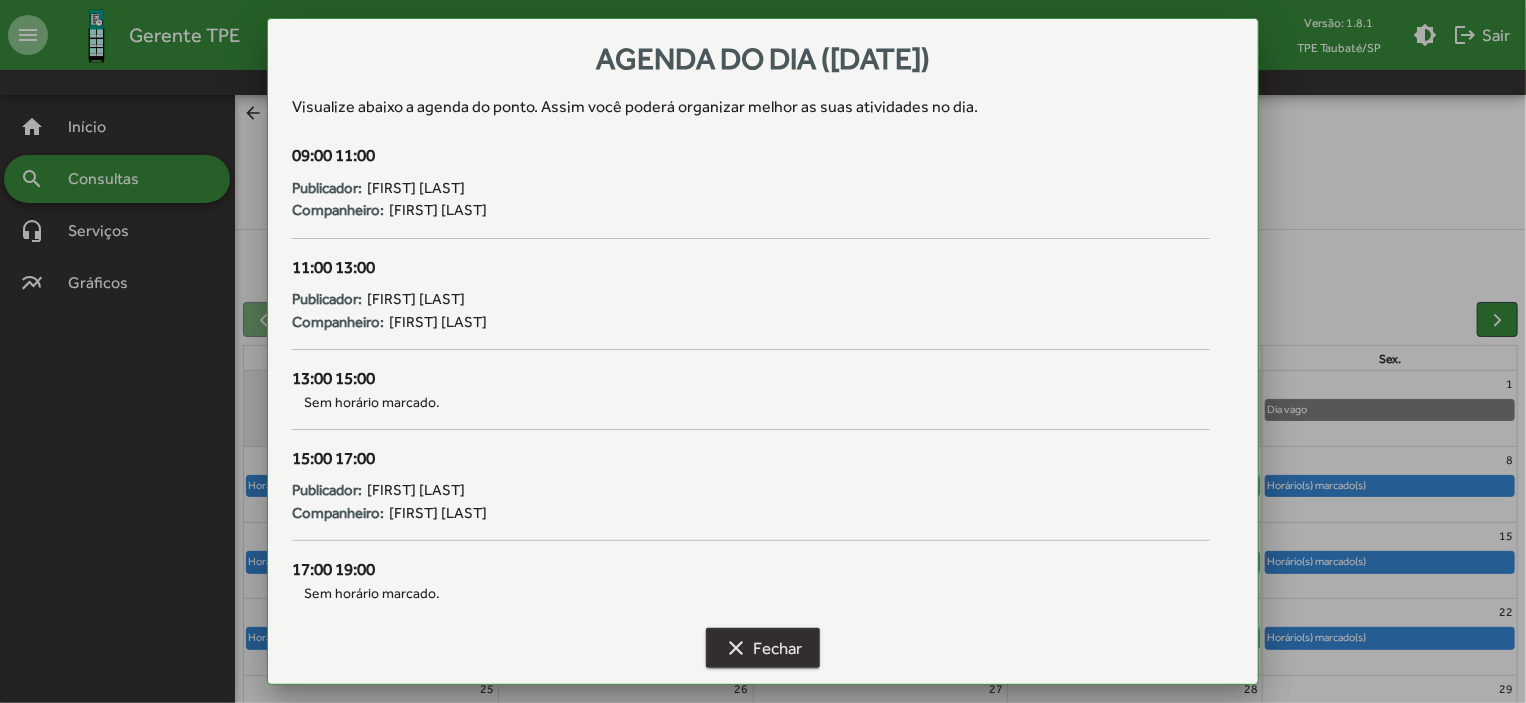 click on "clear  Fechar" at bounding box center (763, 648) 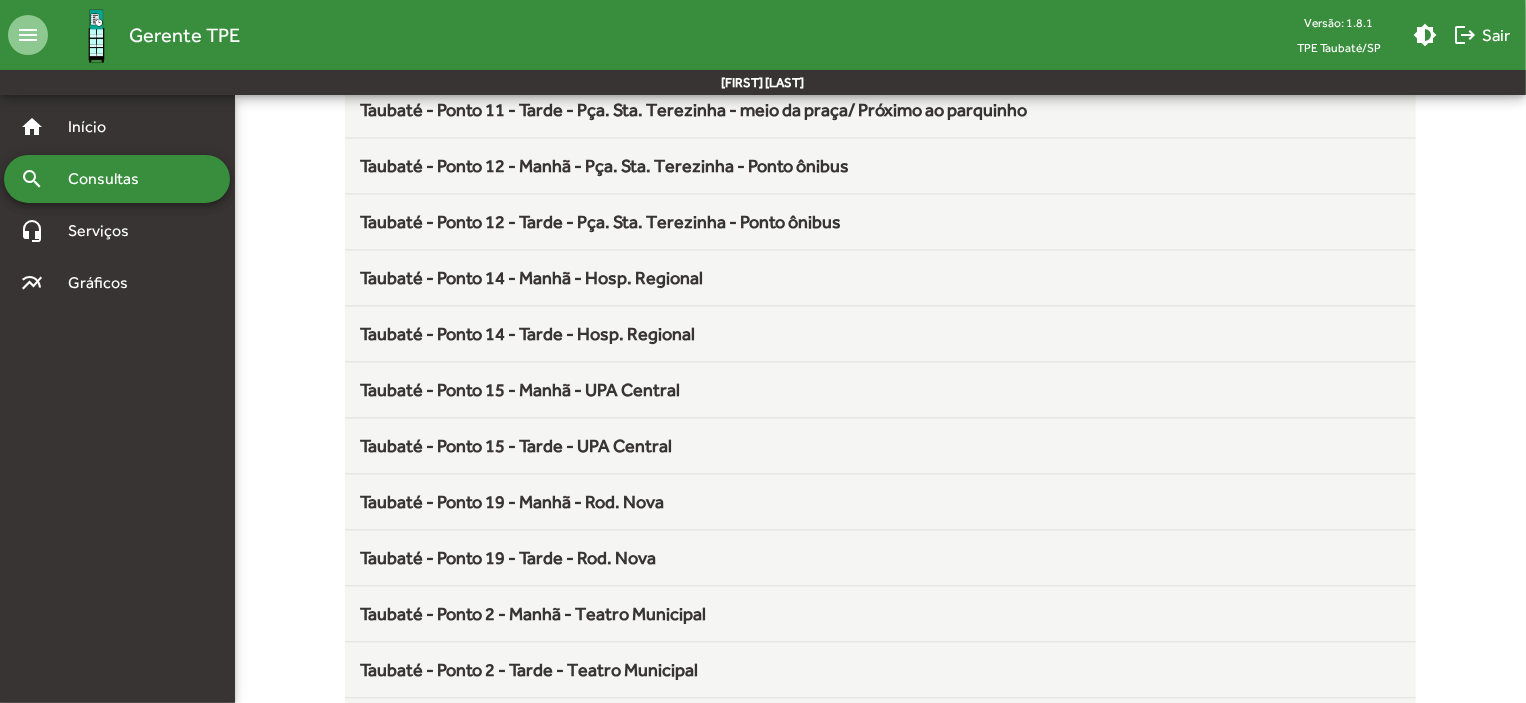 scroll, scrollTop: 2461, scrollLeft: 0, axis: vertical 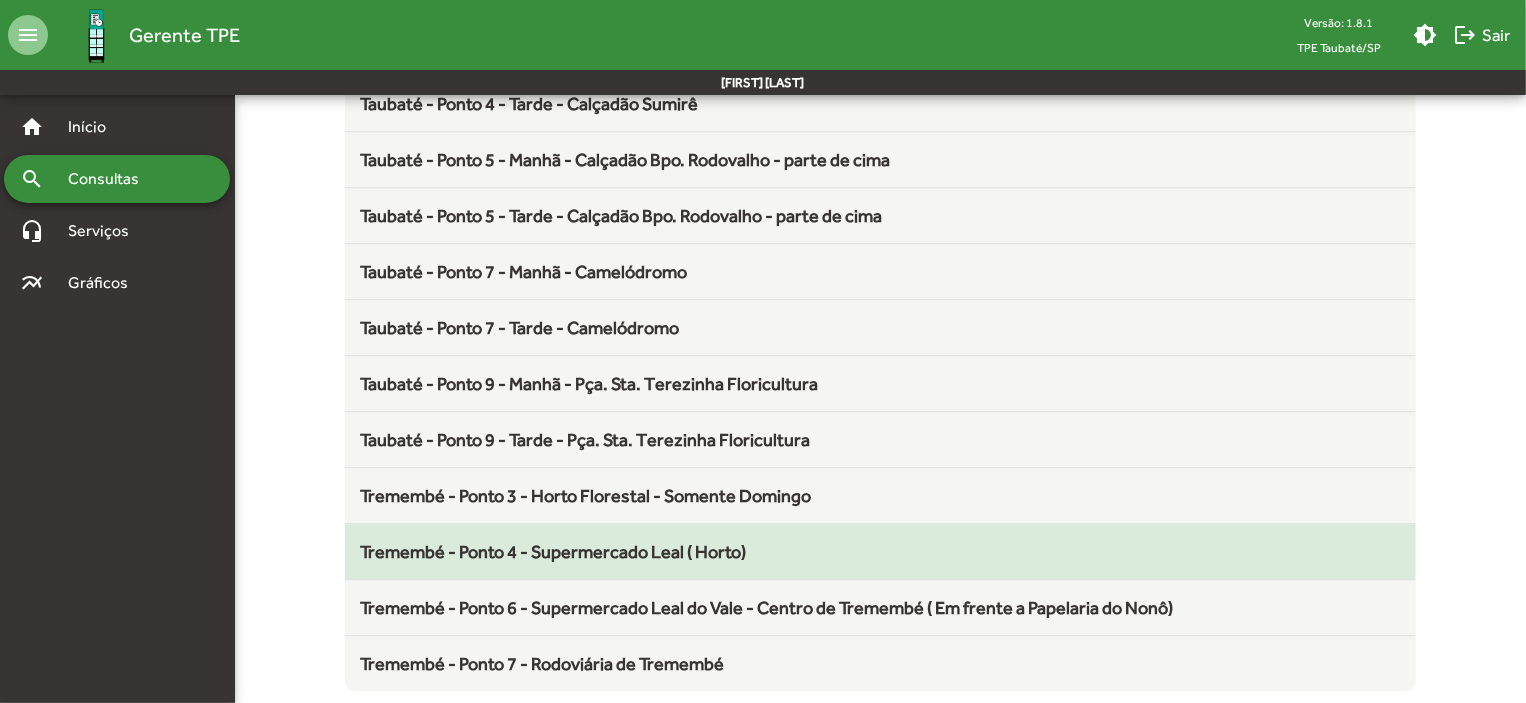 click on "Tremembé - Ponto 4 - Supermercado Leal ( Horto)" 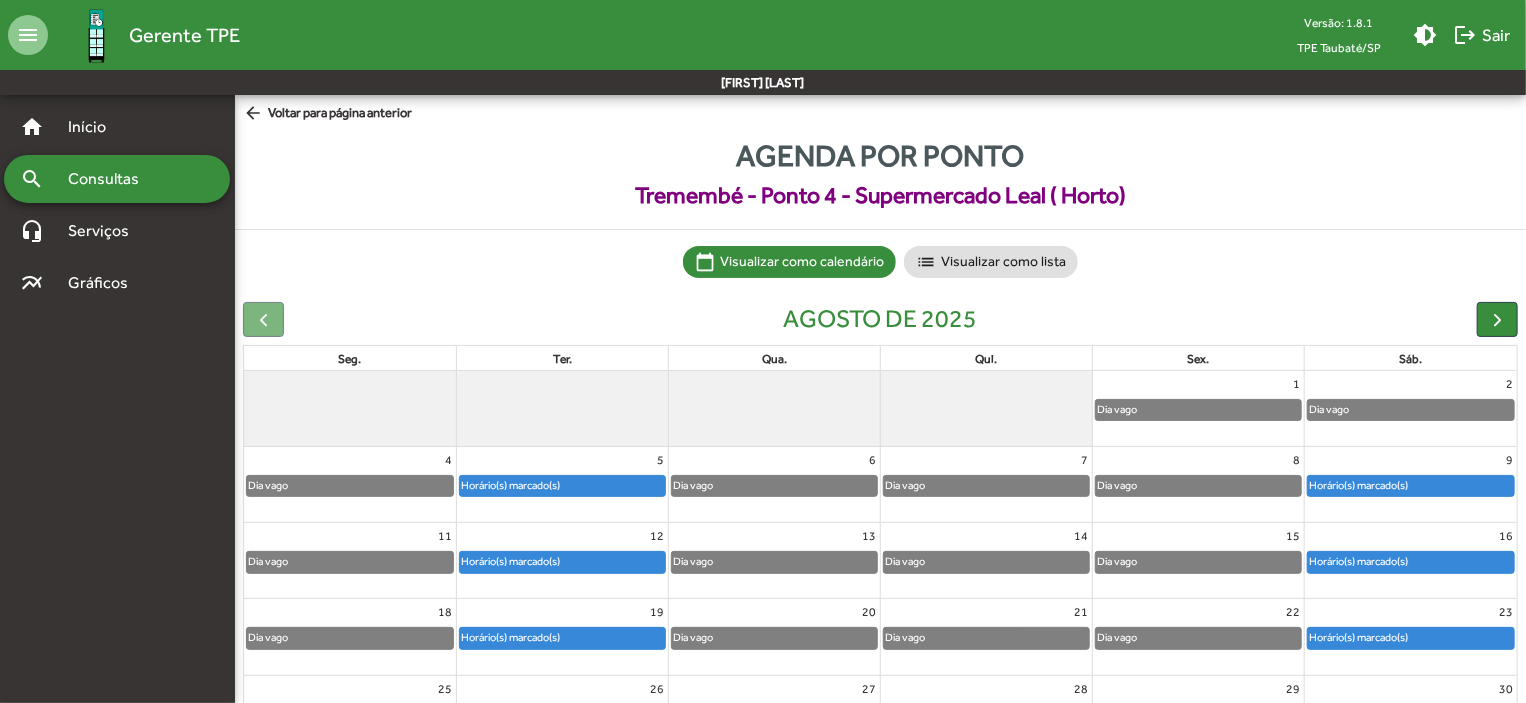 click on "Horário(s) marcado(s)" 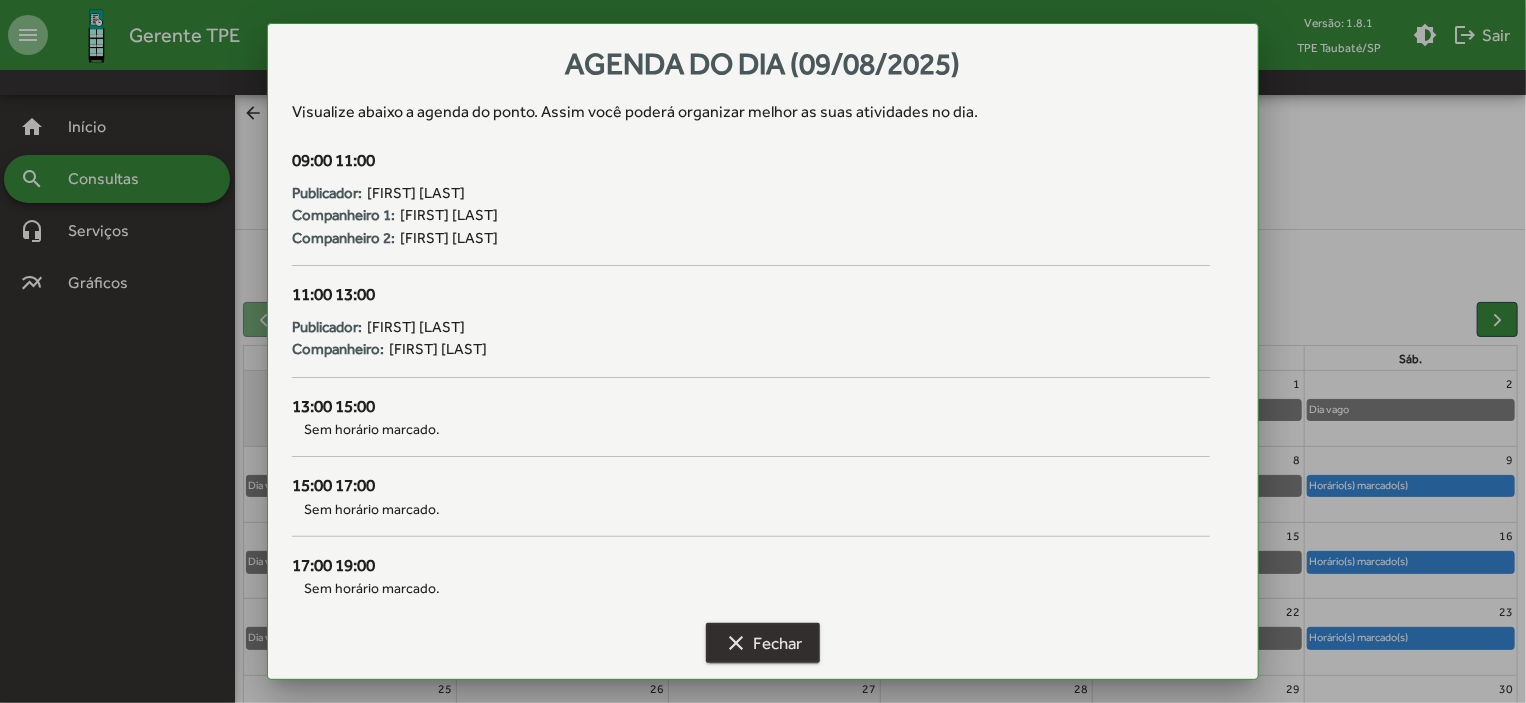 click on "clear  Fechar" at bounding box center [763, 643] 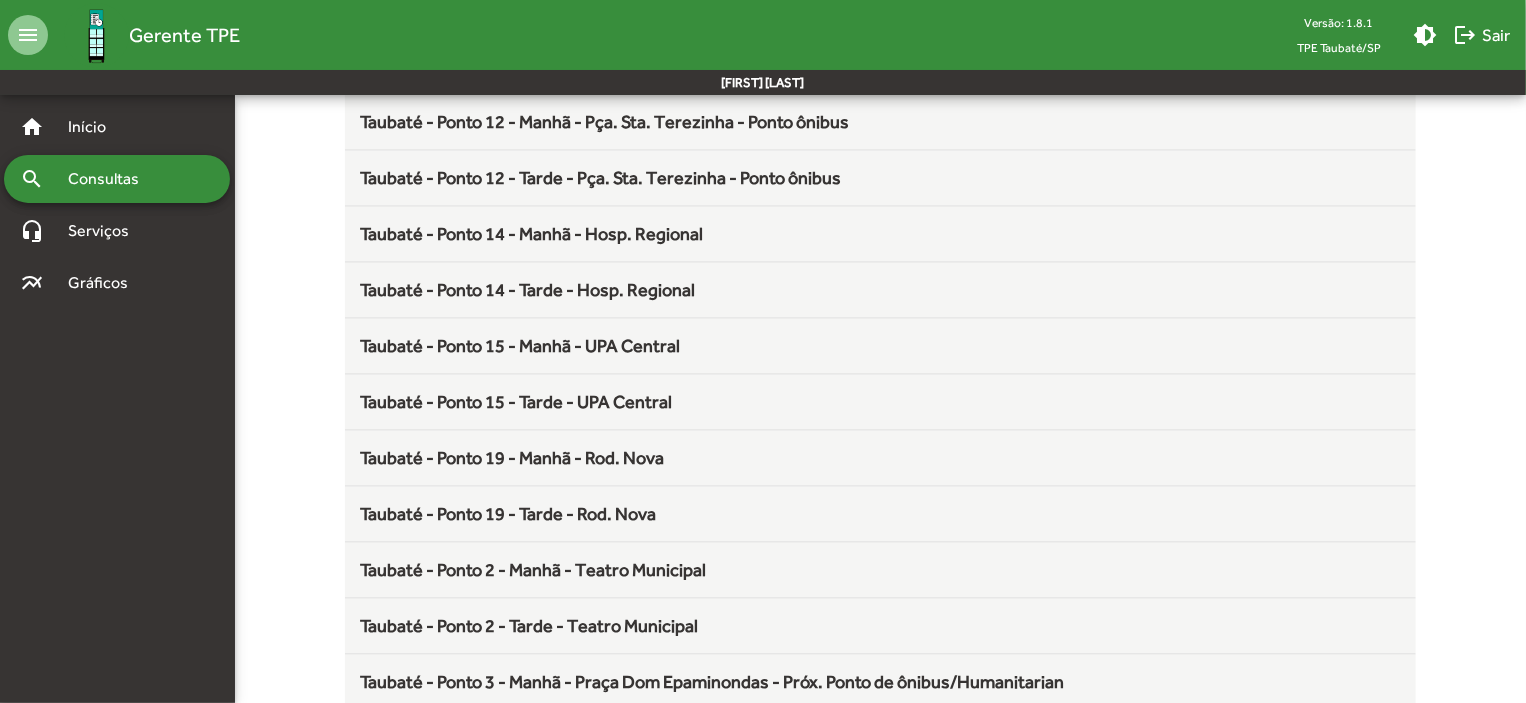 scroll, scrollTop: 2461, scrollLeft: 0, axis: vertical 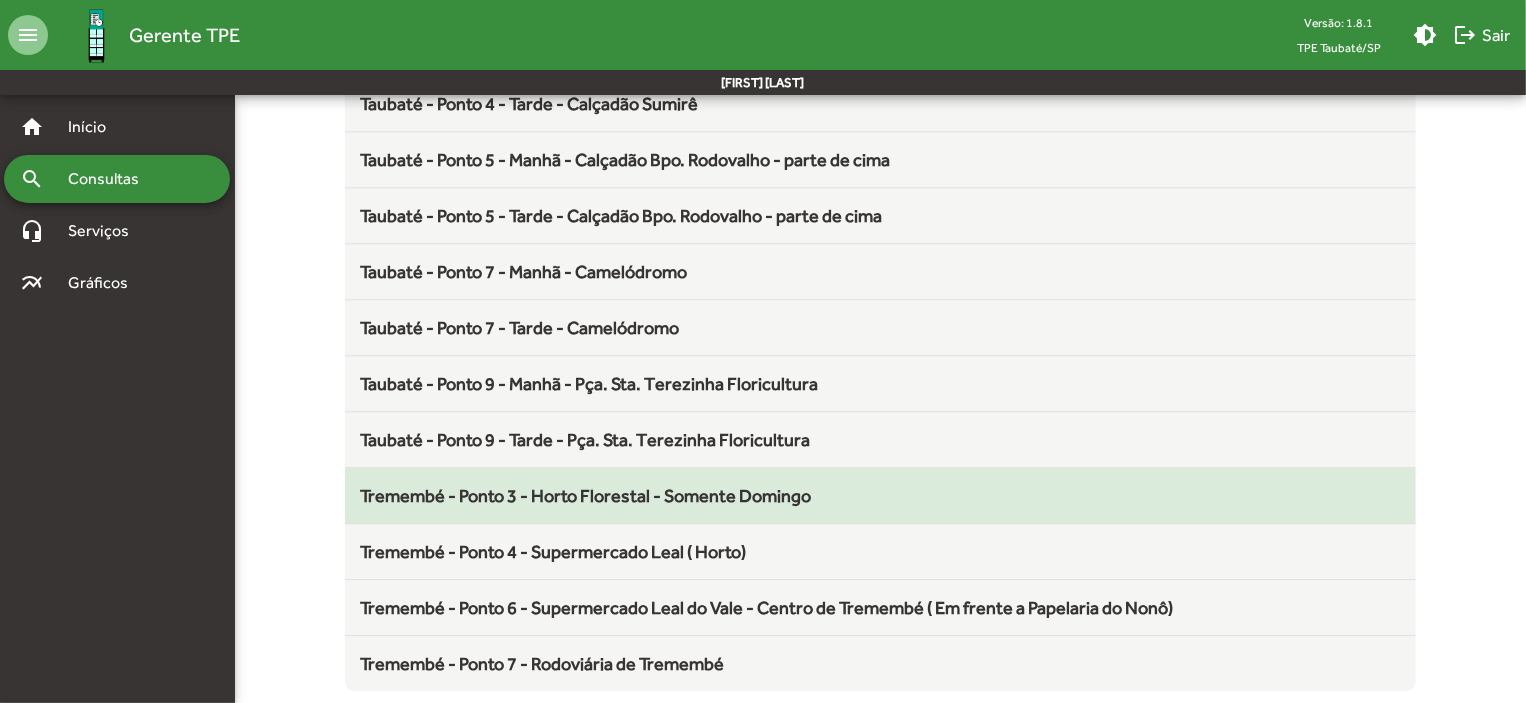 click on "Tremembé - Ponto 3 - Horto Florestal - Somente Domingo" 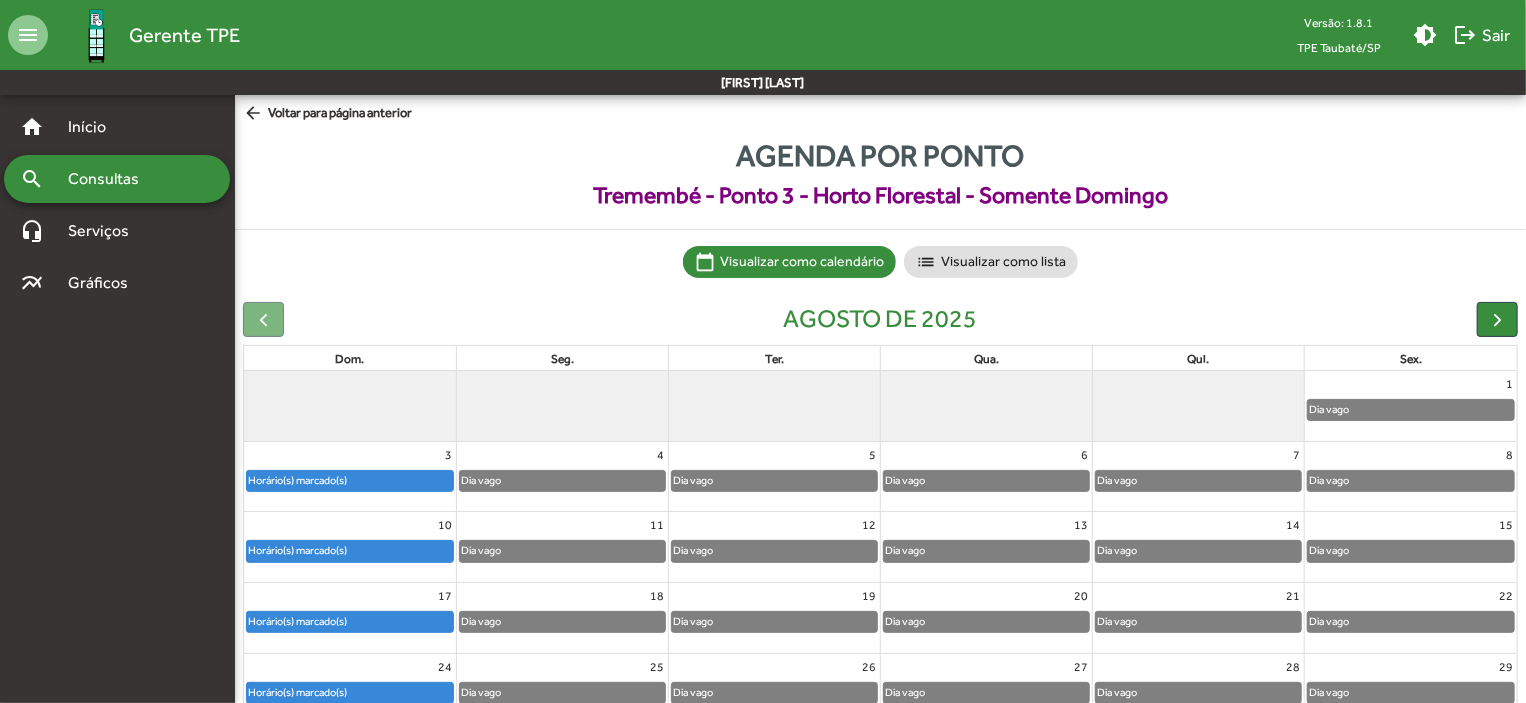 click on "Horário(s) marcado(s)" 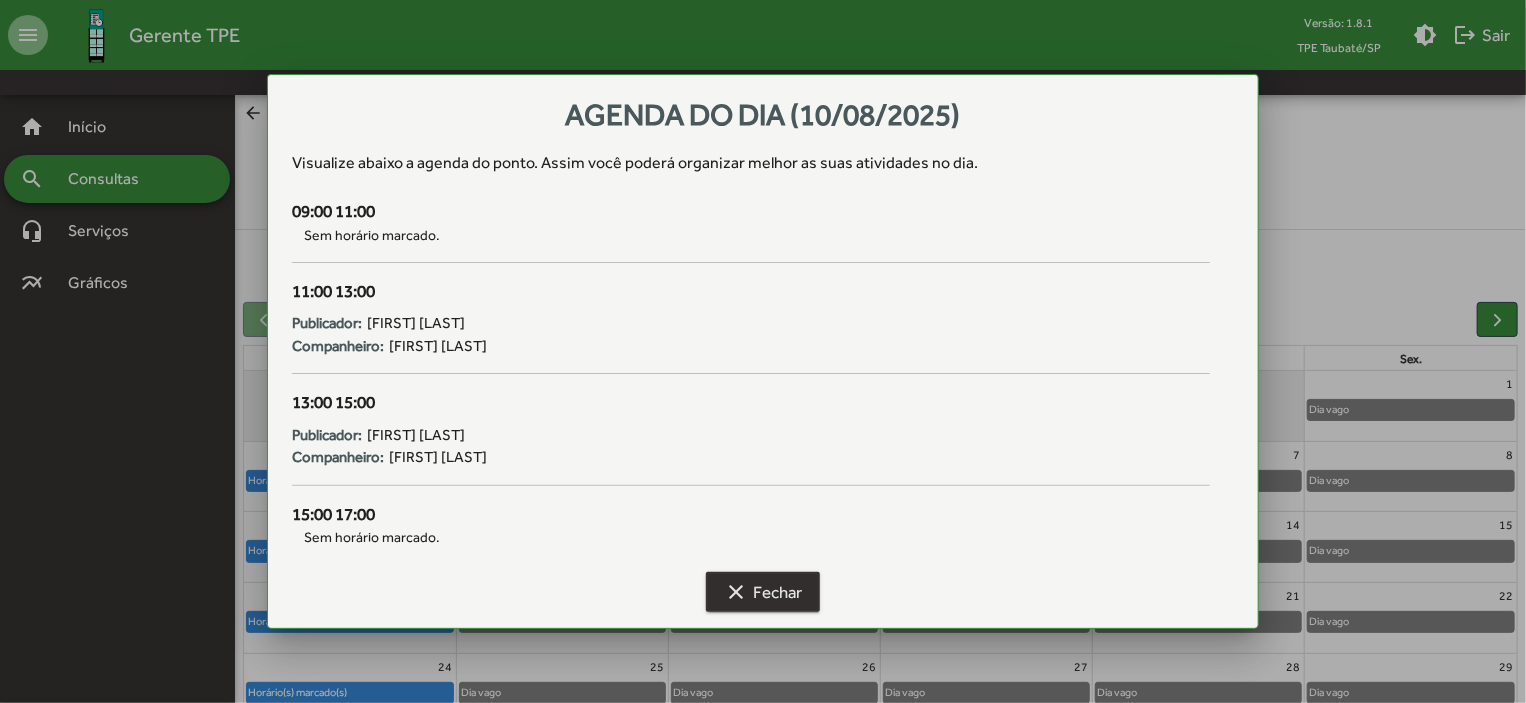 click on "clear  Fechar" at bounding box center [763, 592] 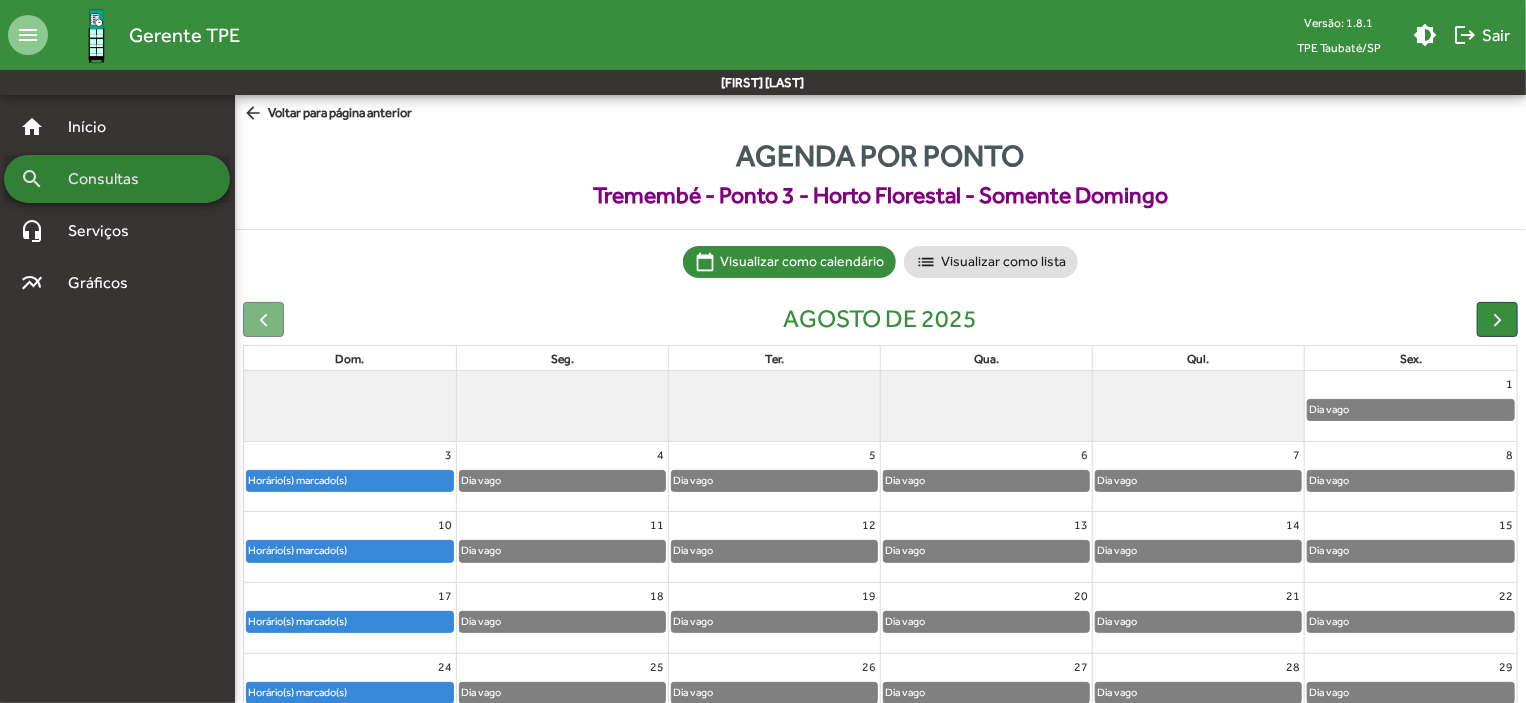 click on "Consultas" at bounding box center [110, 179] 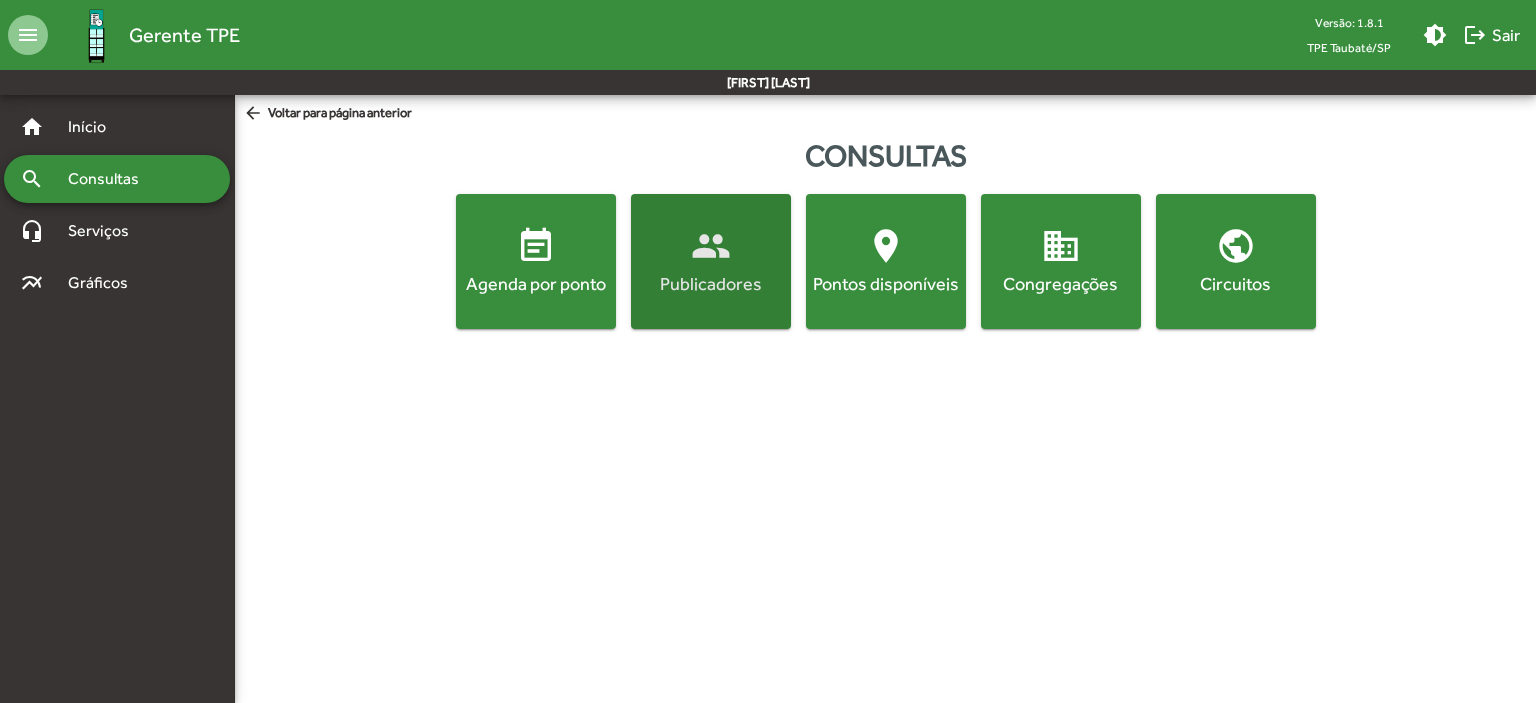click on "Publicadores" 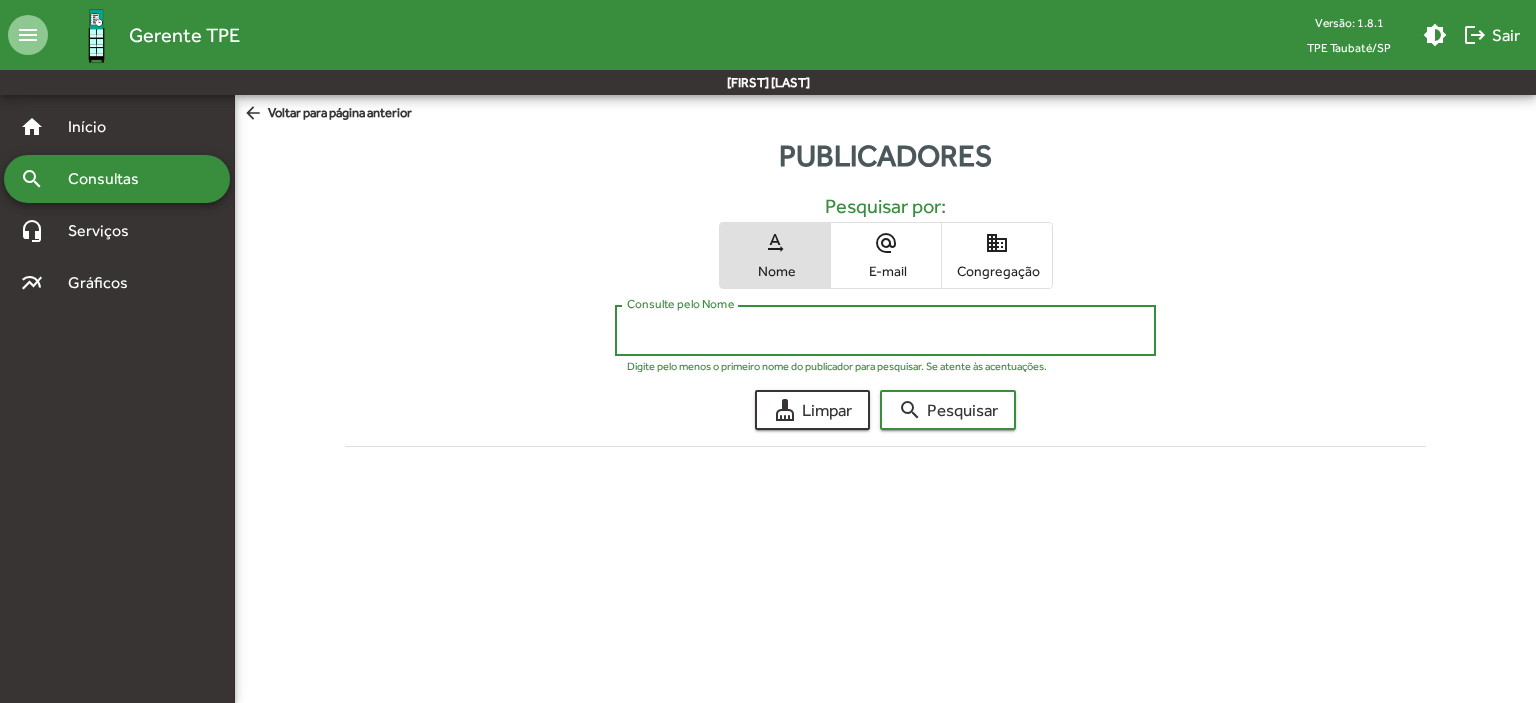 click on "Consulte pelo Nome" at bounding box center [885, 331] 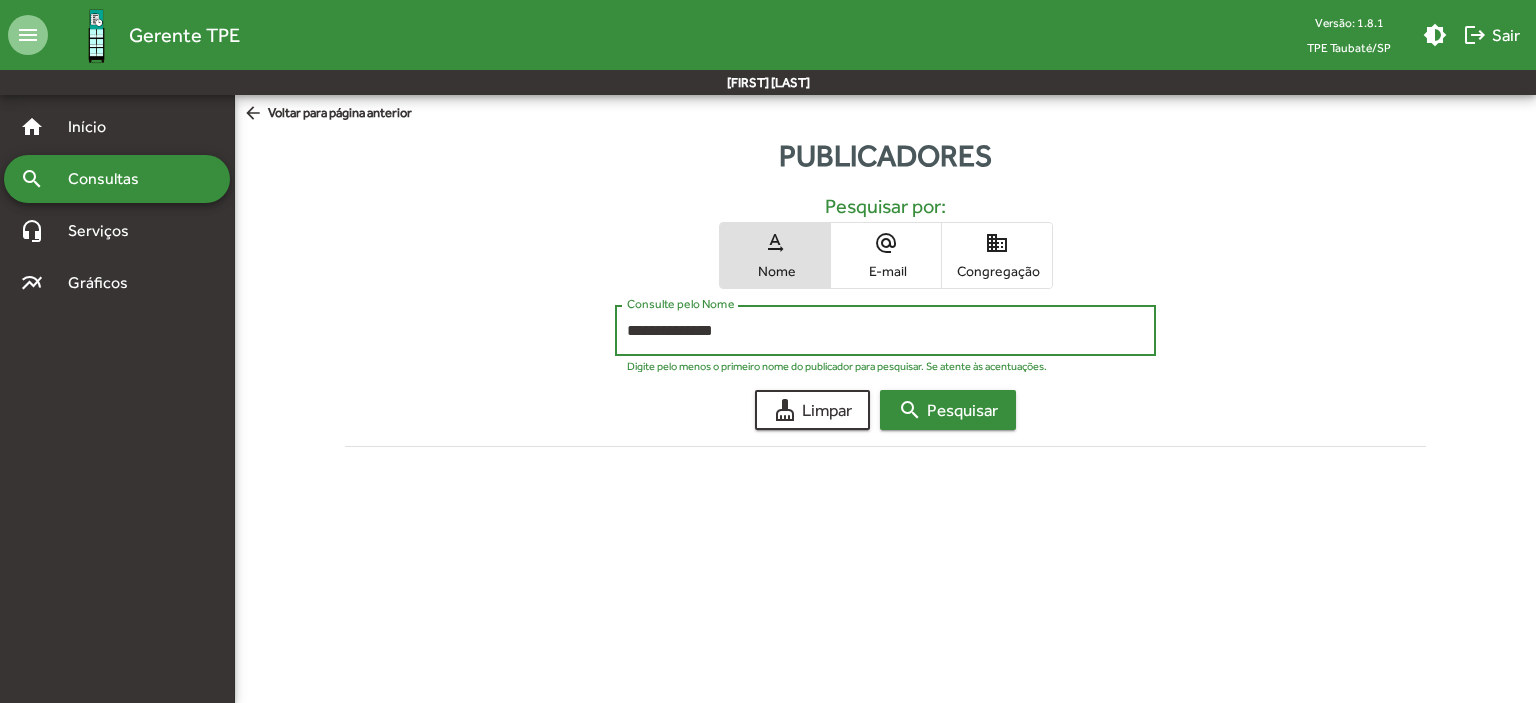 type on "**********" 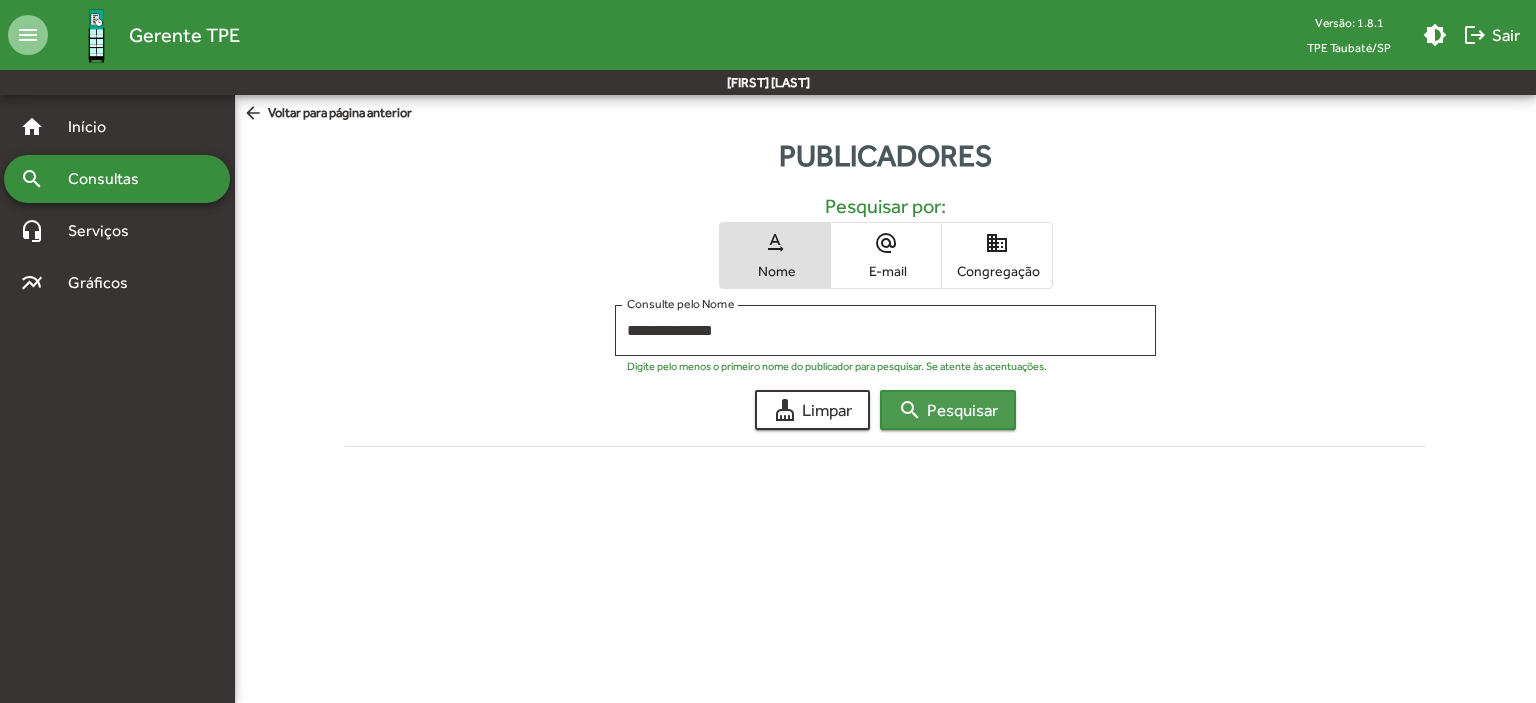 click on "search  Pesquisar" 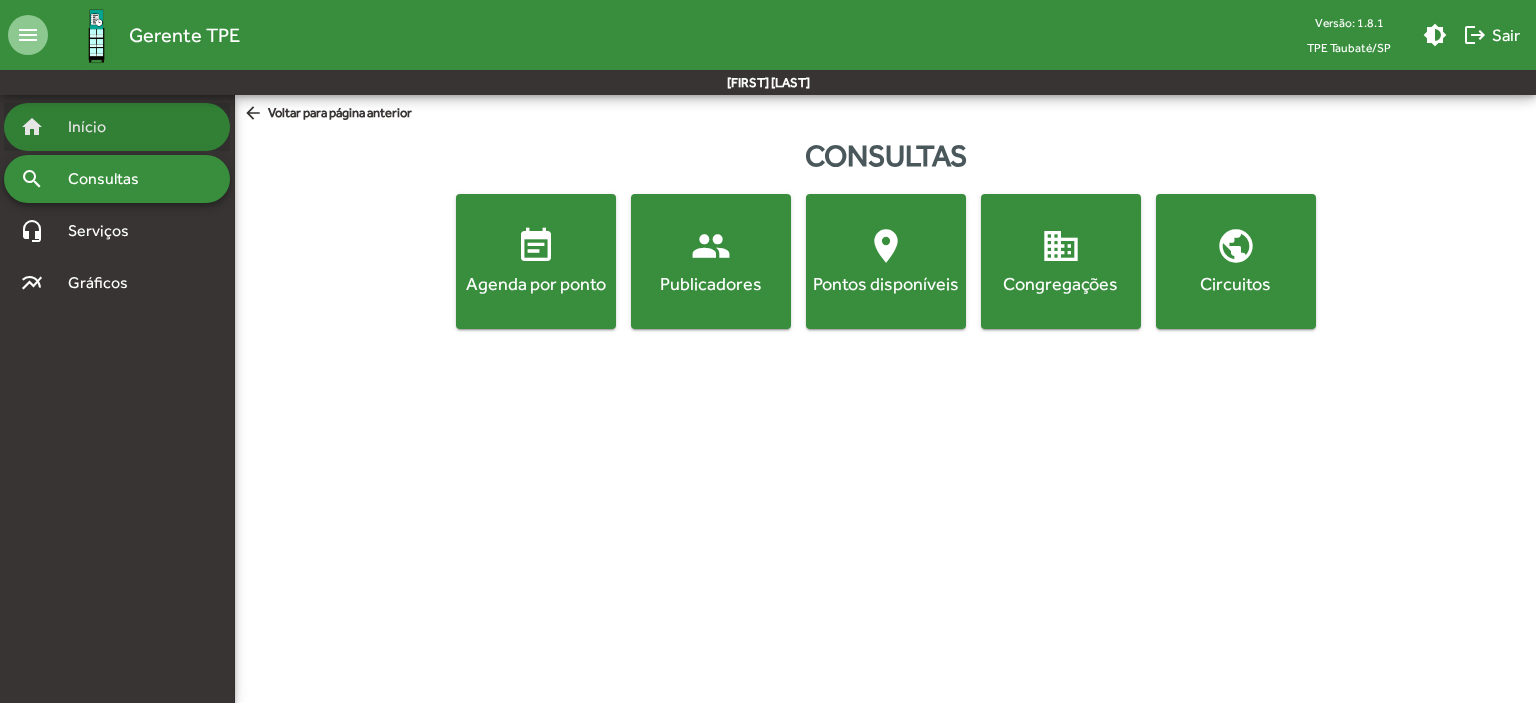 click on "Início" at bounding box center [95, 127] 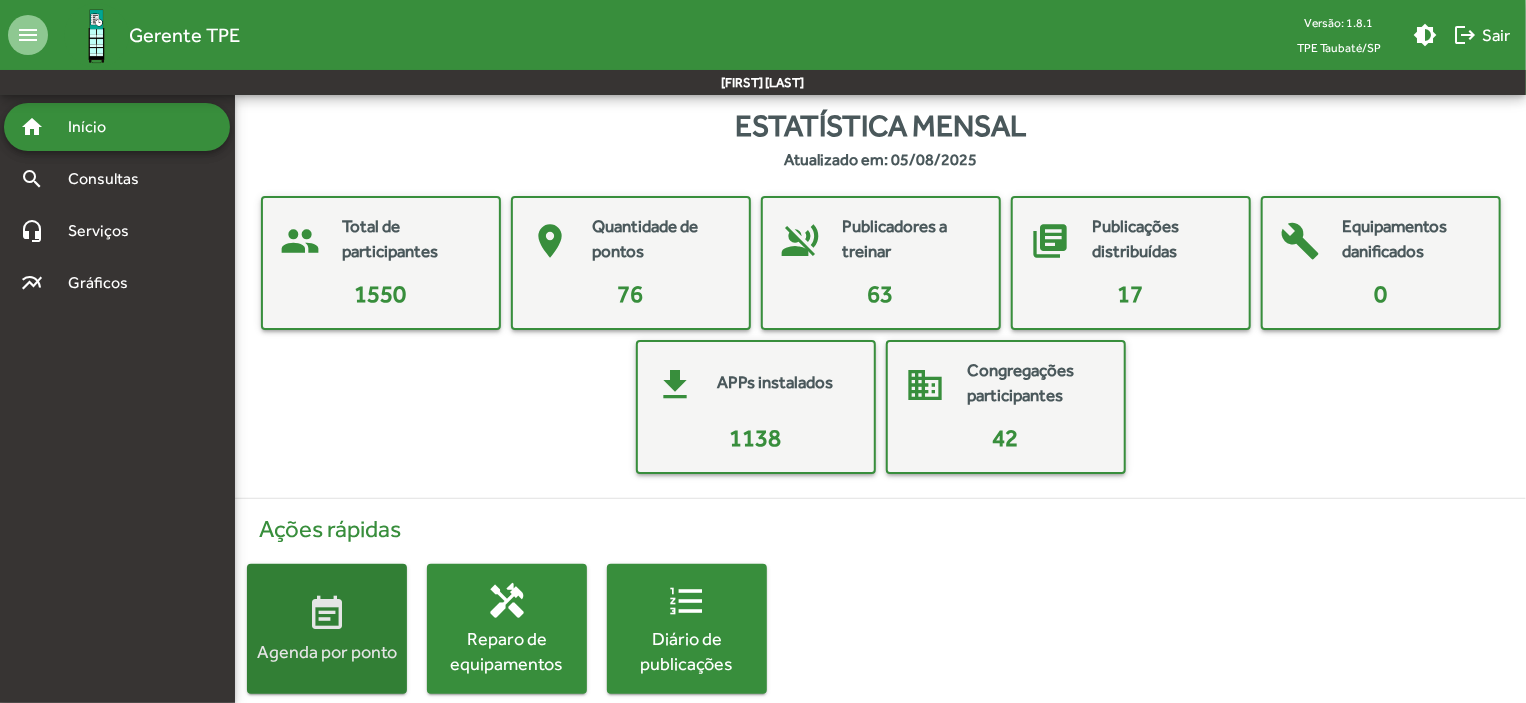 click on "event_note" 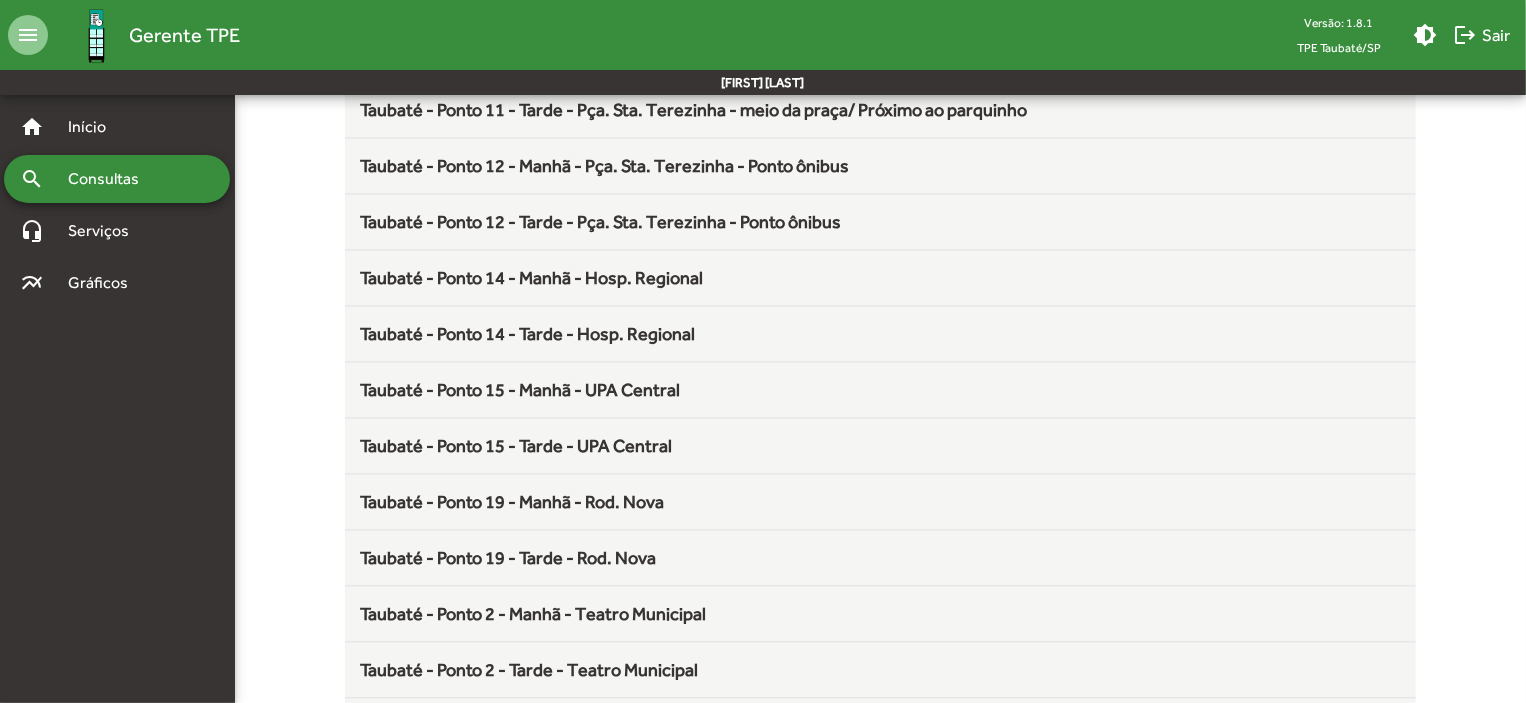 scroll, scrollTop: 2461, scrollLeft: 0, axis: vertical 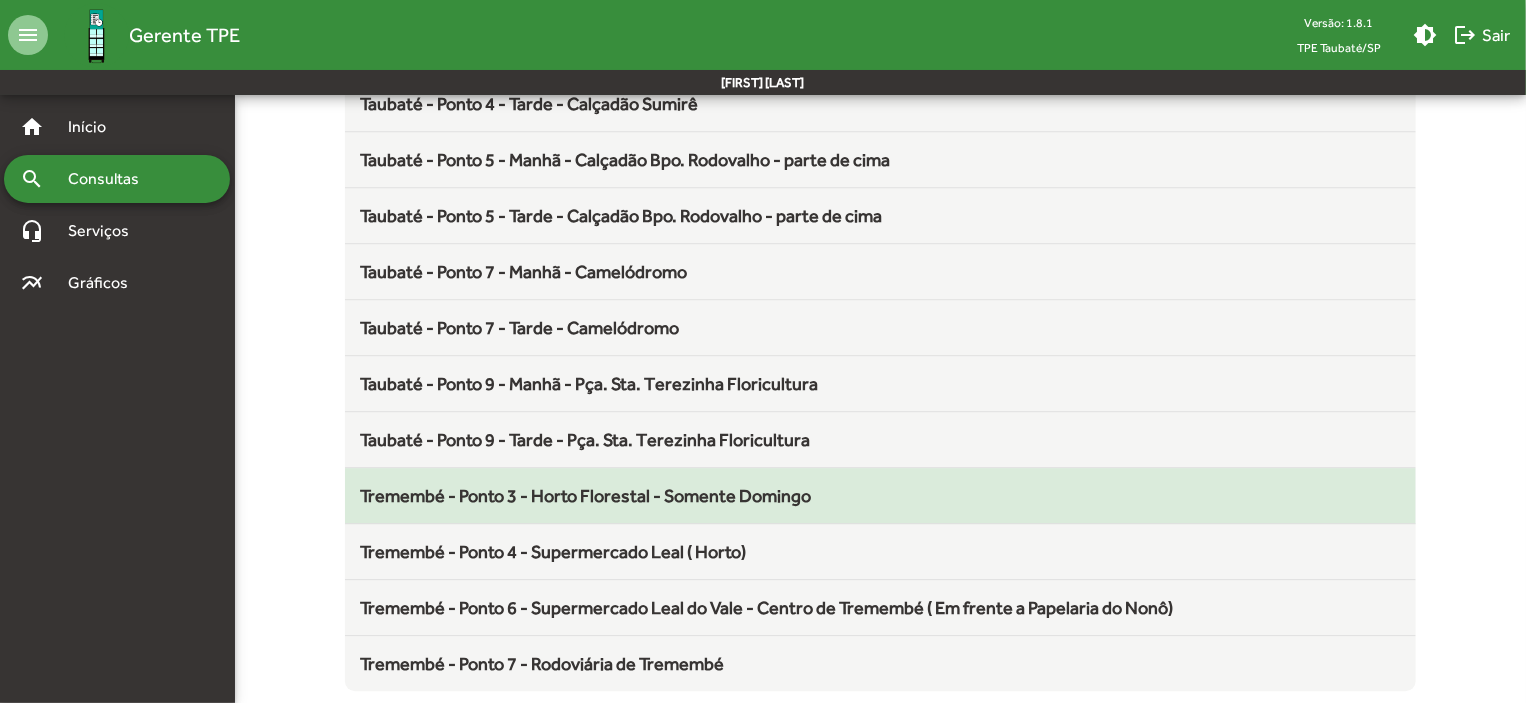 click on "Tremembé - Ponto 3 - Horto Florestal - Somente Domingo" 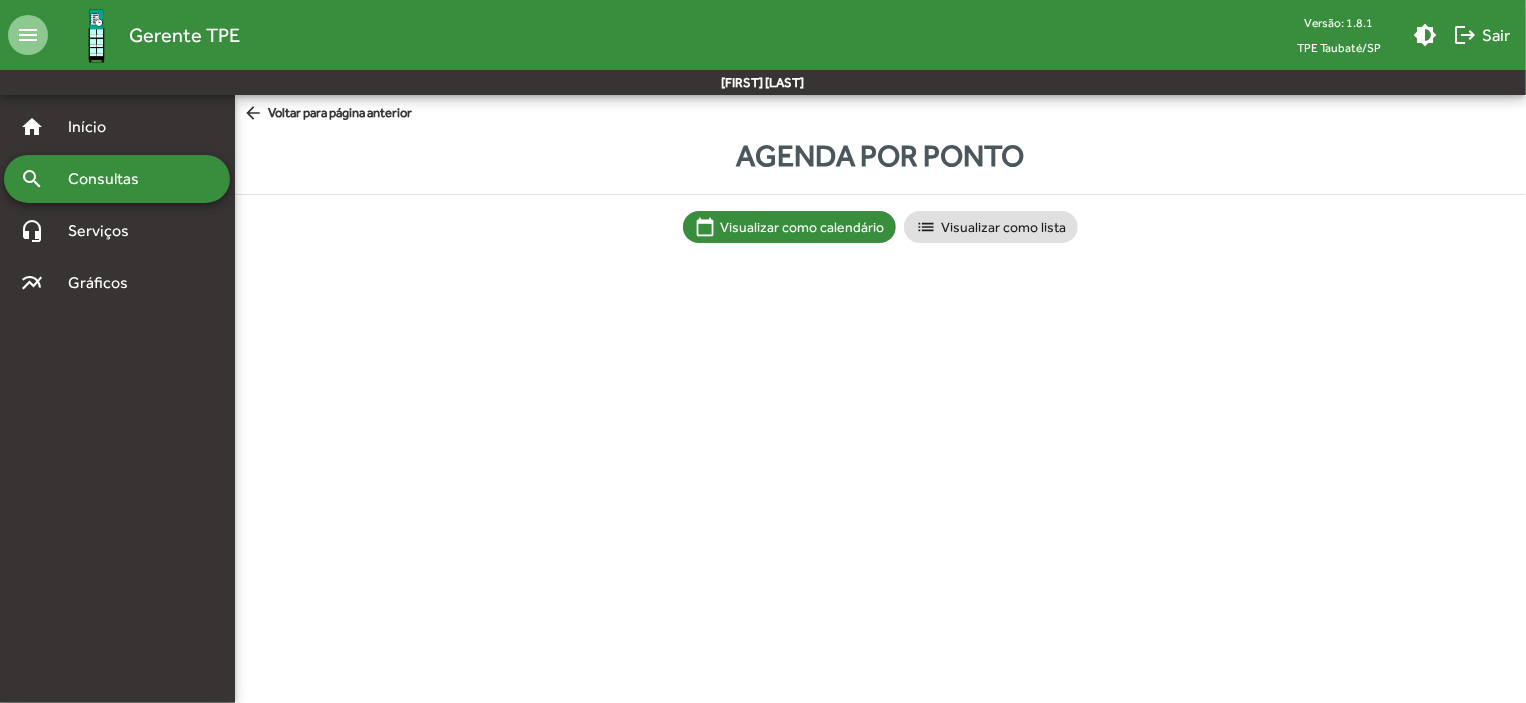 scroll, scrollTop: 0, scrollLeft: 0, axis: both 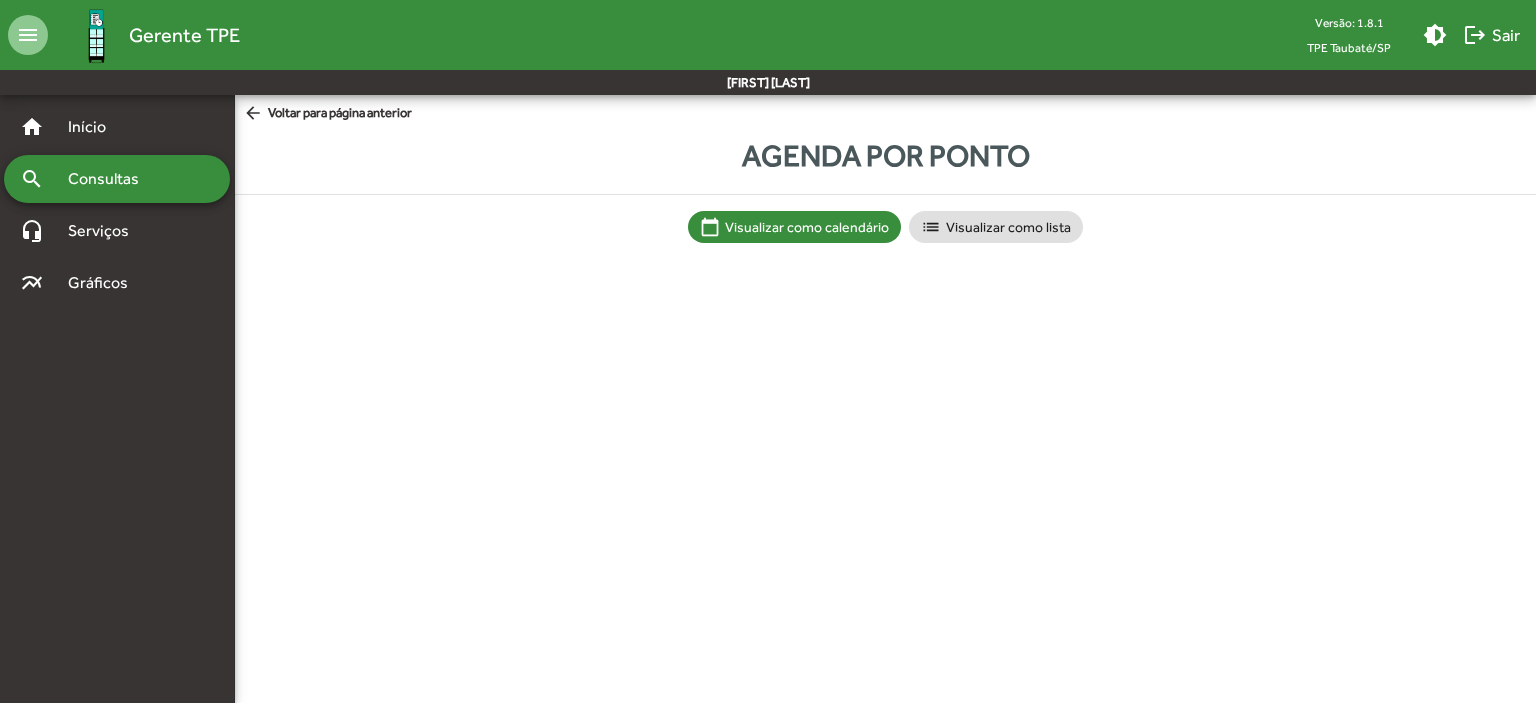 click on "menu Gerente TPE  Versão: 1.8.1   TPE [CITY]/[STATE]  brightness_medium logout  Sair   [FIRST] [LAST]  home Início search Consultas headset_mic Serviços multiline_chart Gráficos arrow_back  Voltar para página anterior   Agenda por ponto     calendar_today  Visualizar como calendário  list  Visualizar como lista
Alterar tema do sistema Menu de Ações Sair do Gerente TPE" at bounding box center [768, 141] 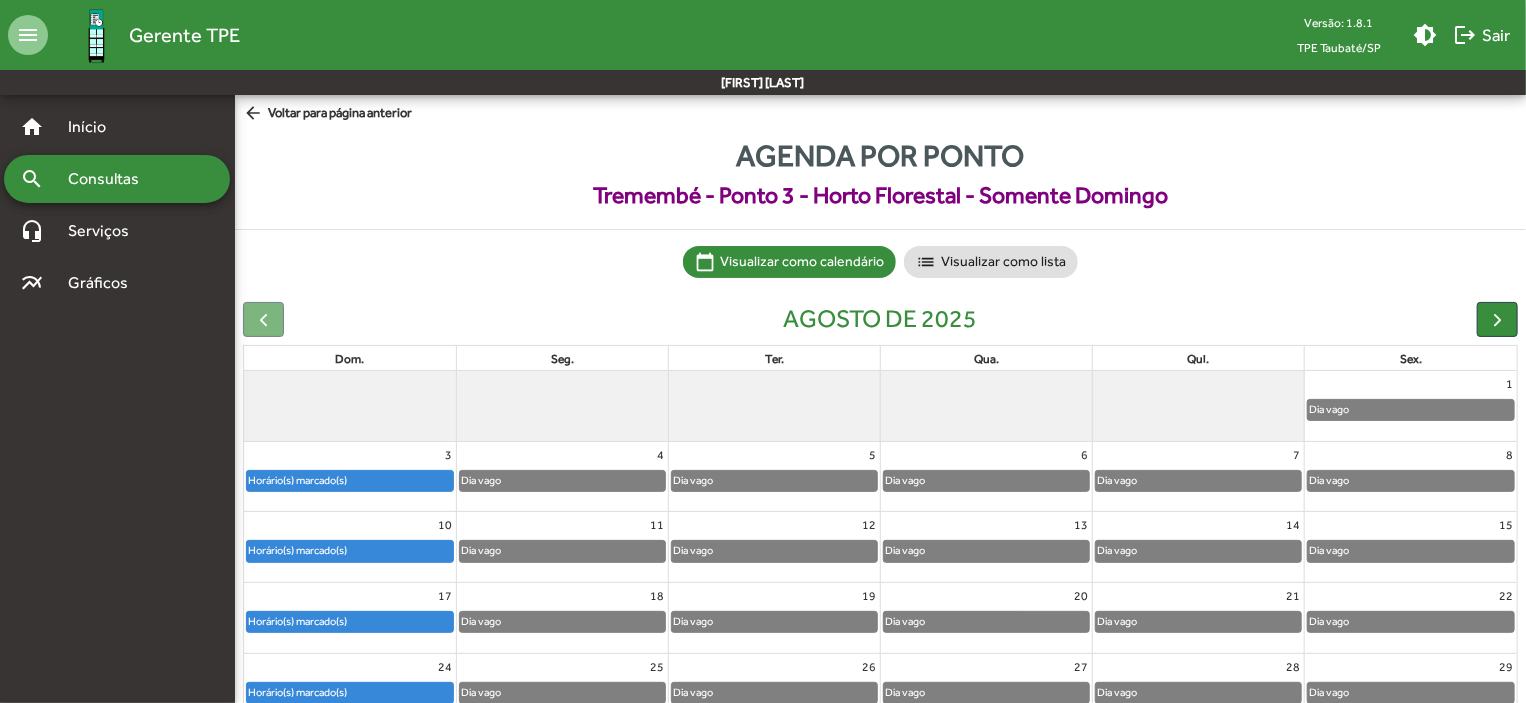 click on "Horário(s) marcado(s)" 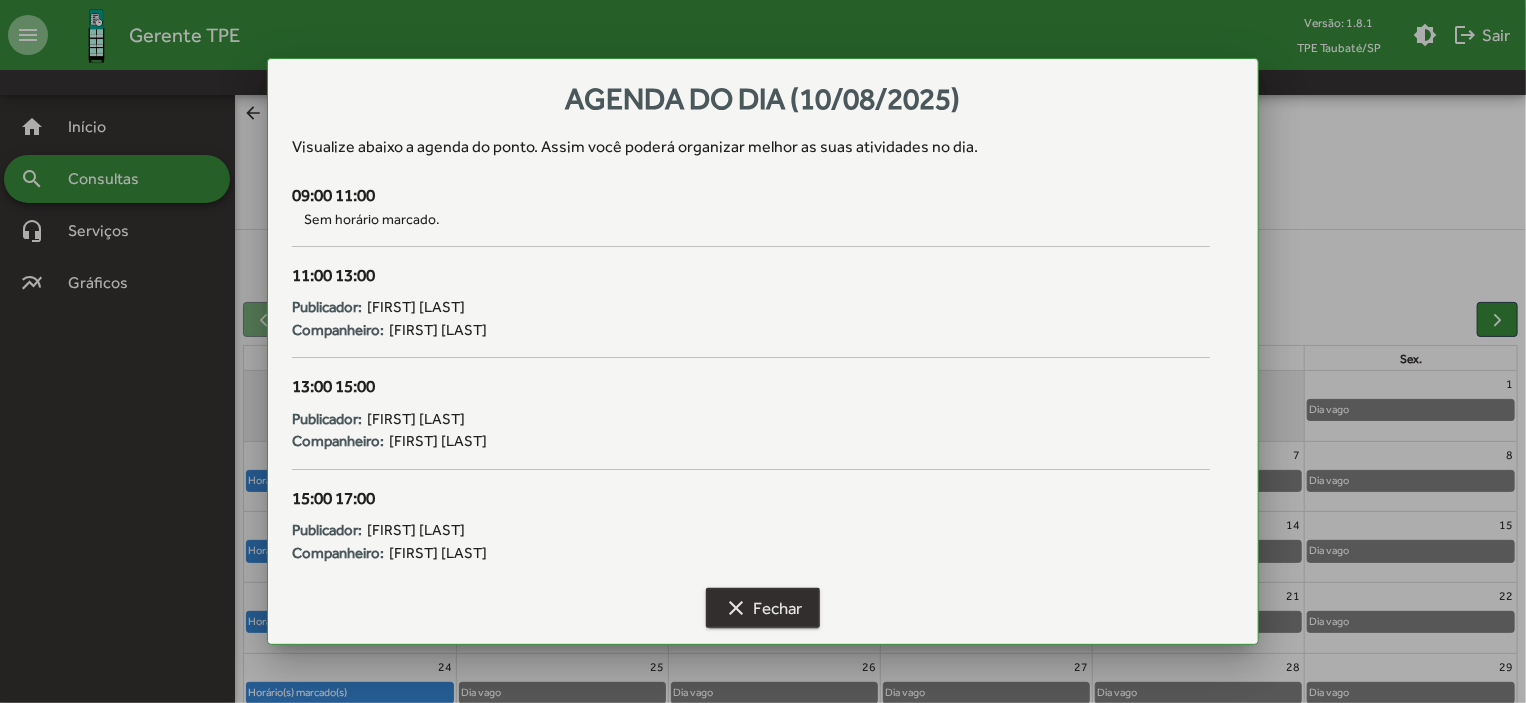 click on "clear  Fechar" at bounding box center (763, 608) 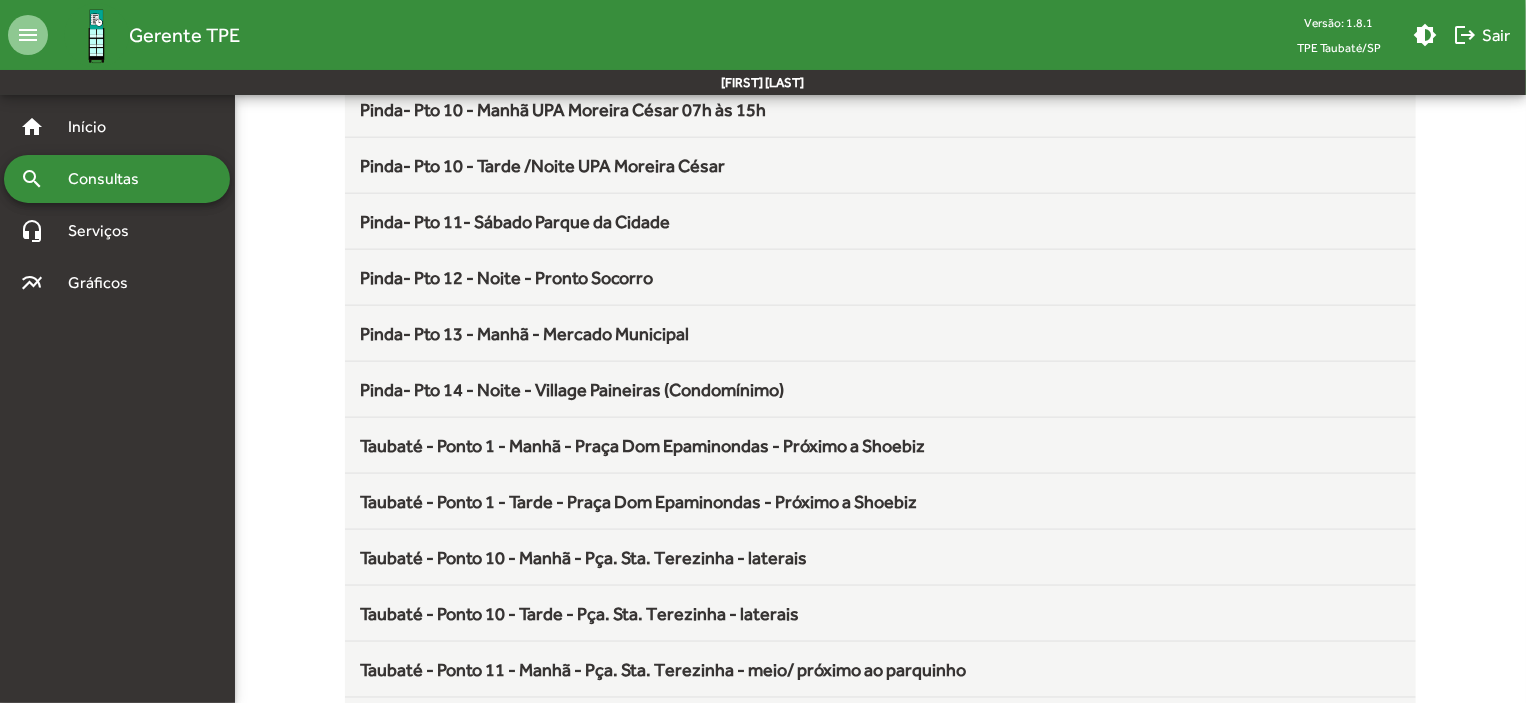 scroll, scrollTop: 1845, scrollLeft: 0, axis: vertical 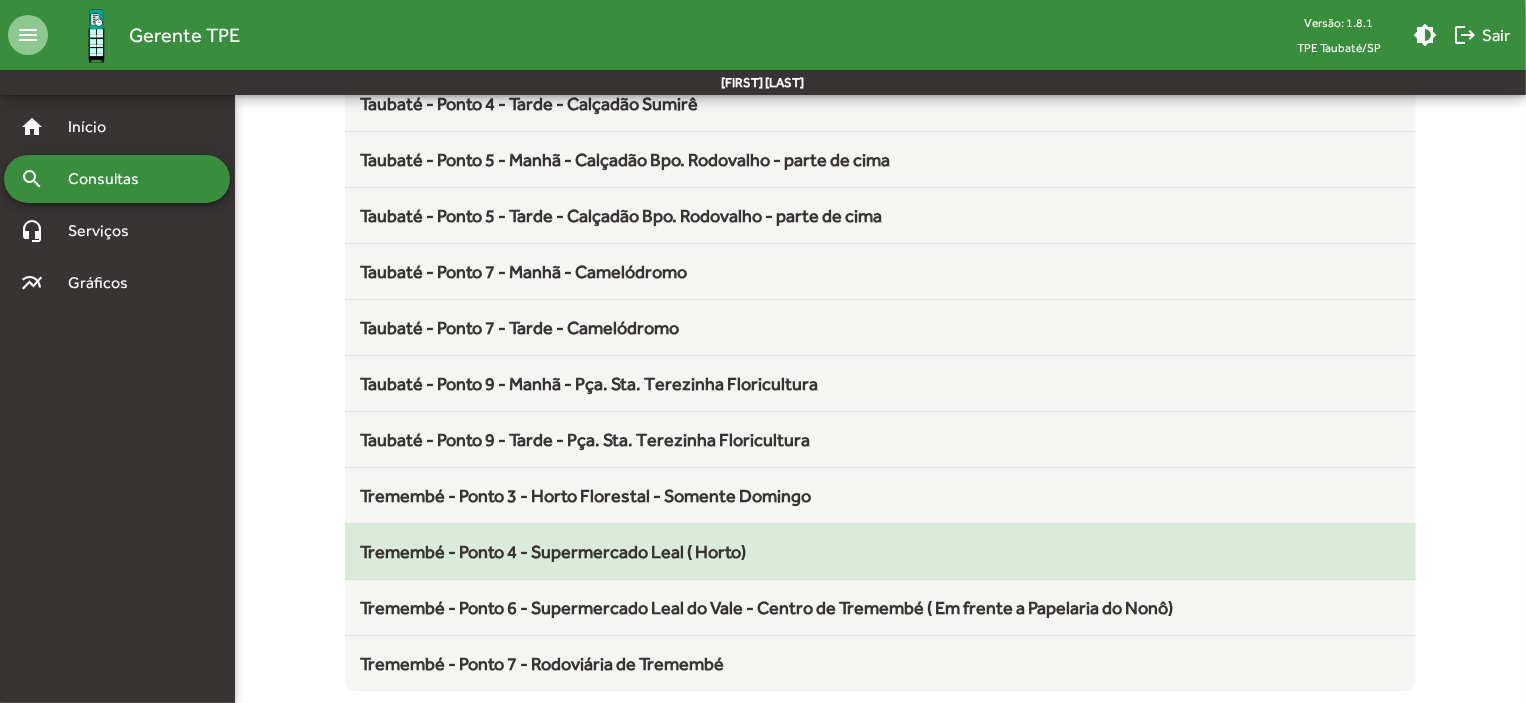 click on "Tremembé - Ponto 4 - Supermercado Leal ( Horto)" 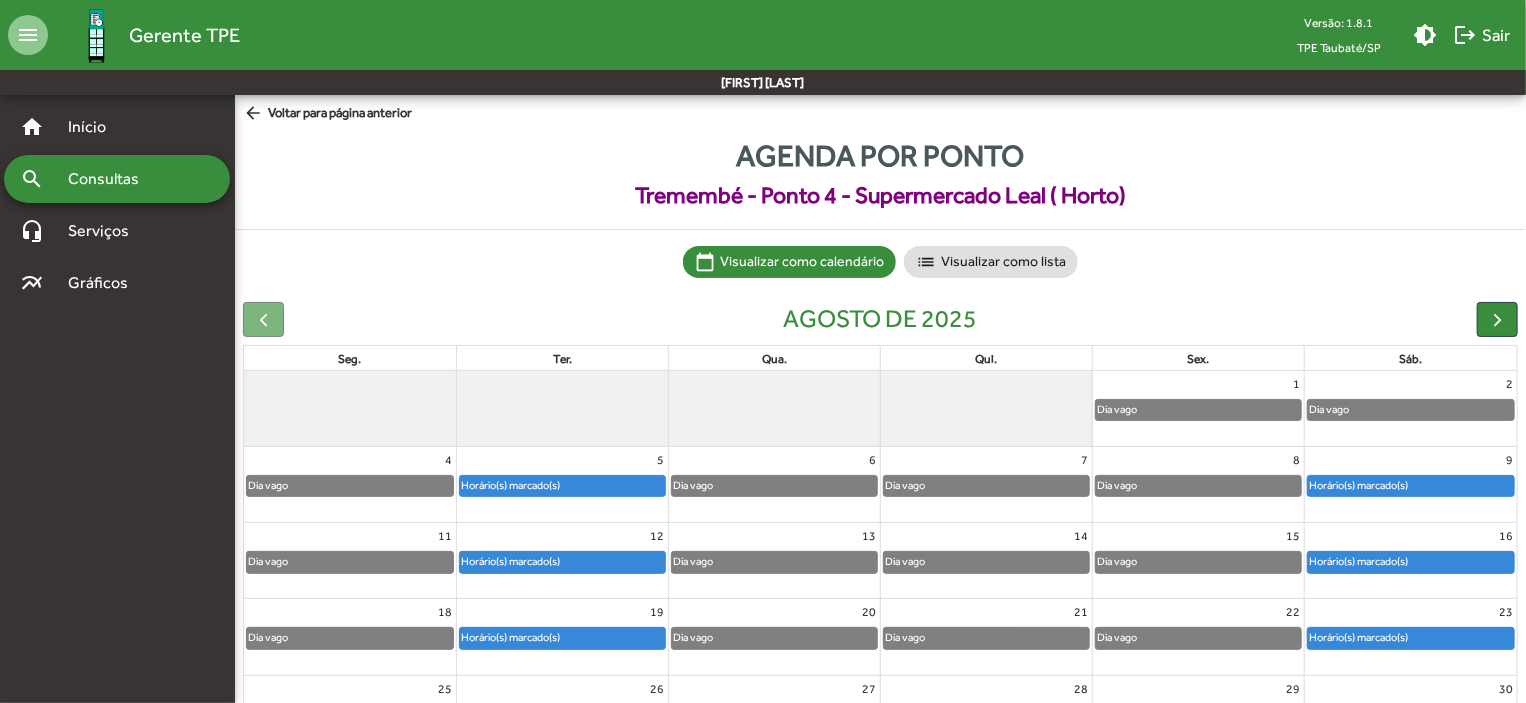 click on "Horário(s) marcado(s)" 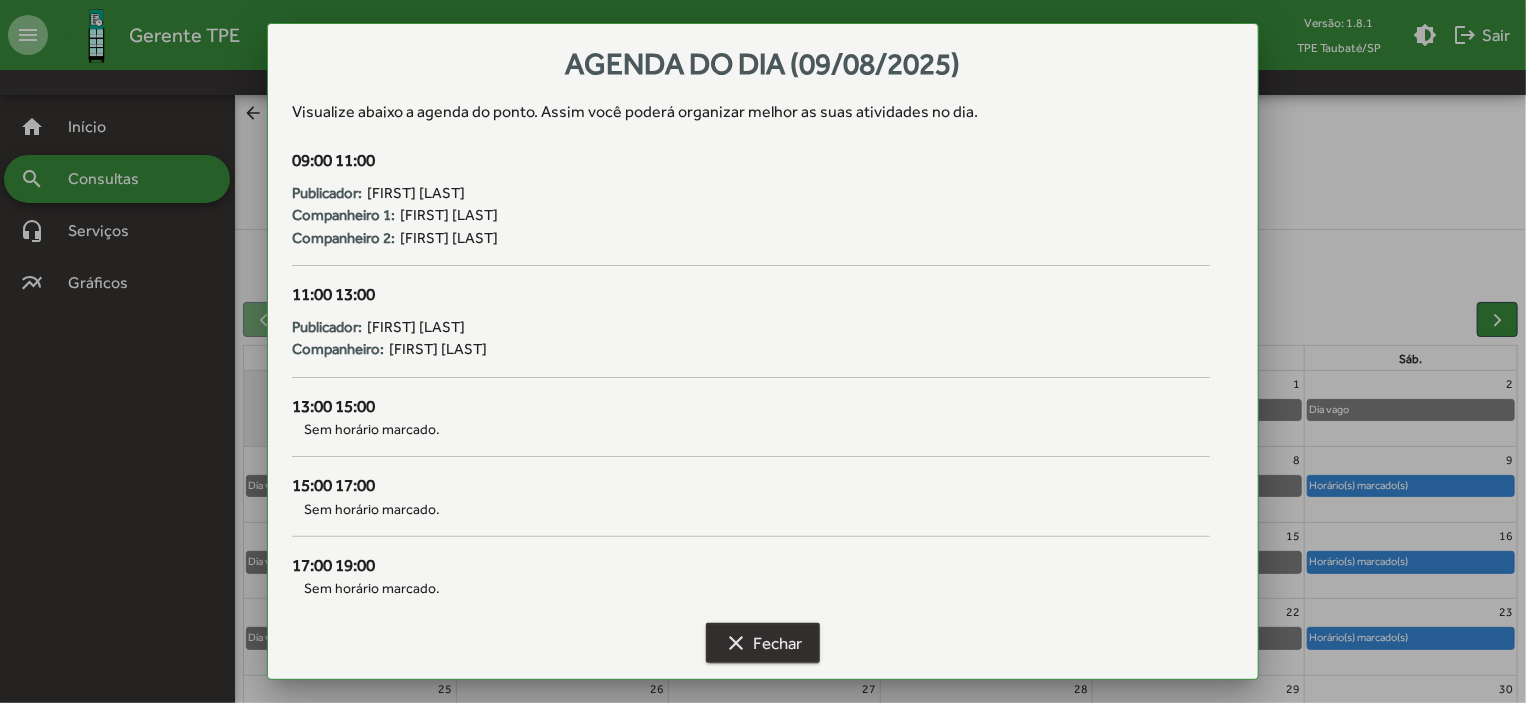 click on "clear  Fechar" at bounding box center [763, 643] 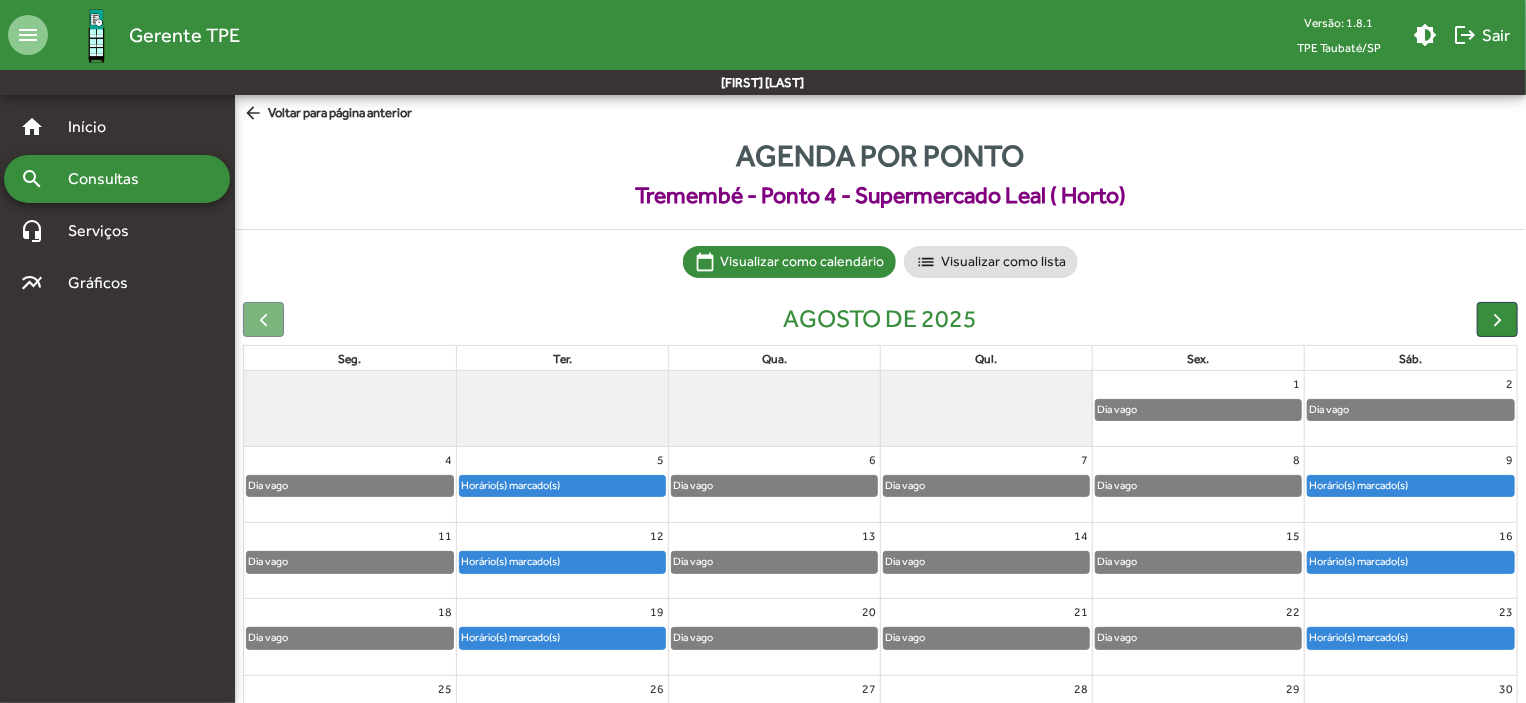 click on "Horário(s) marcado(s)" 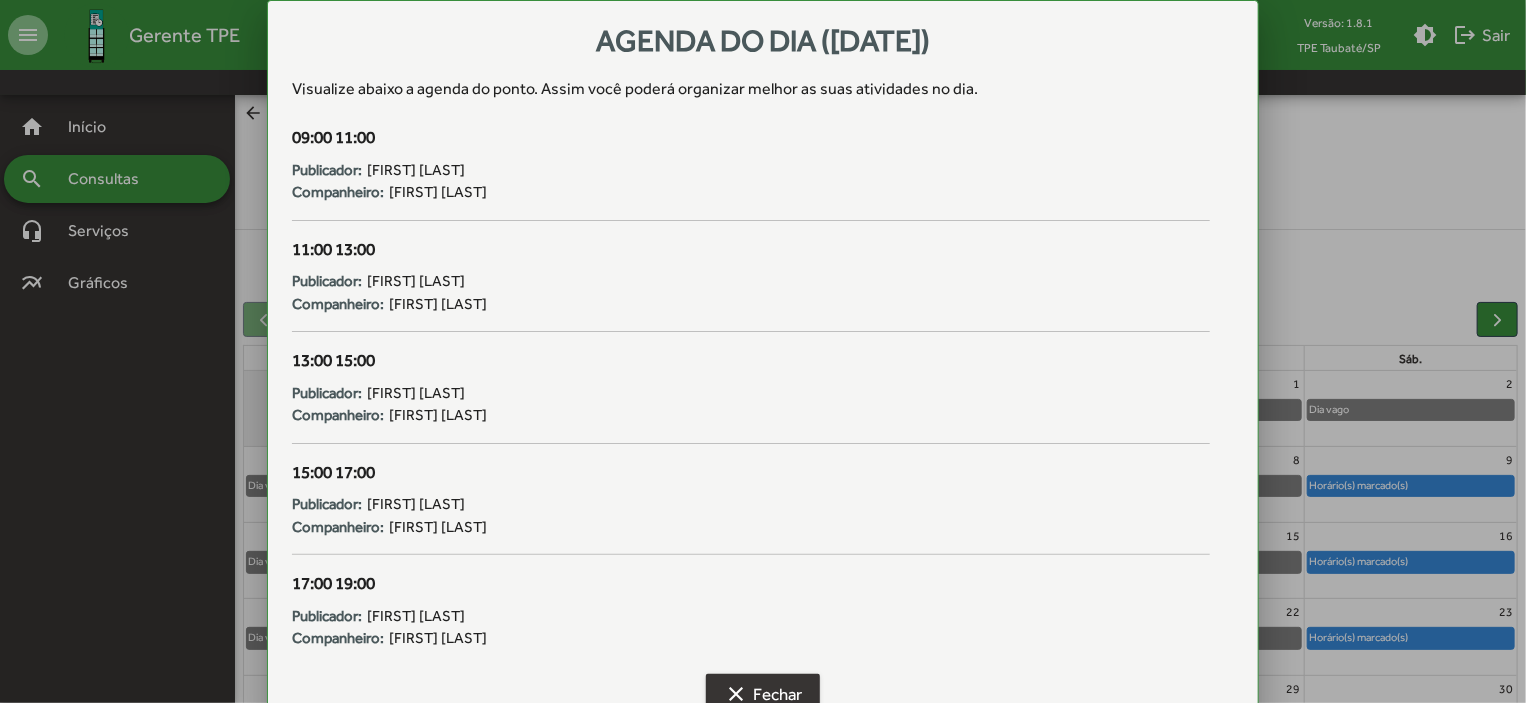 click on "clear  Fechar" at bounding box center (763, 694) 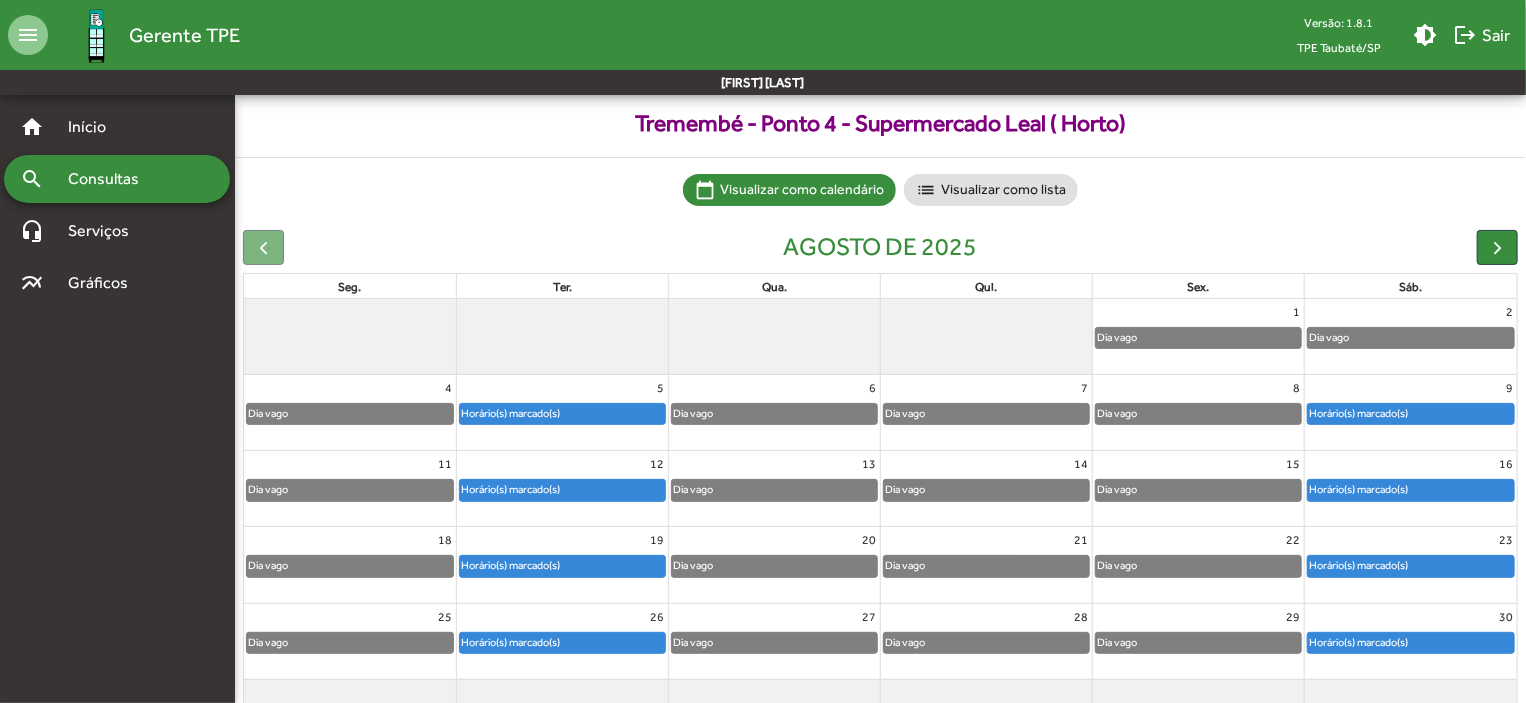 scroll, scrollTop: 0, scrollLeft: 0, axis: both 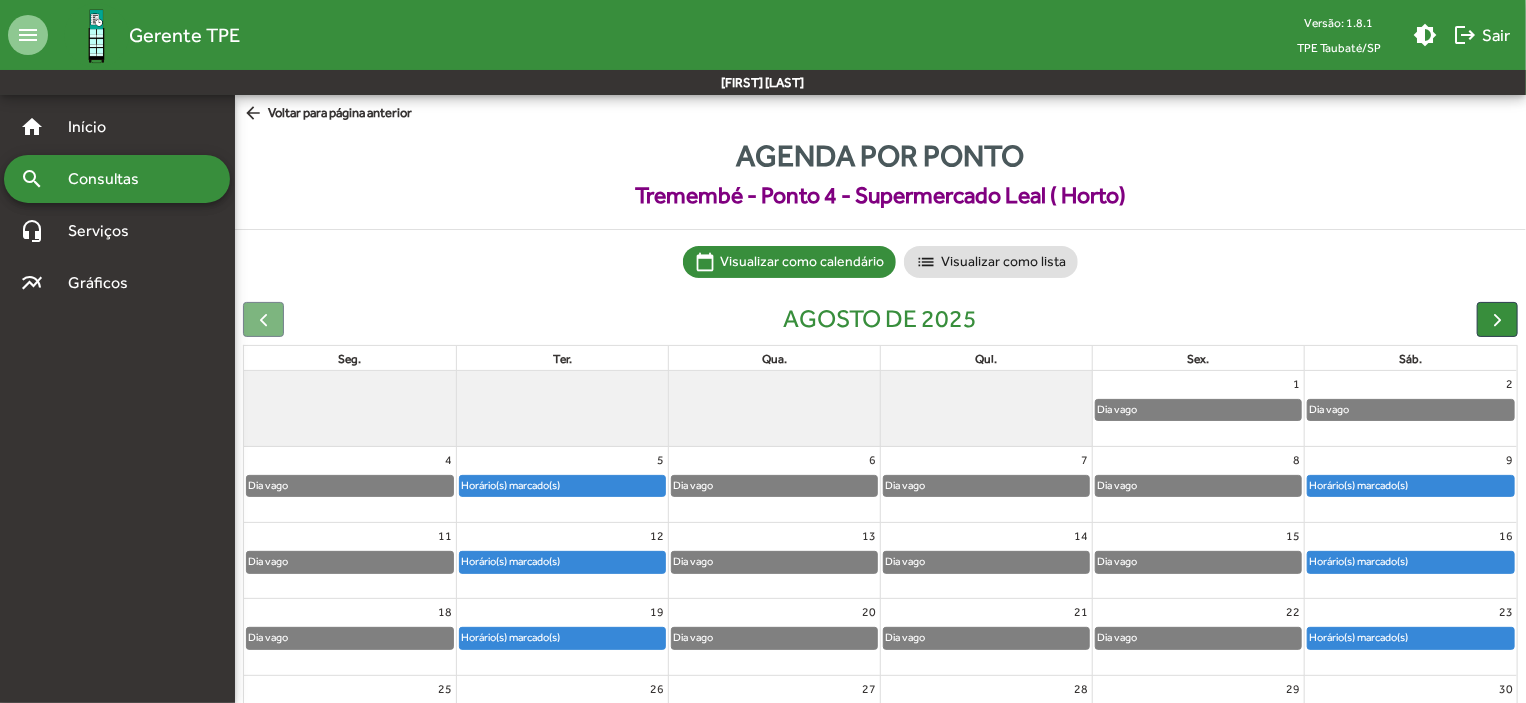 click on "Horário(s) marcado(s)" 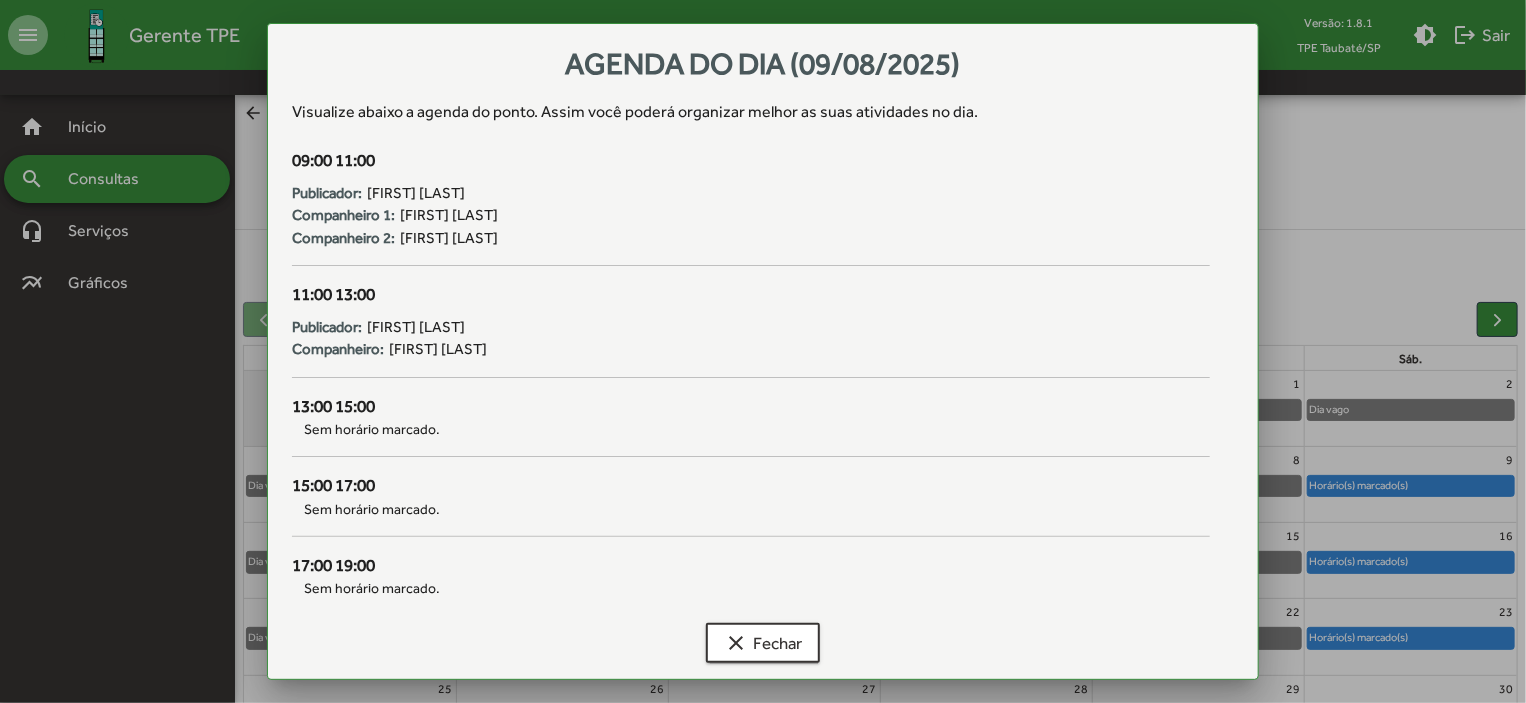 click at bounding box center (763, 351) 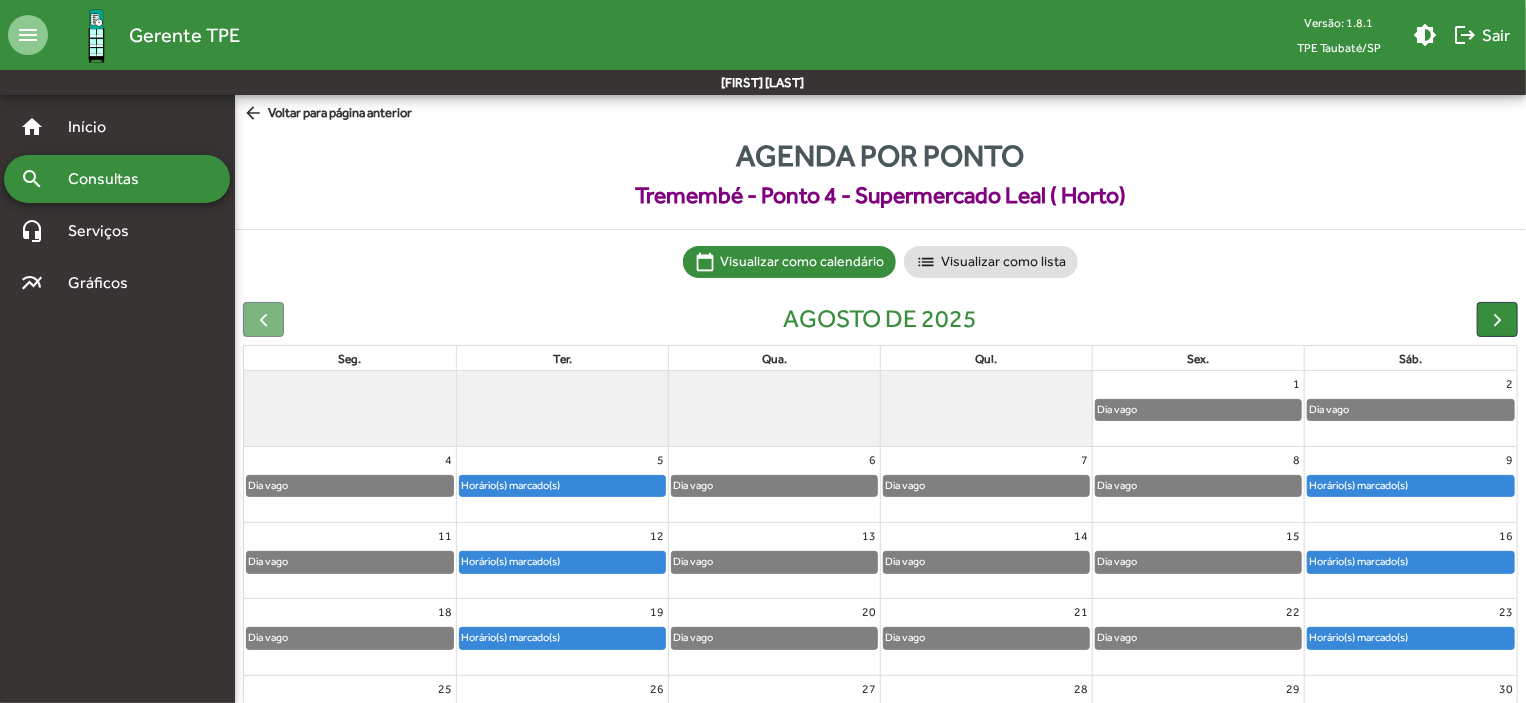 click on "Horário(s) marcado(s)" 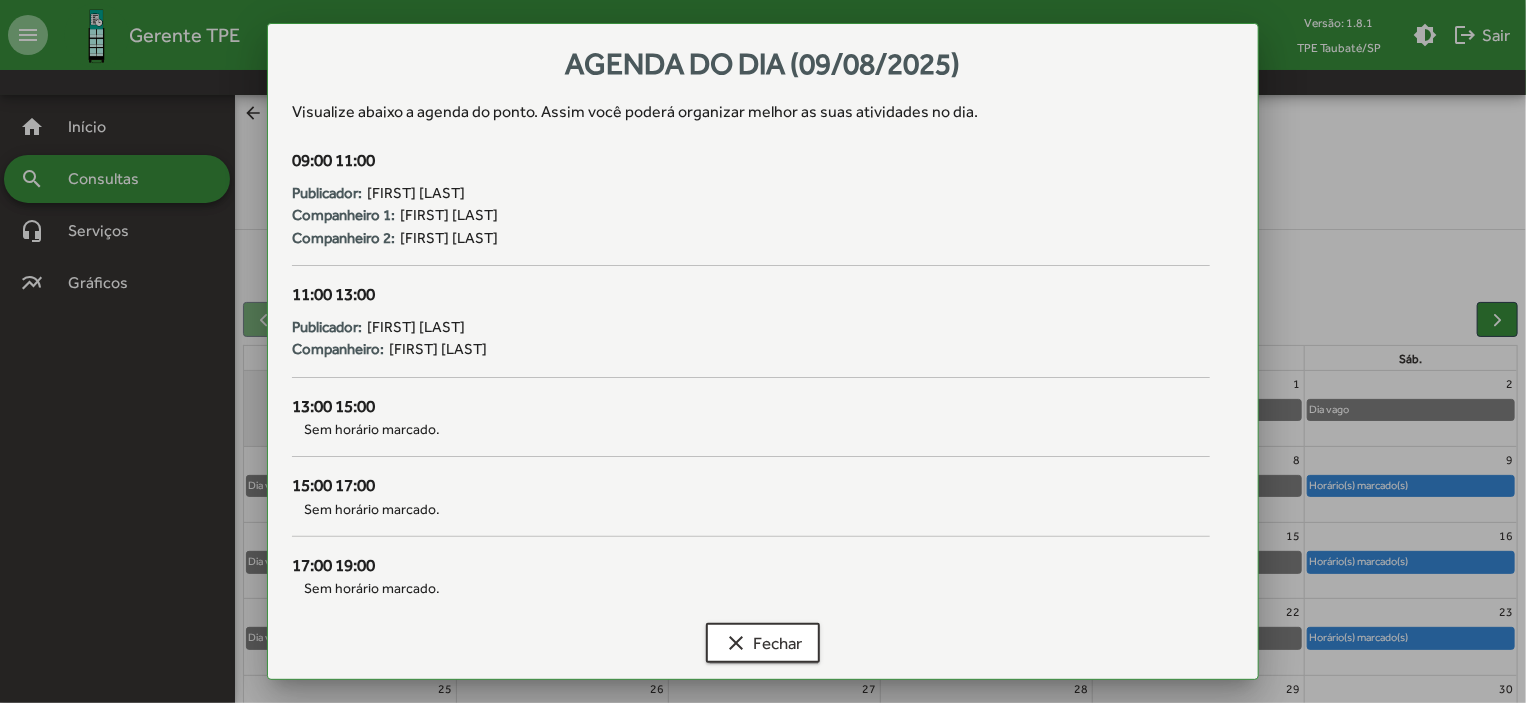 click at bounding box center (763, 351) 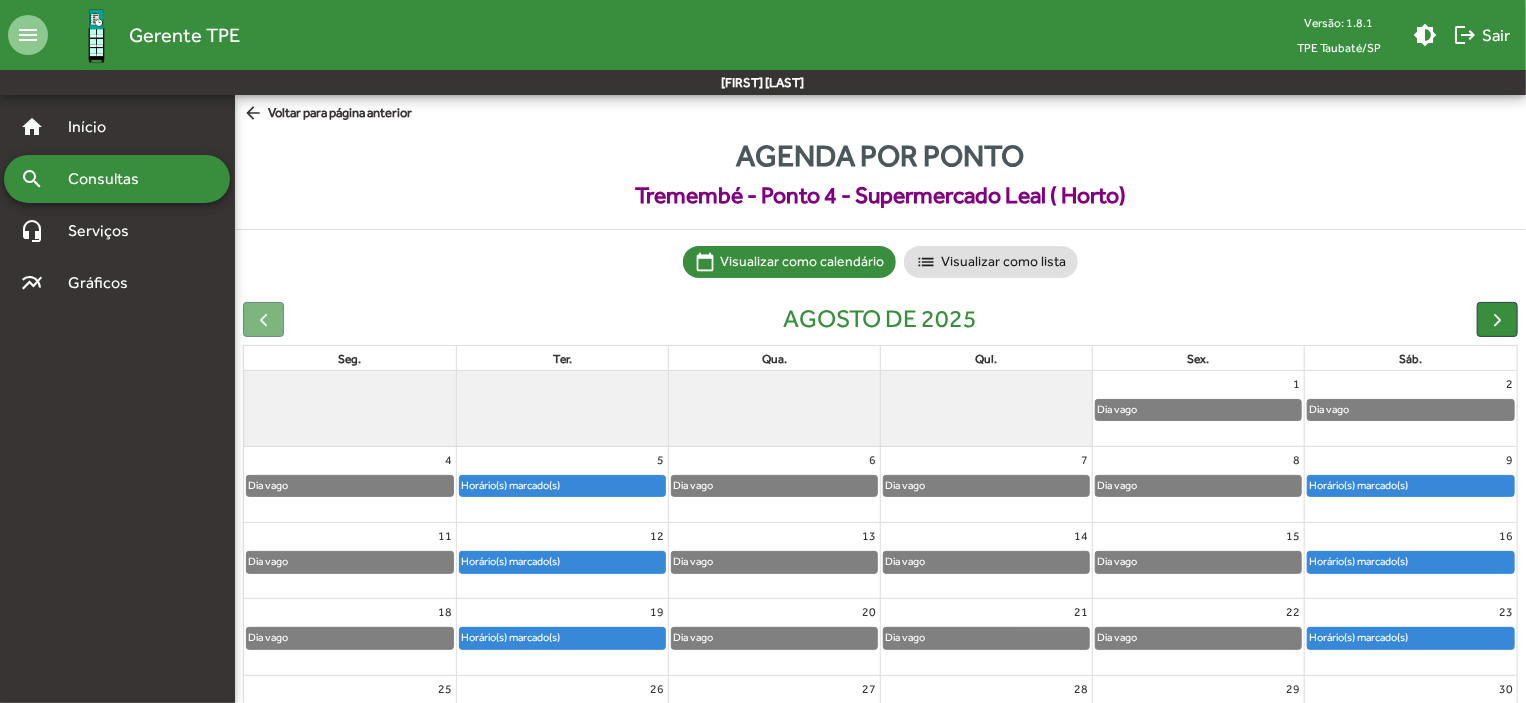 click on "Horário(s) marcado(s)" 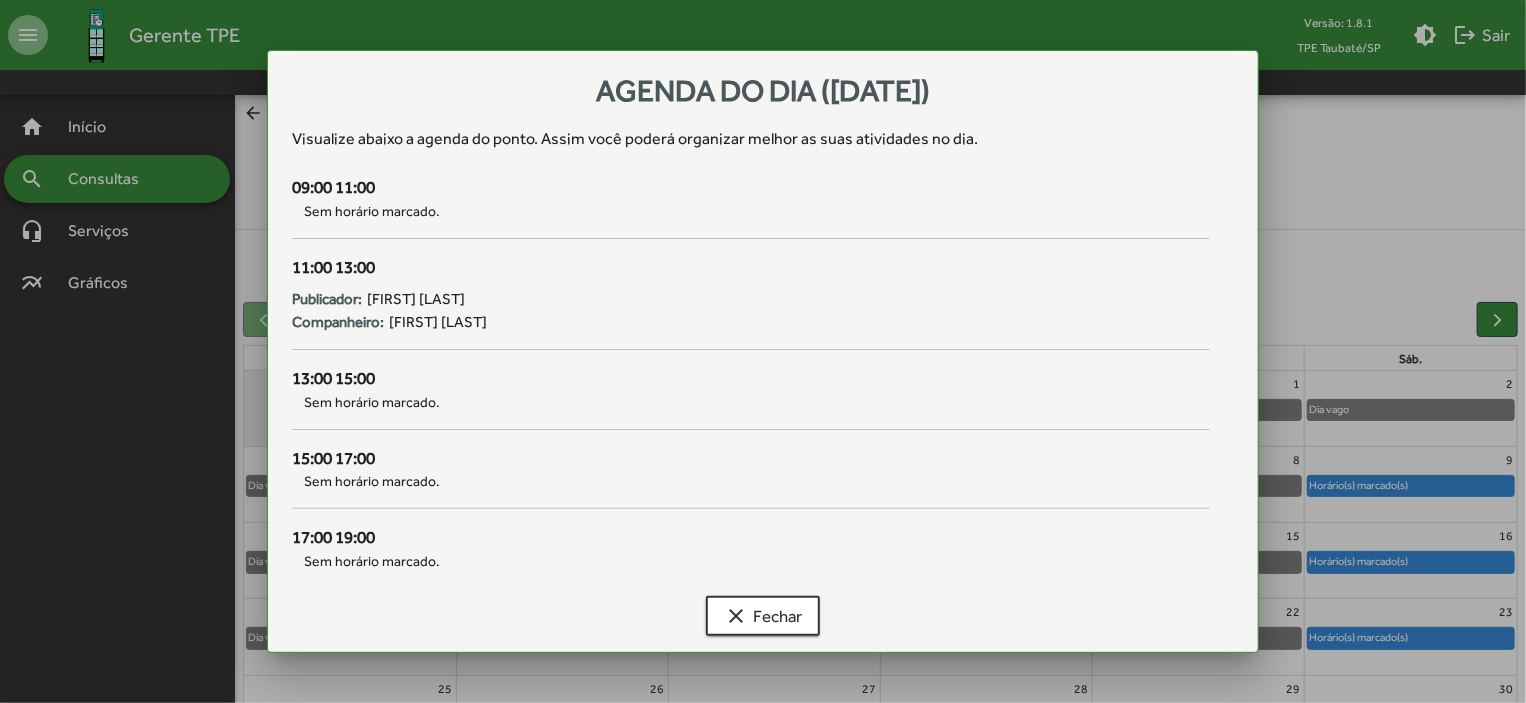 click at bounding box center [763, 351] 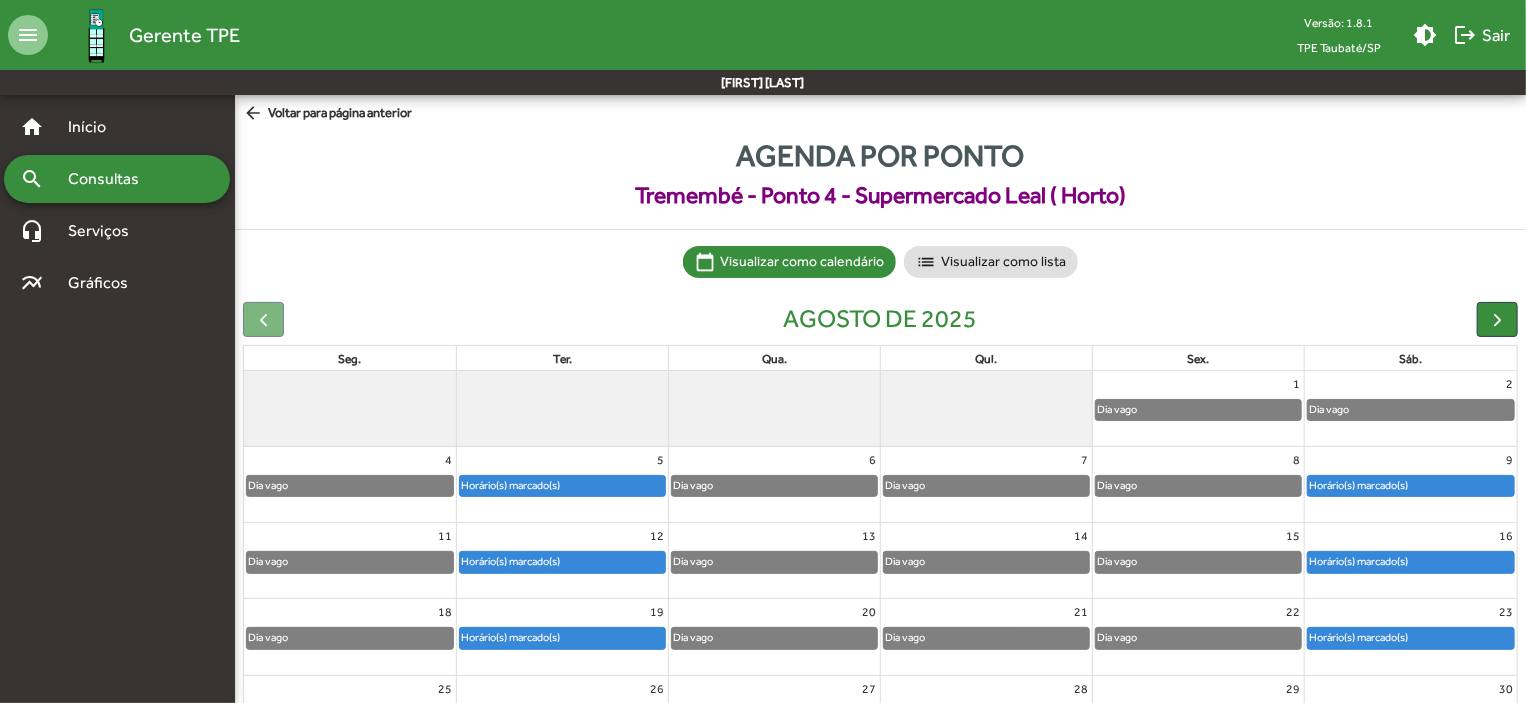 click on "Horário(s) marcado(s)" 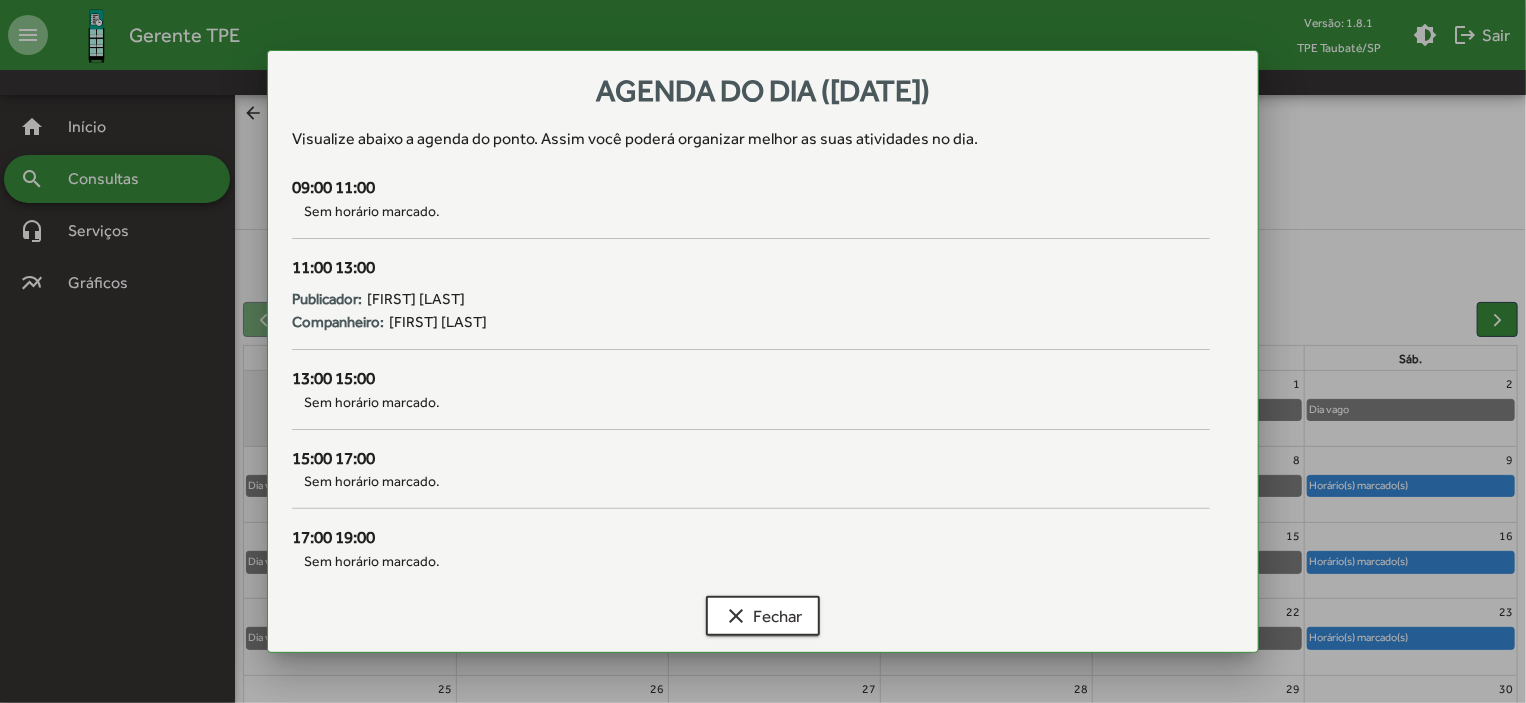 click at bounding box center (763, 351) 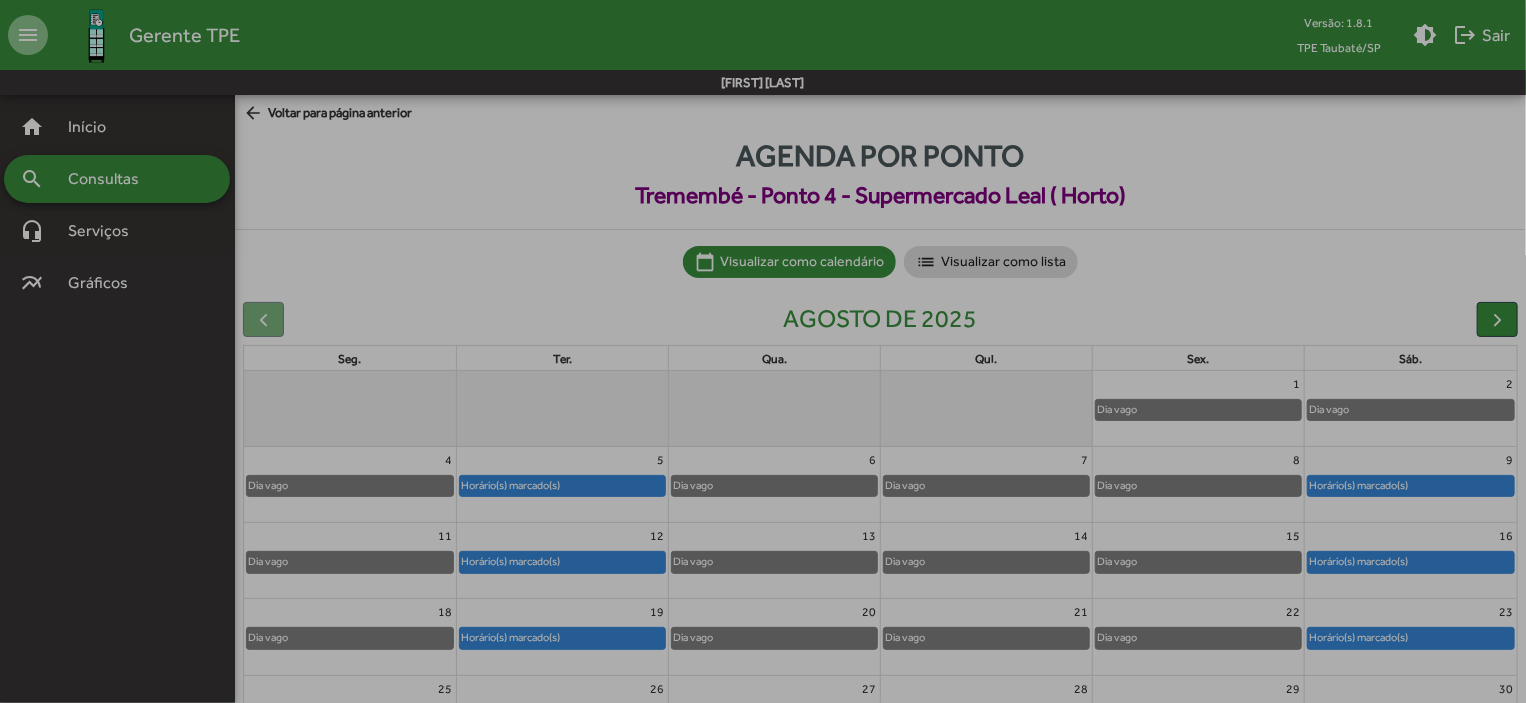click on "30" 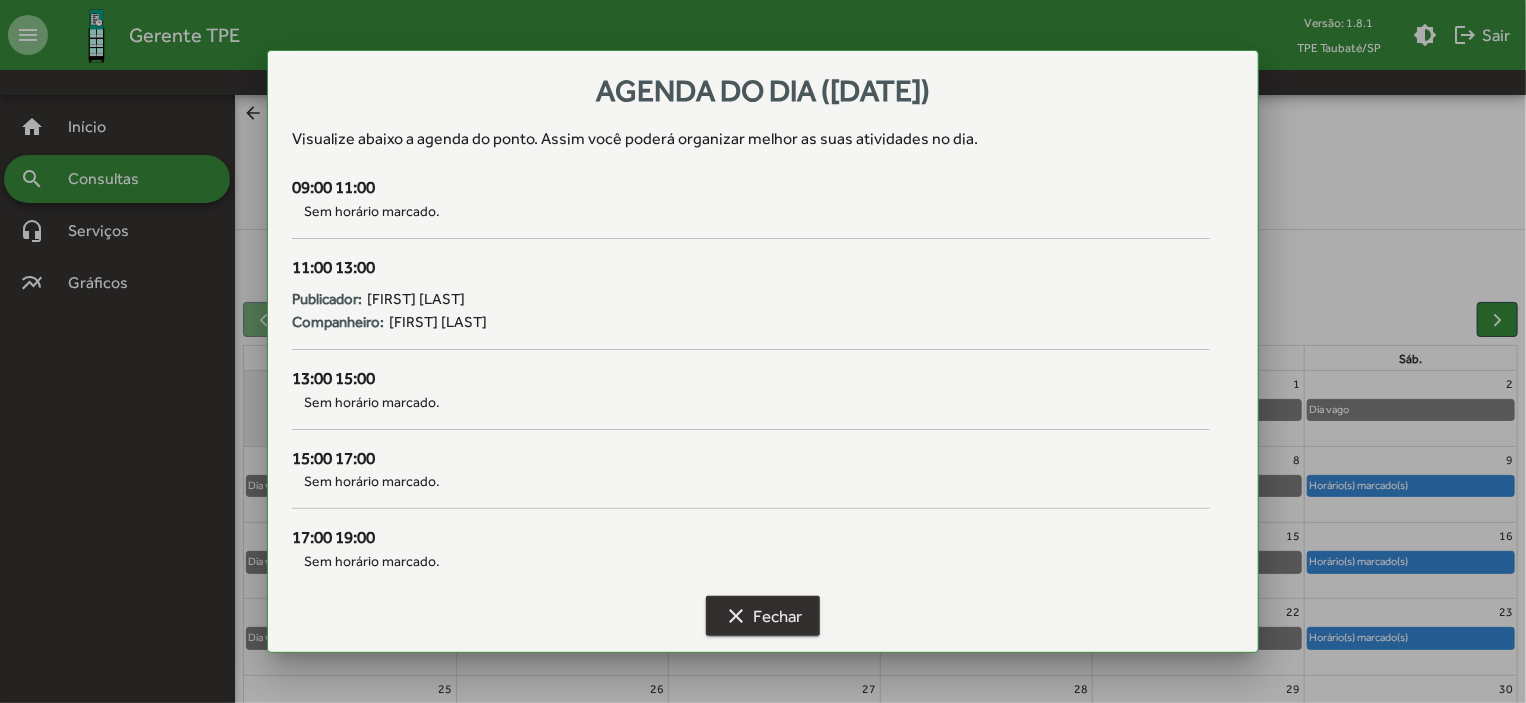 click on "clear  Fechar" at bounding box center [763, 616] 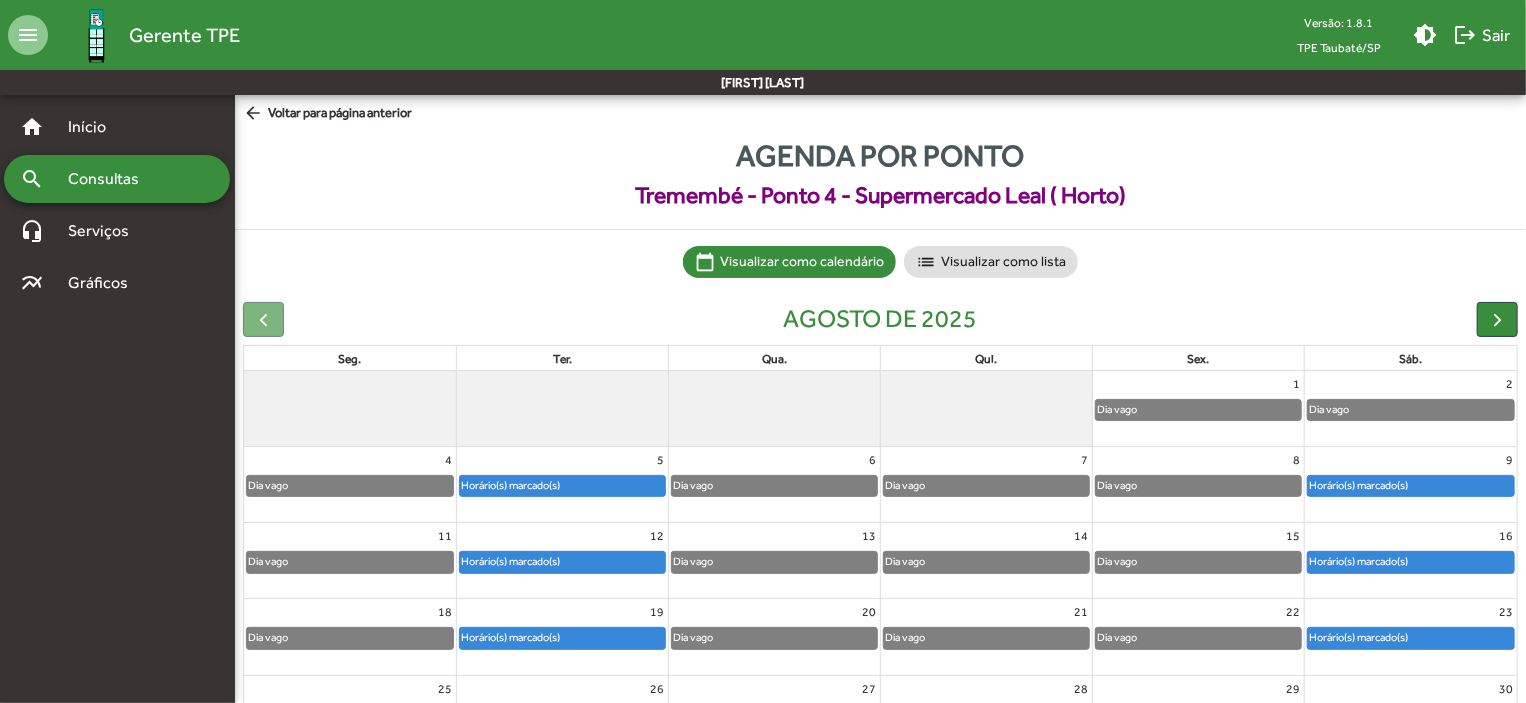 click on "Horário(s) marcado(s)" 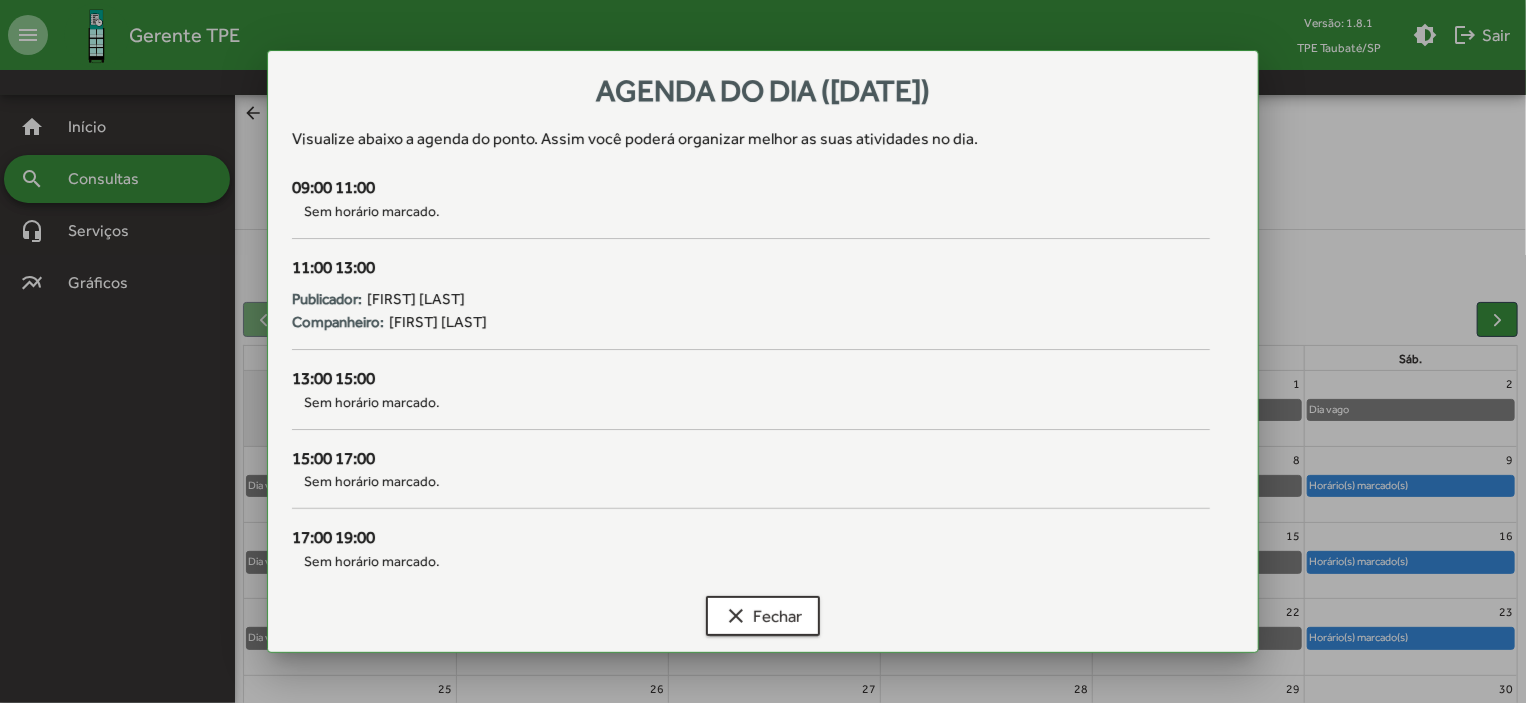 click at bounding box center [763, 351] 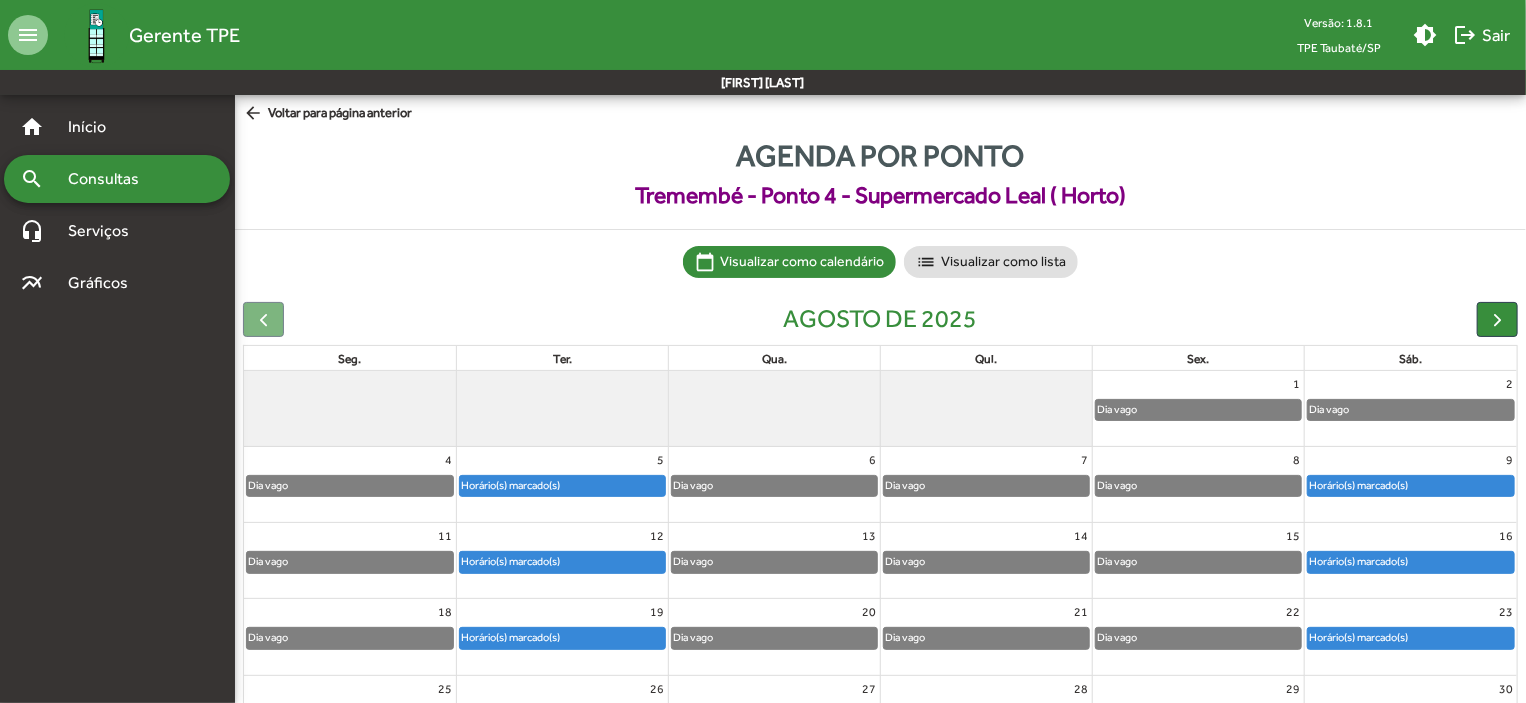 click on "Horário(s) marcado(s)" 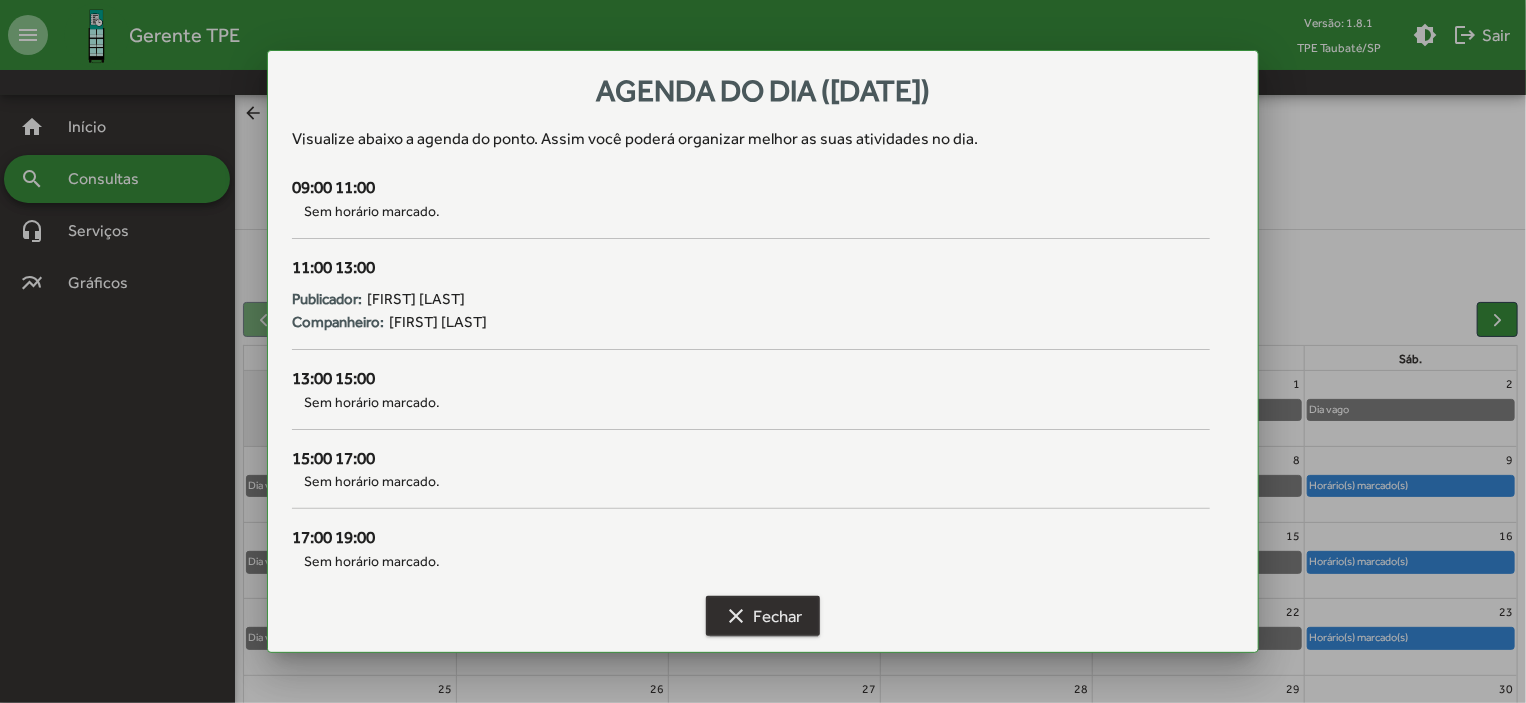 click on "clear  Fechar" at bounding box center [763, 616] 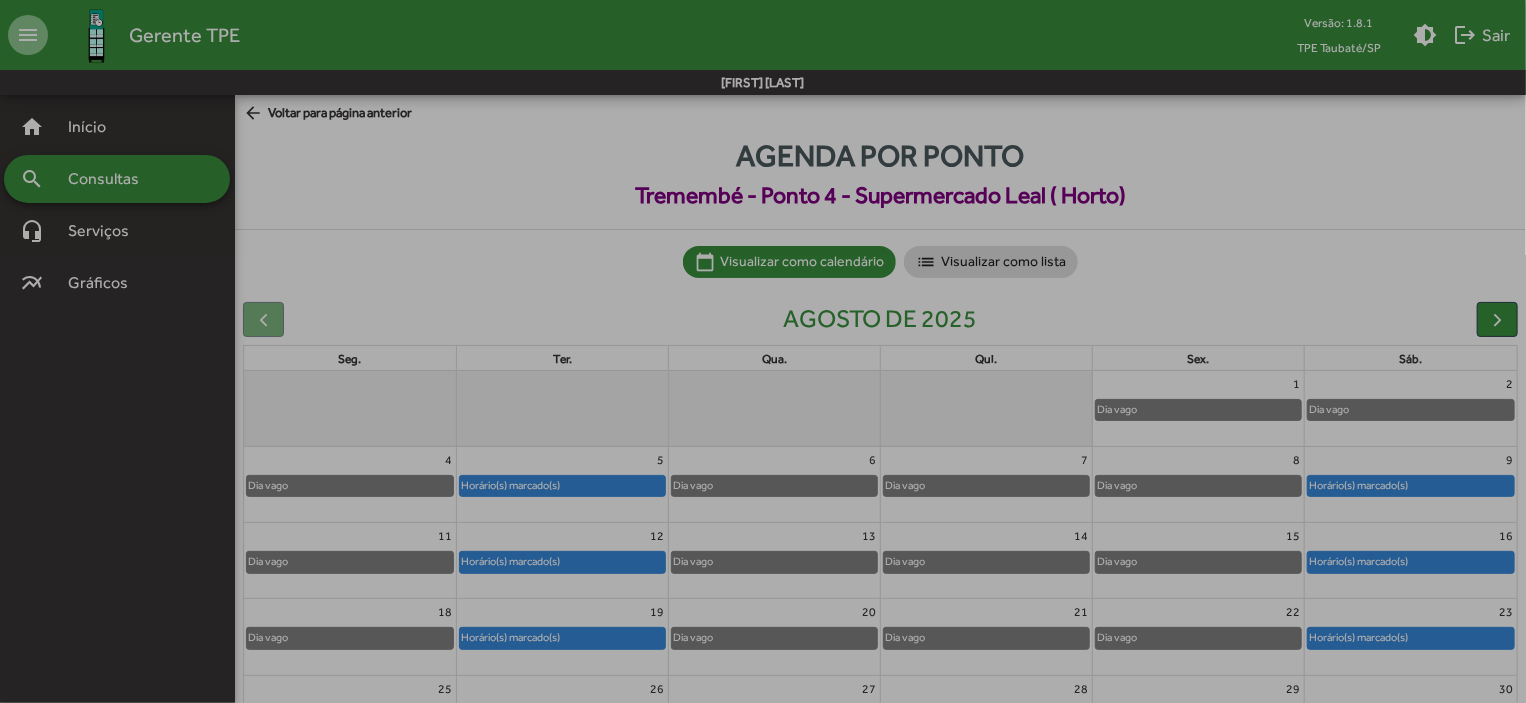 click on "clear  Fechar" at bounding box center (763, 616) 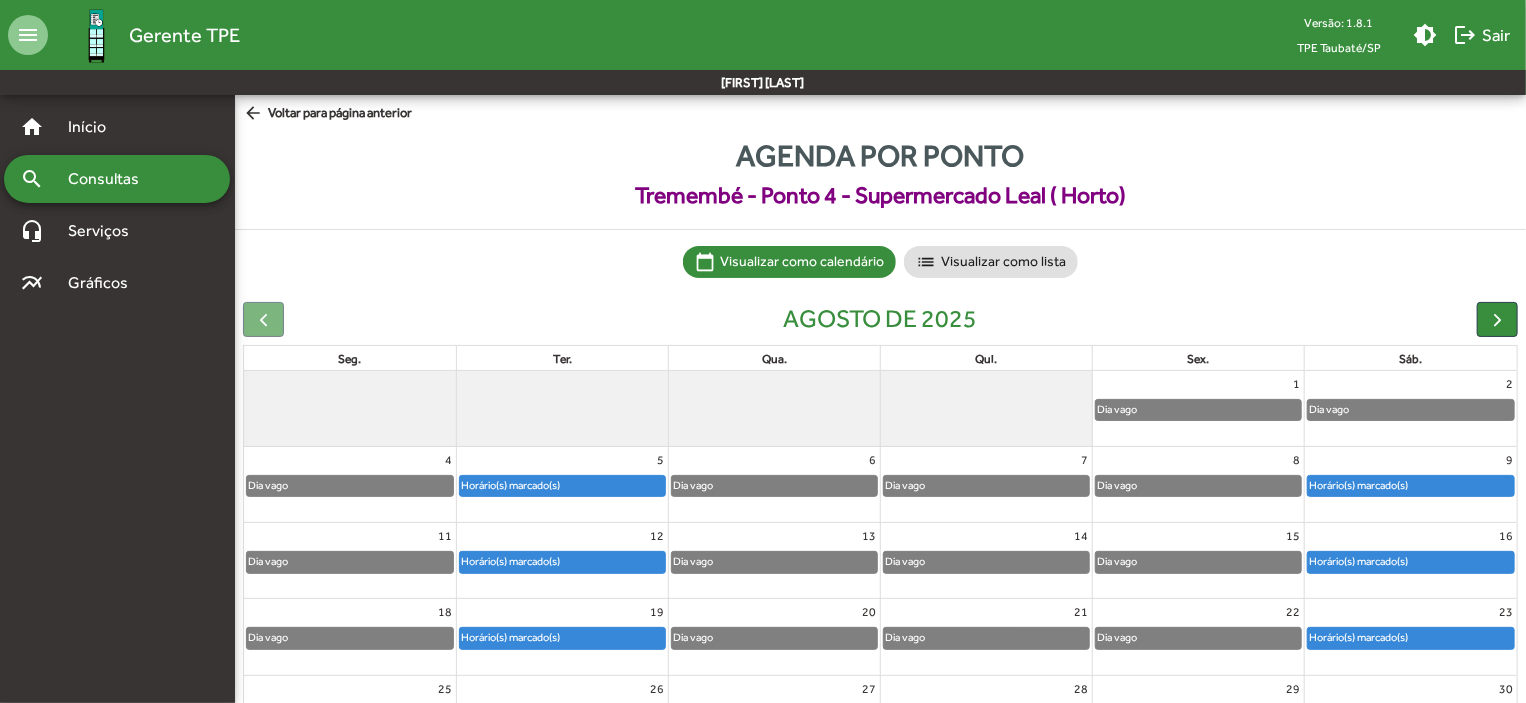 scroll, scrollTop: 124, scrollLeft: 0, axis: vertical 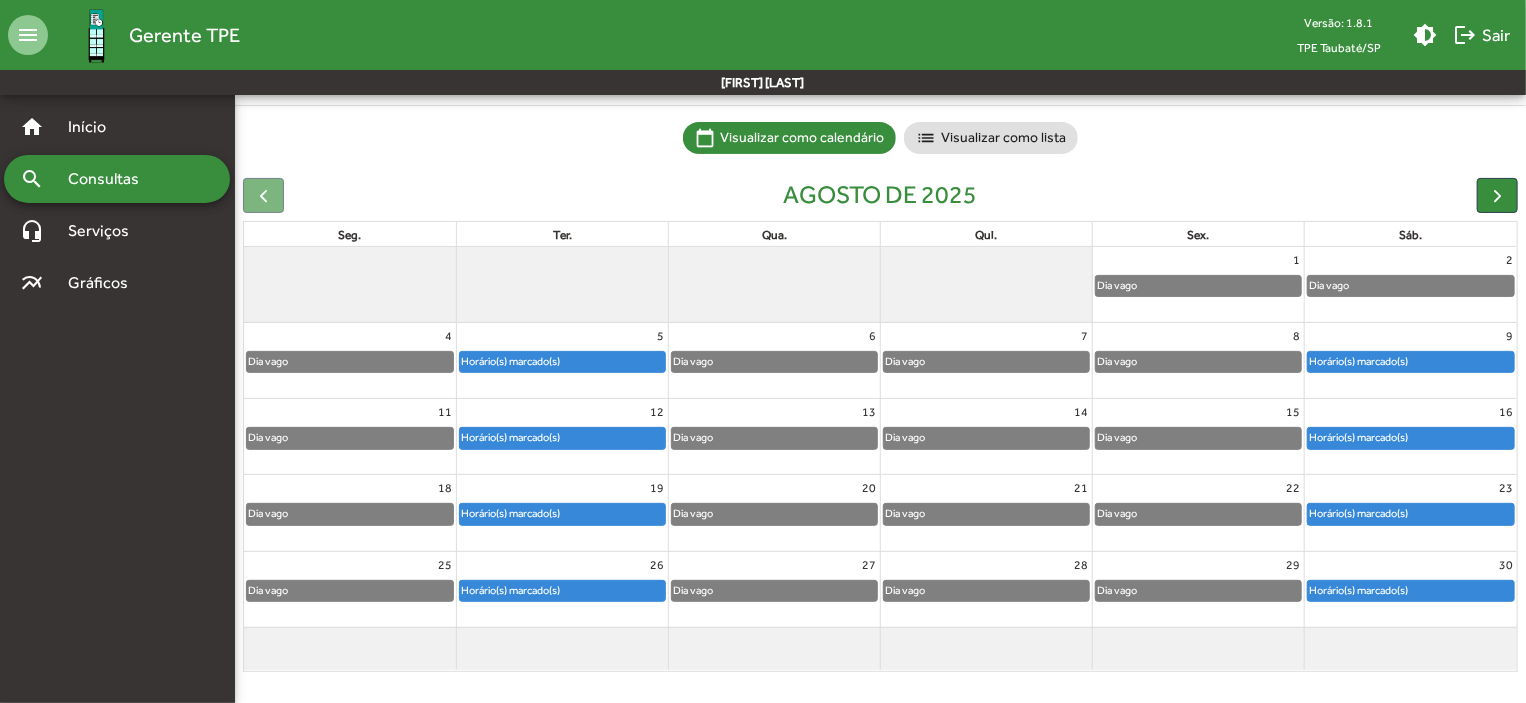 click on "Horário(s) marcado(s)" 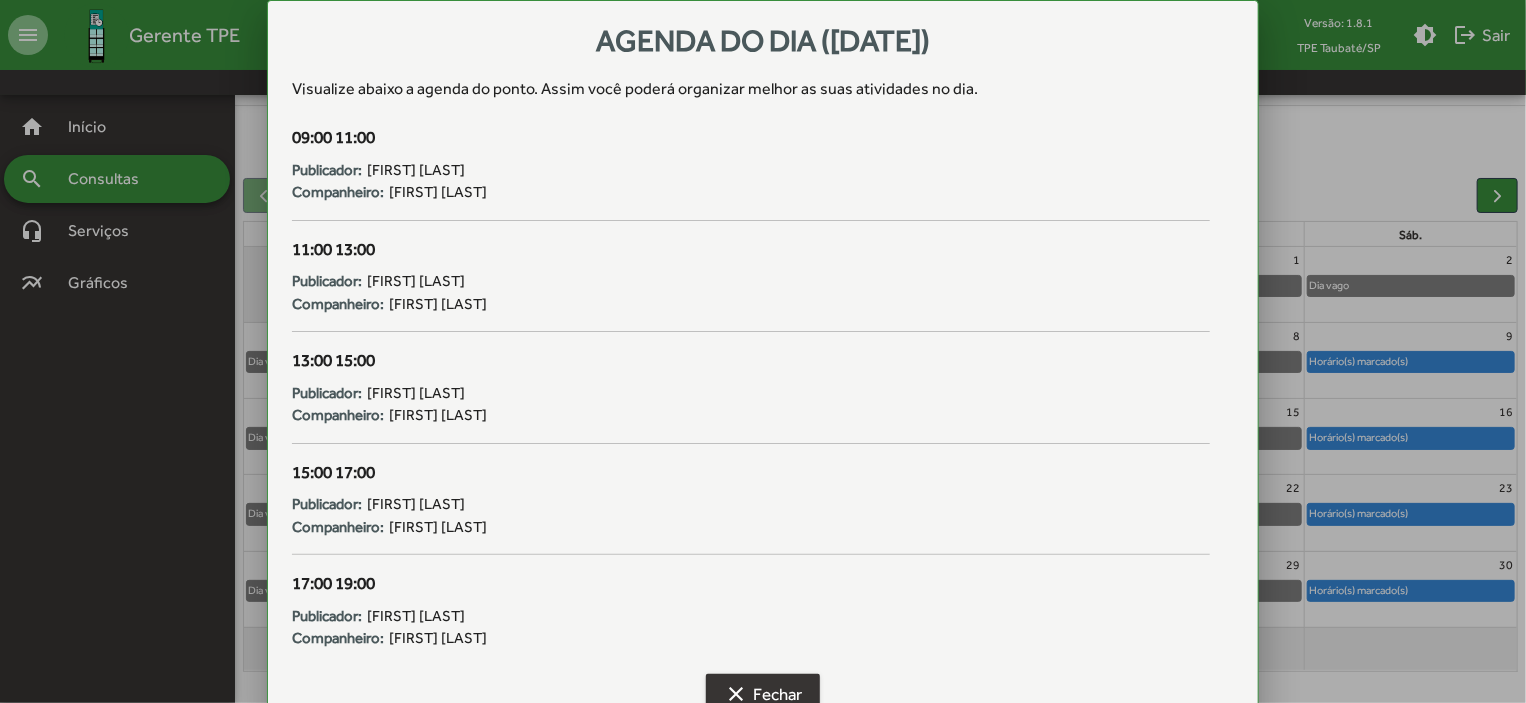 click on "clear  Fechar" at bounding box center (763, 694) 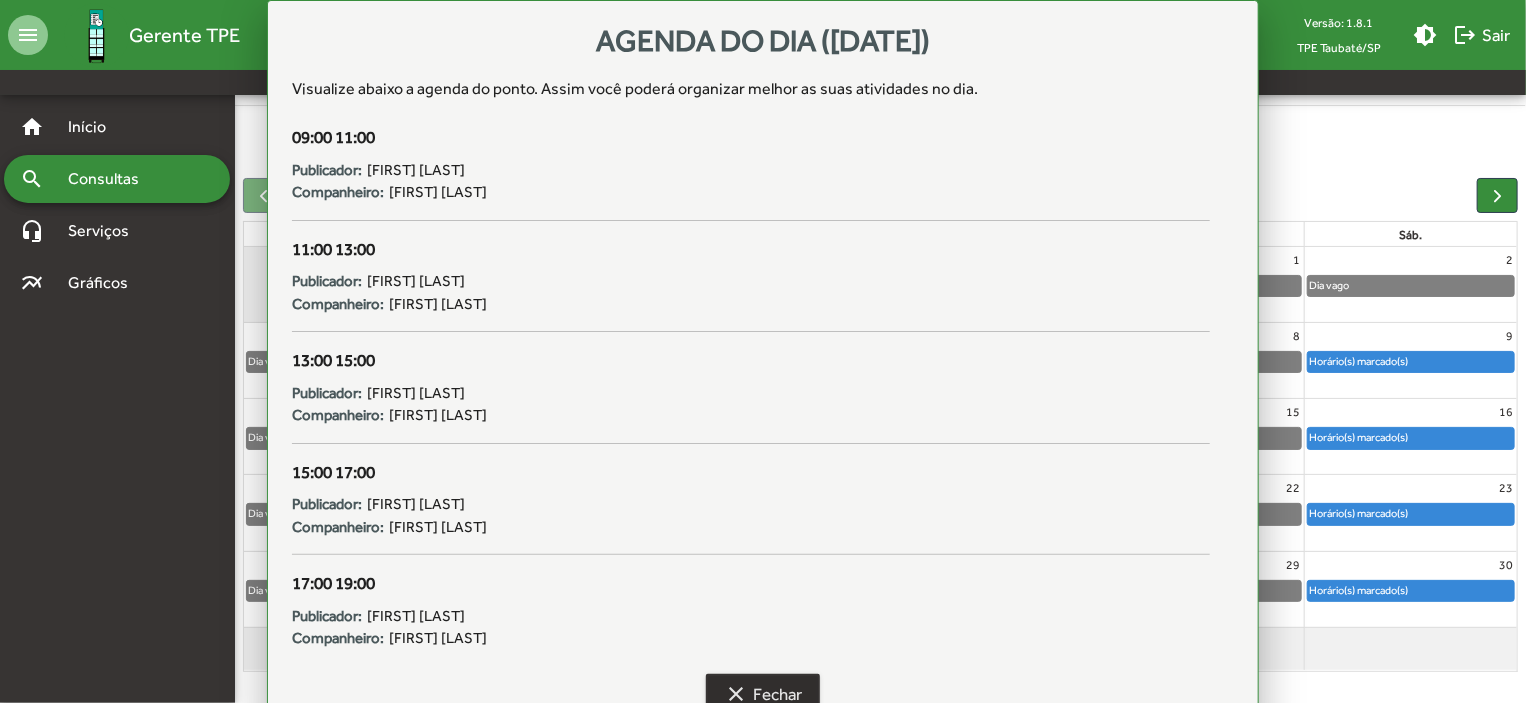 scroll, scrollTop: 124, scrollLeft: 0, axis: vertical 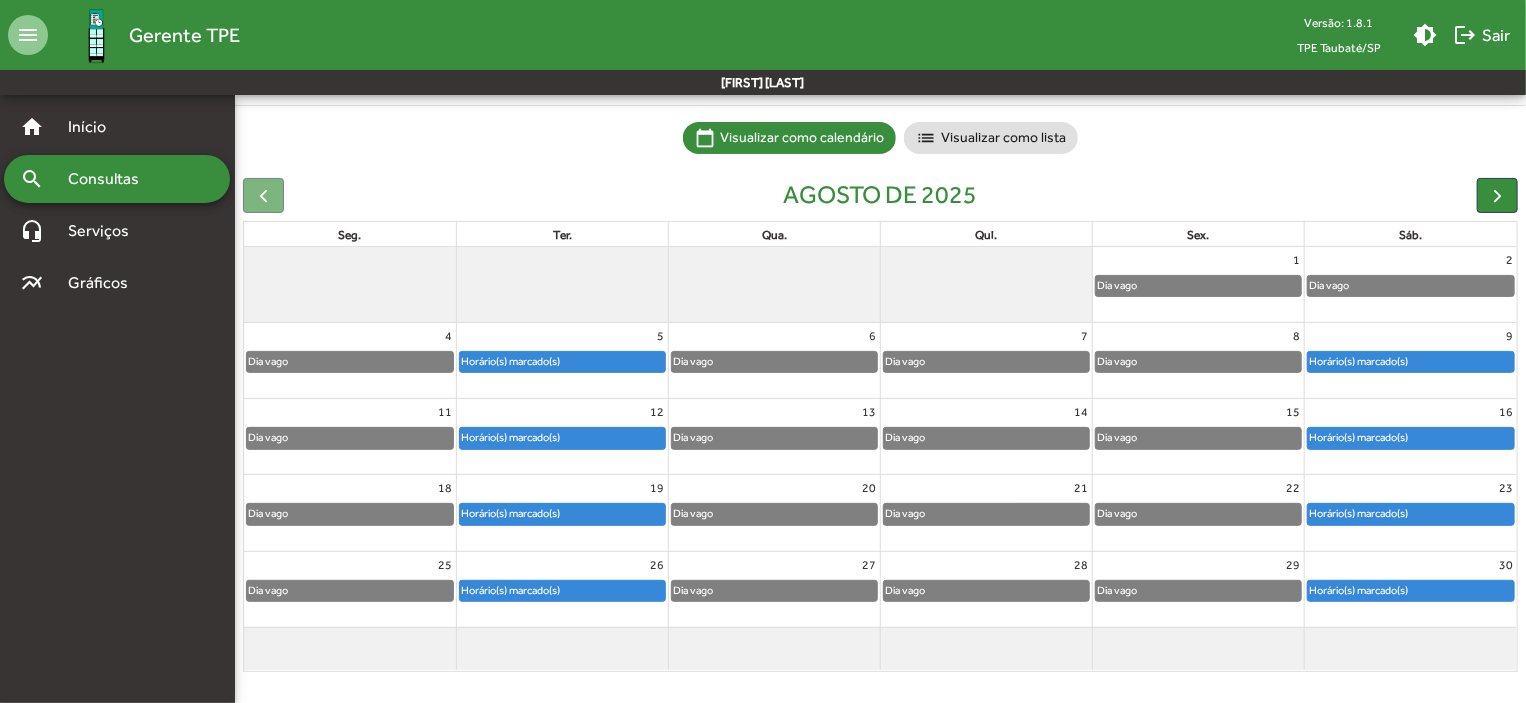 click on "Horário(s) marcado(s)" 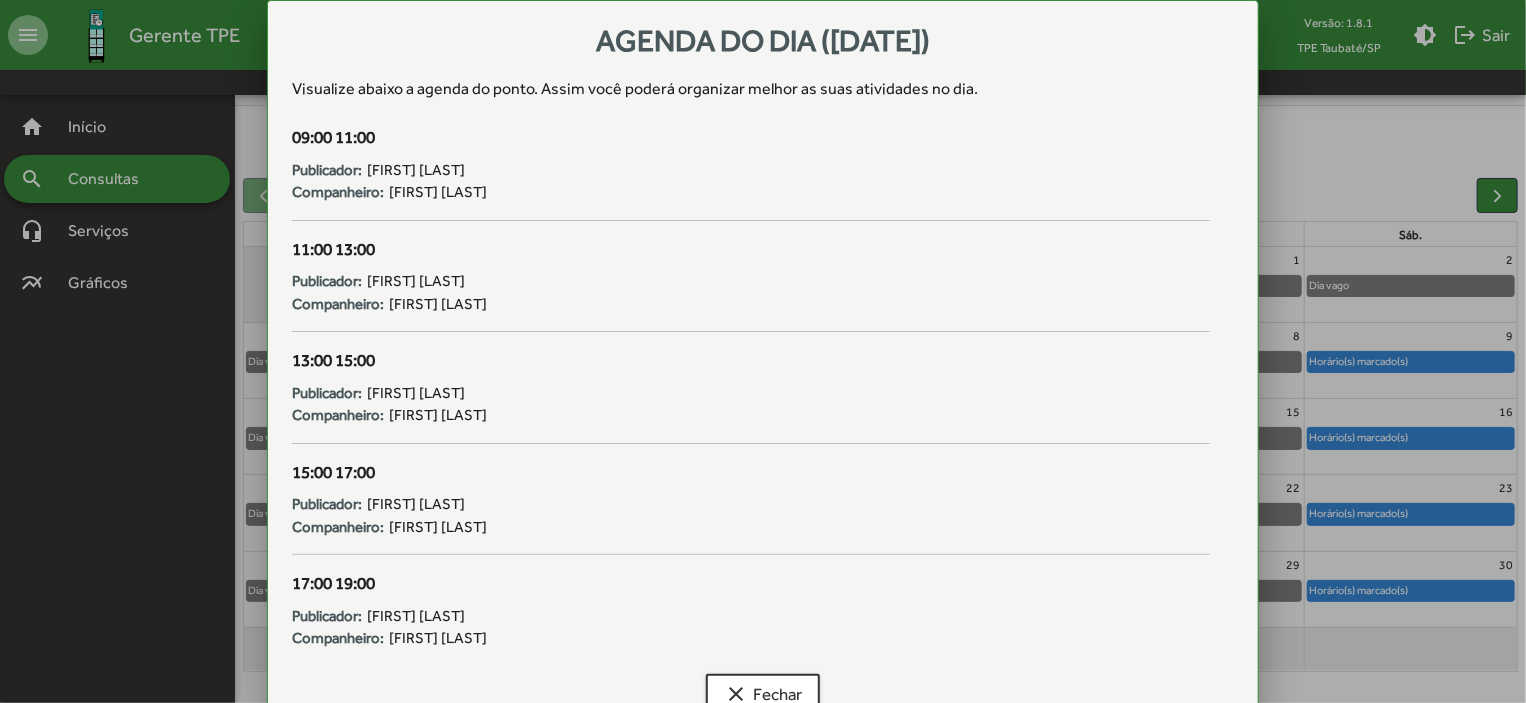 scroll, scrollTop: 0, scrollLeft: 0, axis: both 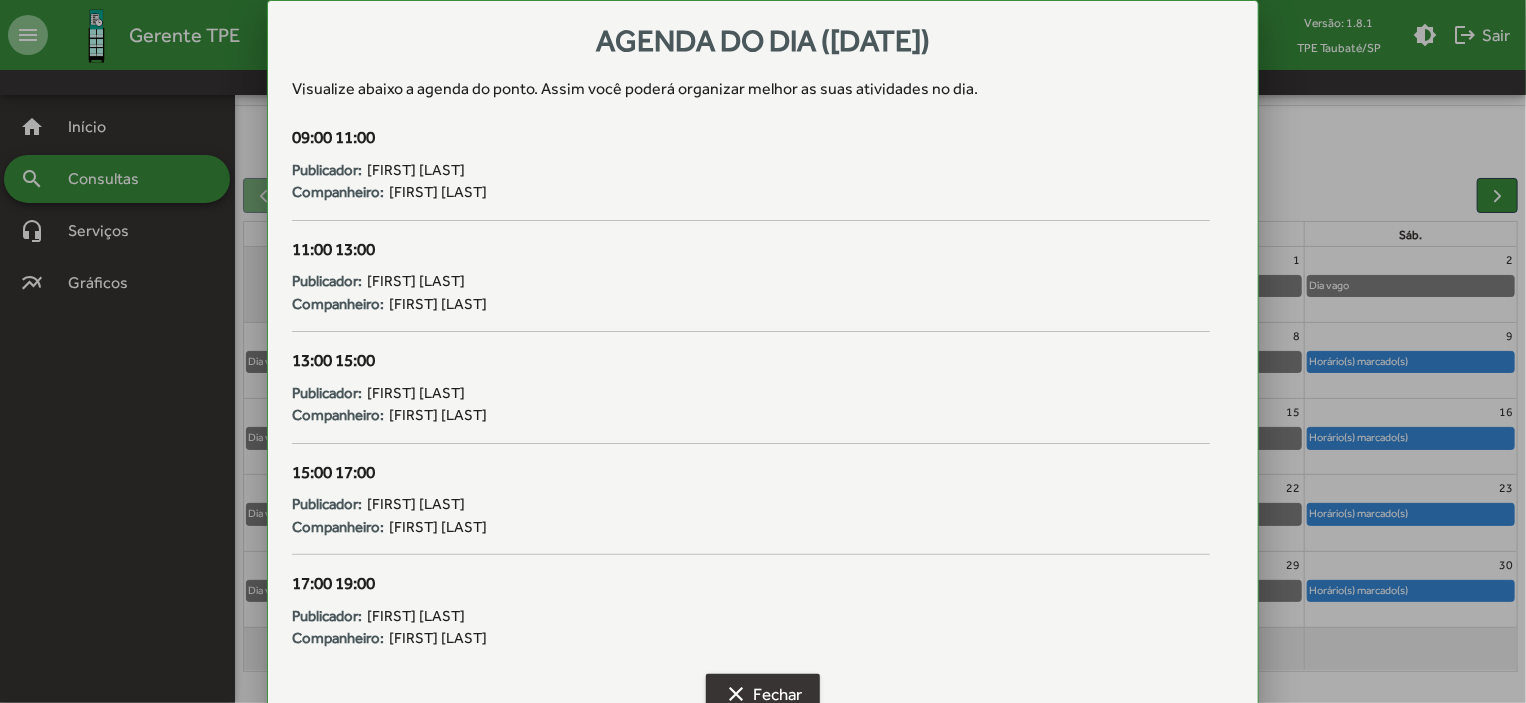 click on "clear  Fechar" at bounding box center [763, 694] 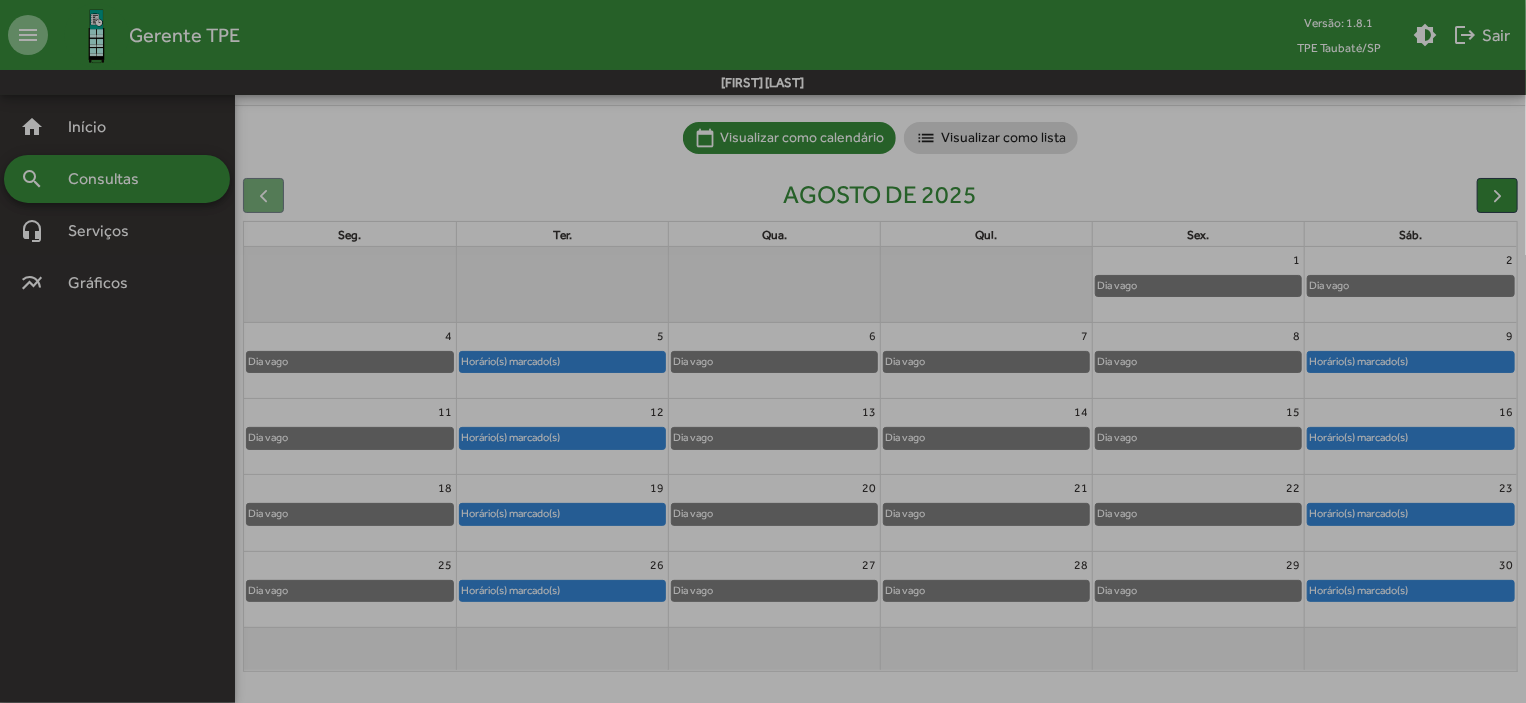 click on "clear  Fechar" at bounding box center (763, 694) 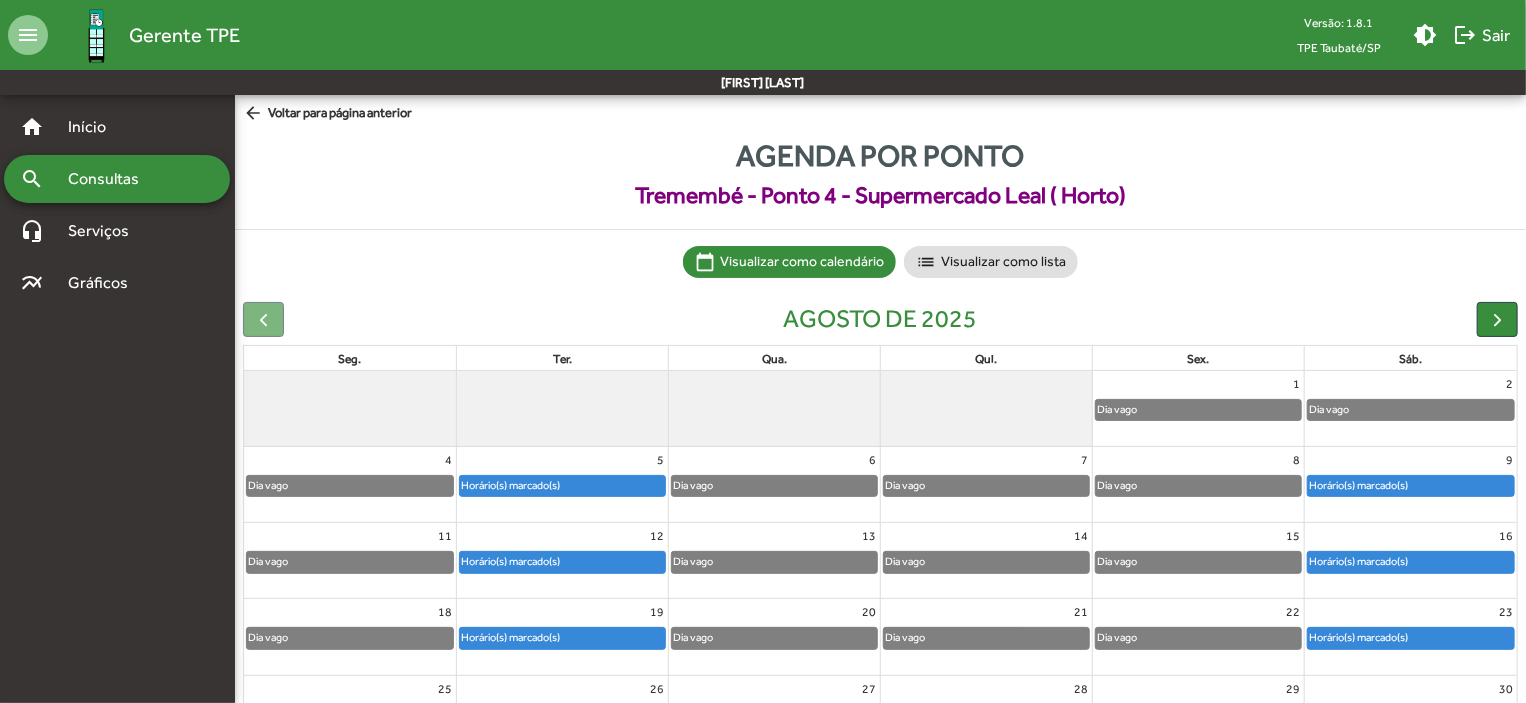 scroll, scrollTop: 124, scrollLeft: 0, axis: vertical 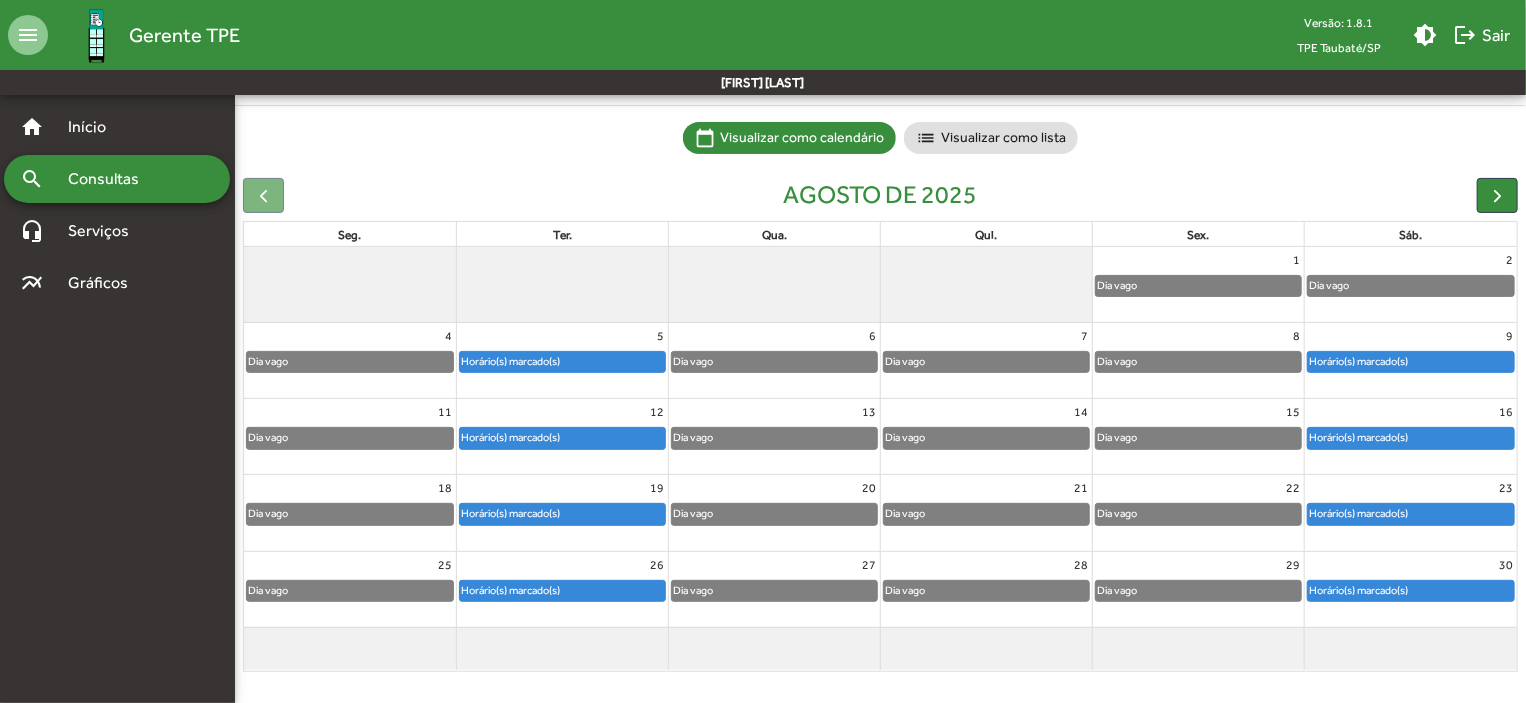 click on "Horário(s) marcado(s)" 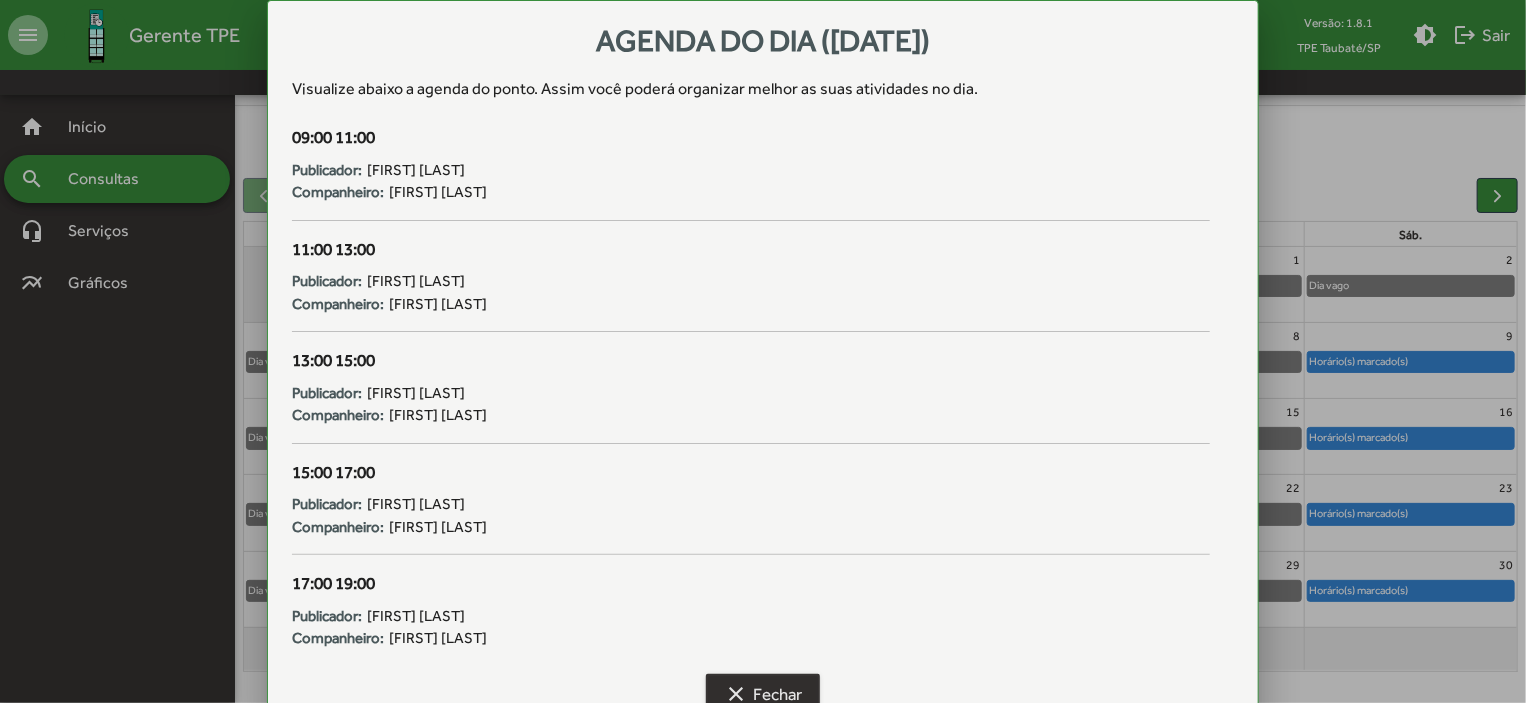 click on "clear  Fechar" at bounding box center [763, 694] 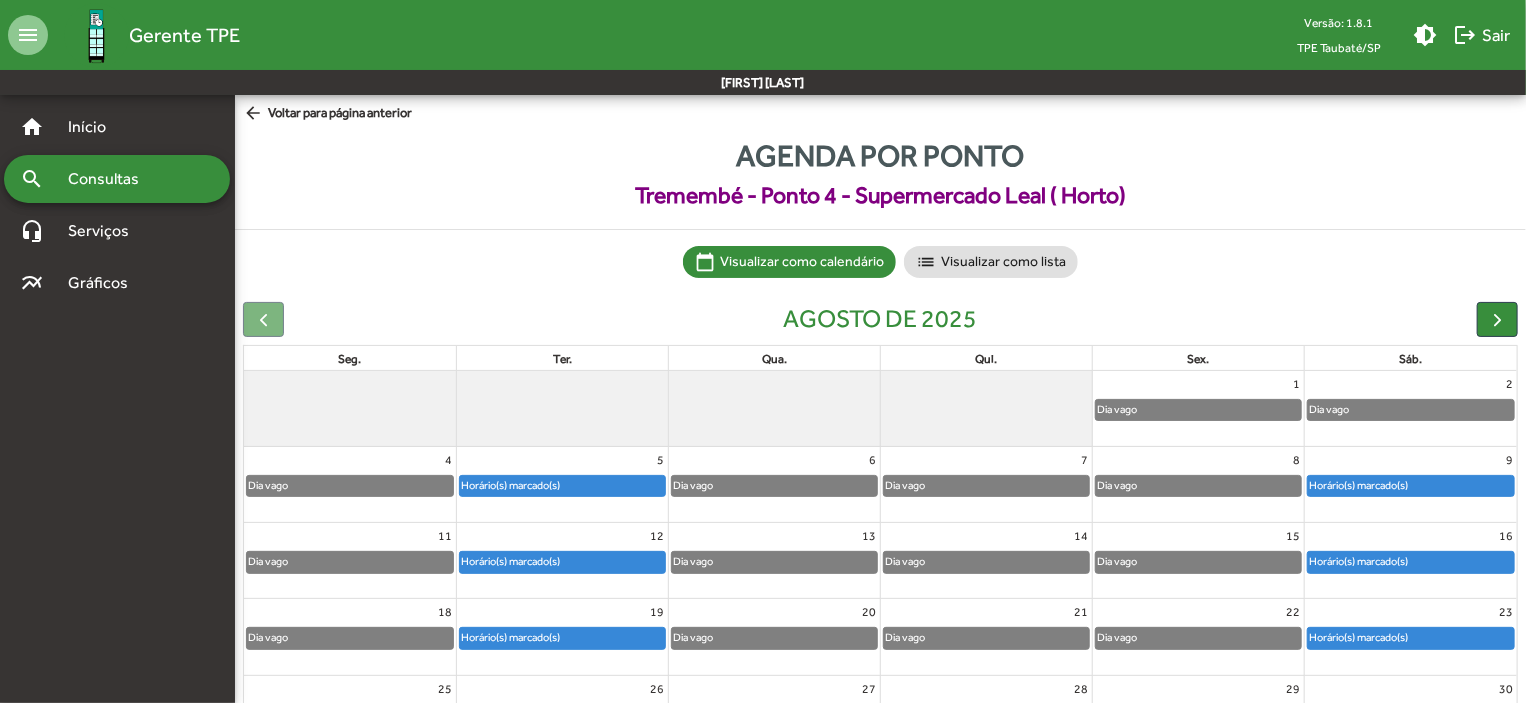 scroll, scrollTop: 124, scrollLeft: 0, axis: vertical 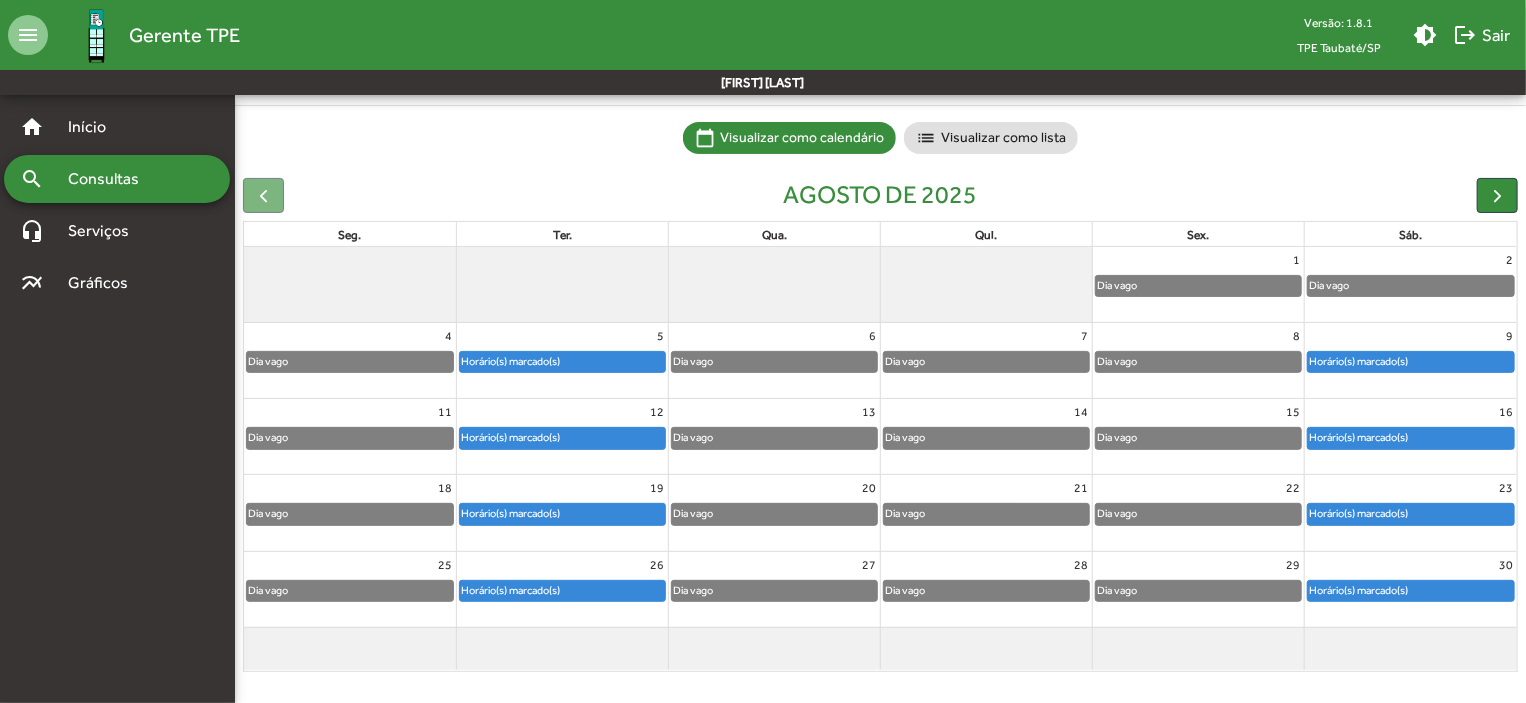 click on "Horário(s) marcado(s)" 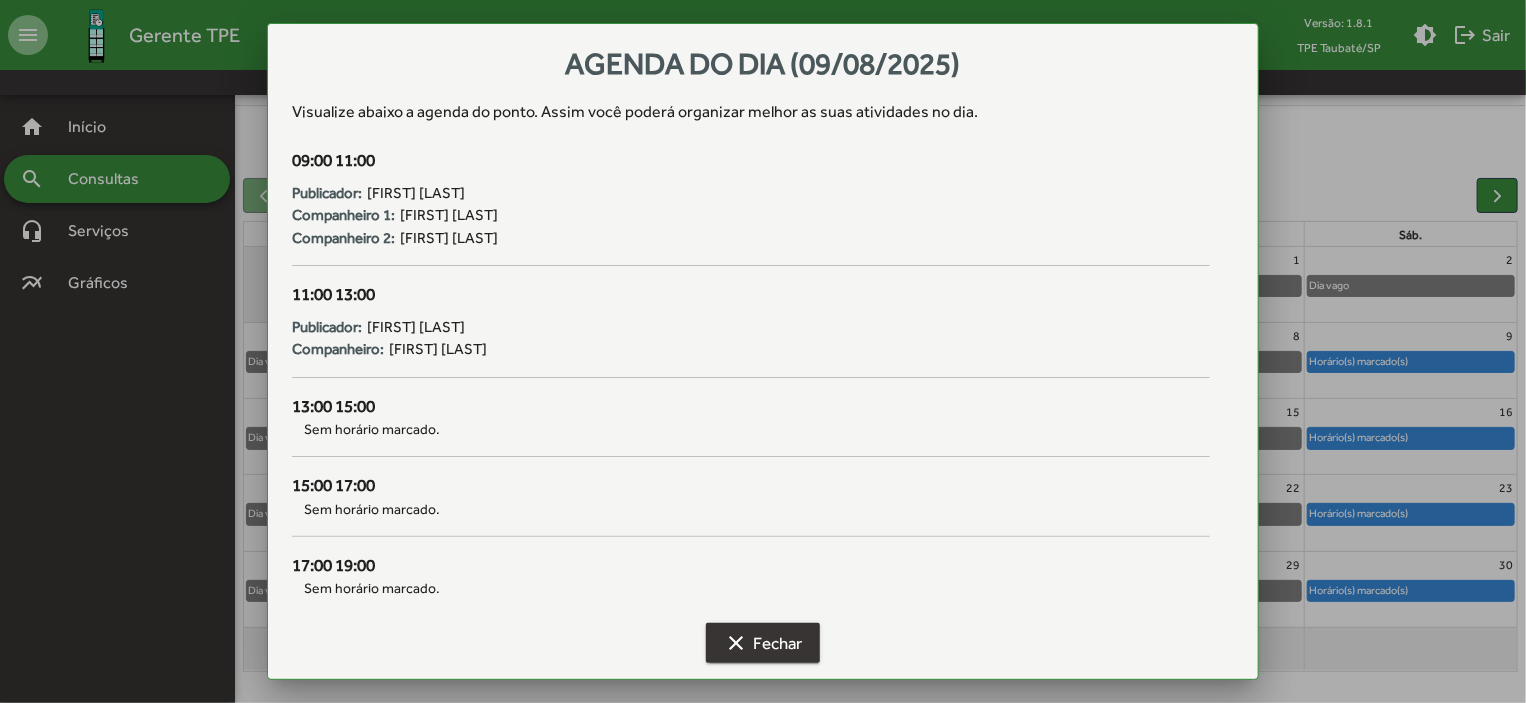 click on "clear  Fechar" at bounding box center (763, 643) 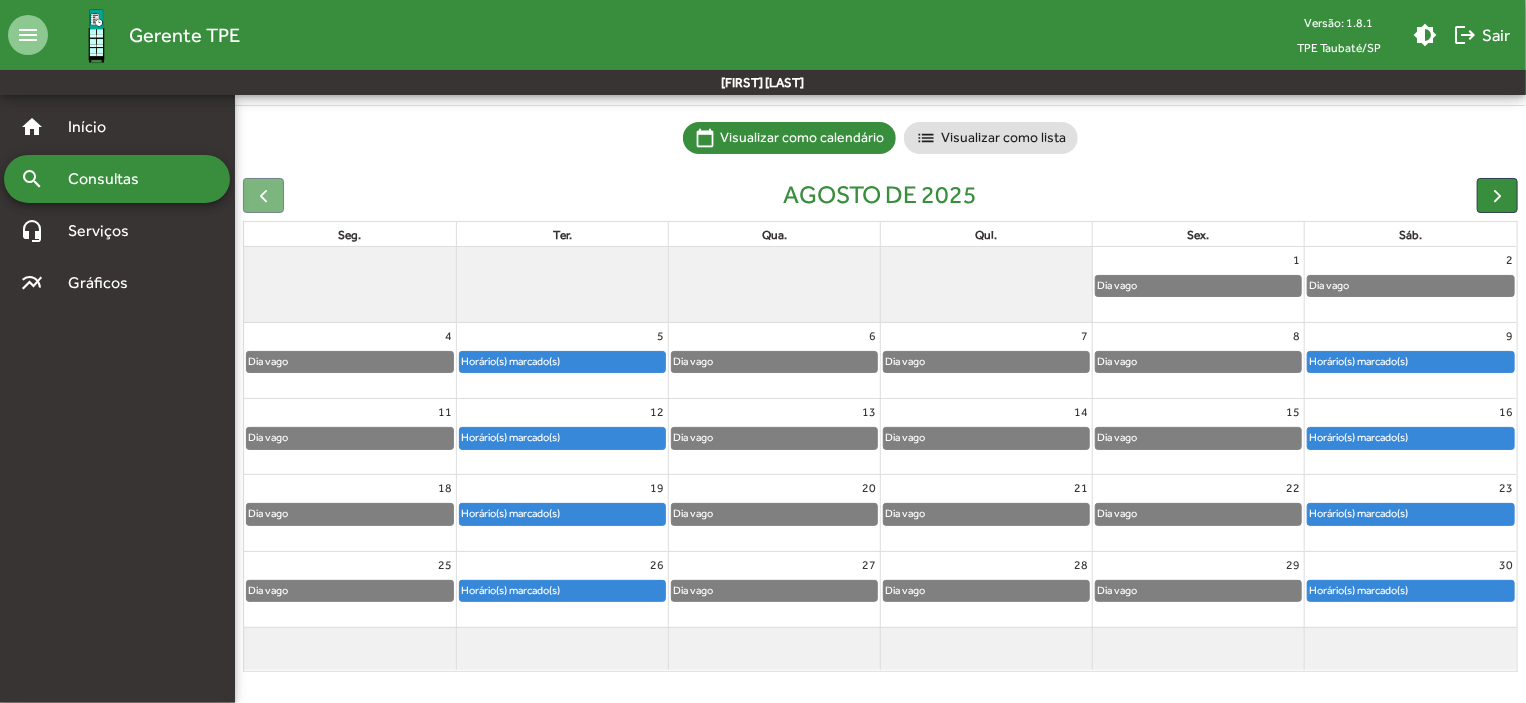 click on "clear  Fechar" at bounding box center (763, 643) 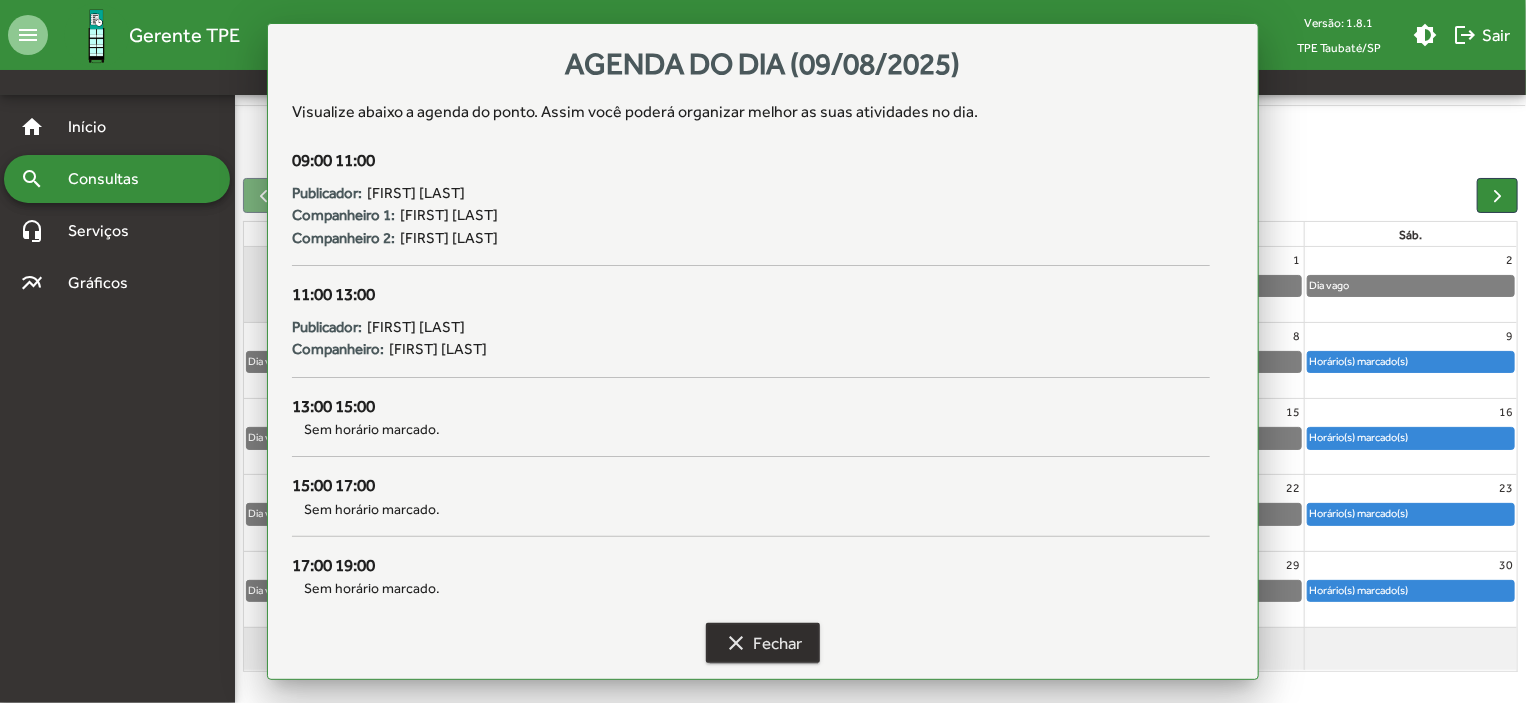 scroll, scrollTop: 124, scrollLeft: 0, axis: vertical 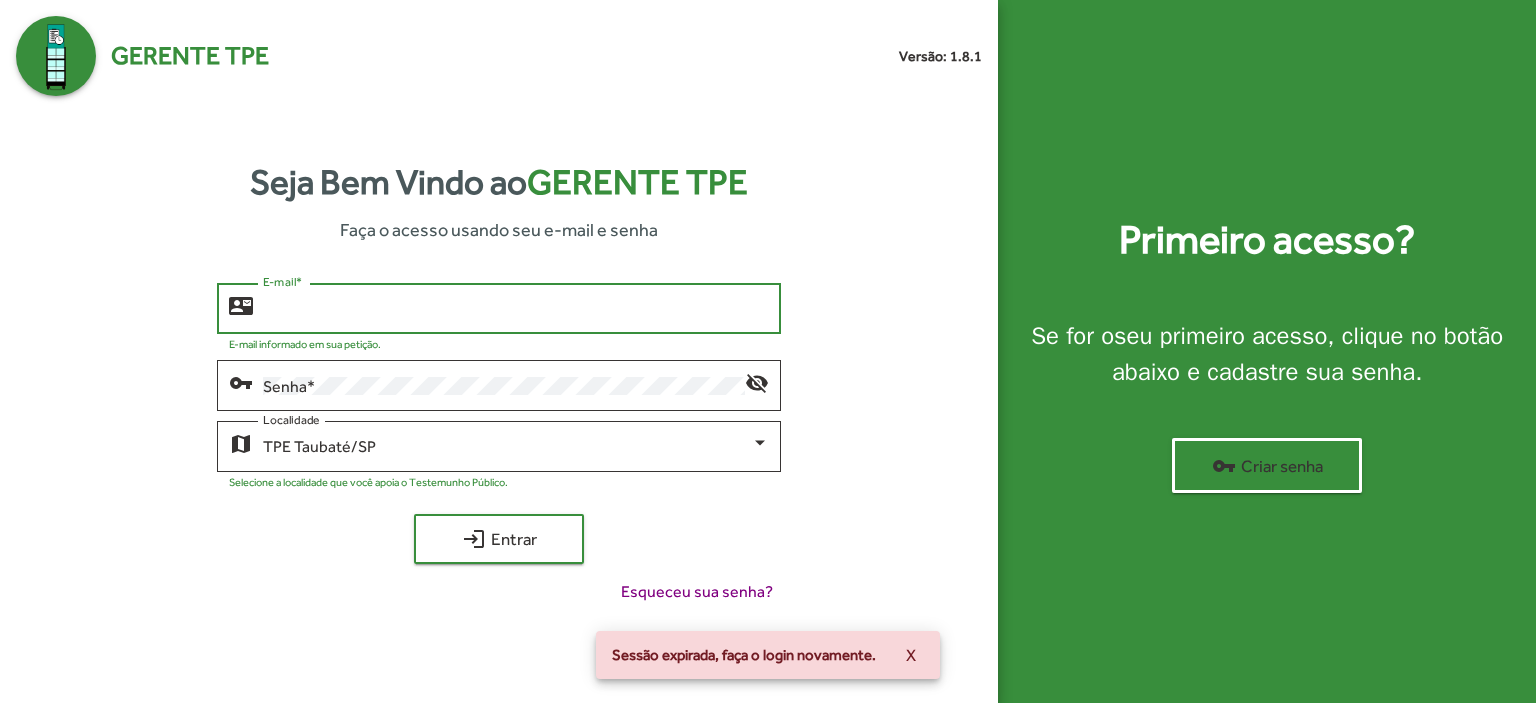 click on "E-mail   *" at bounding box center (516, 309) 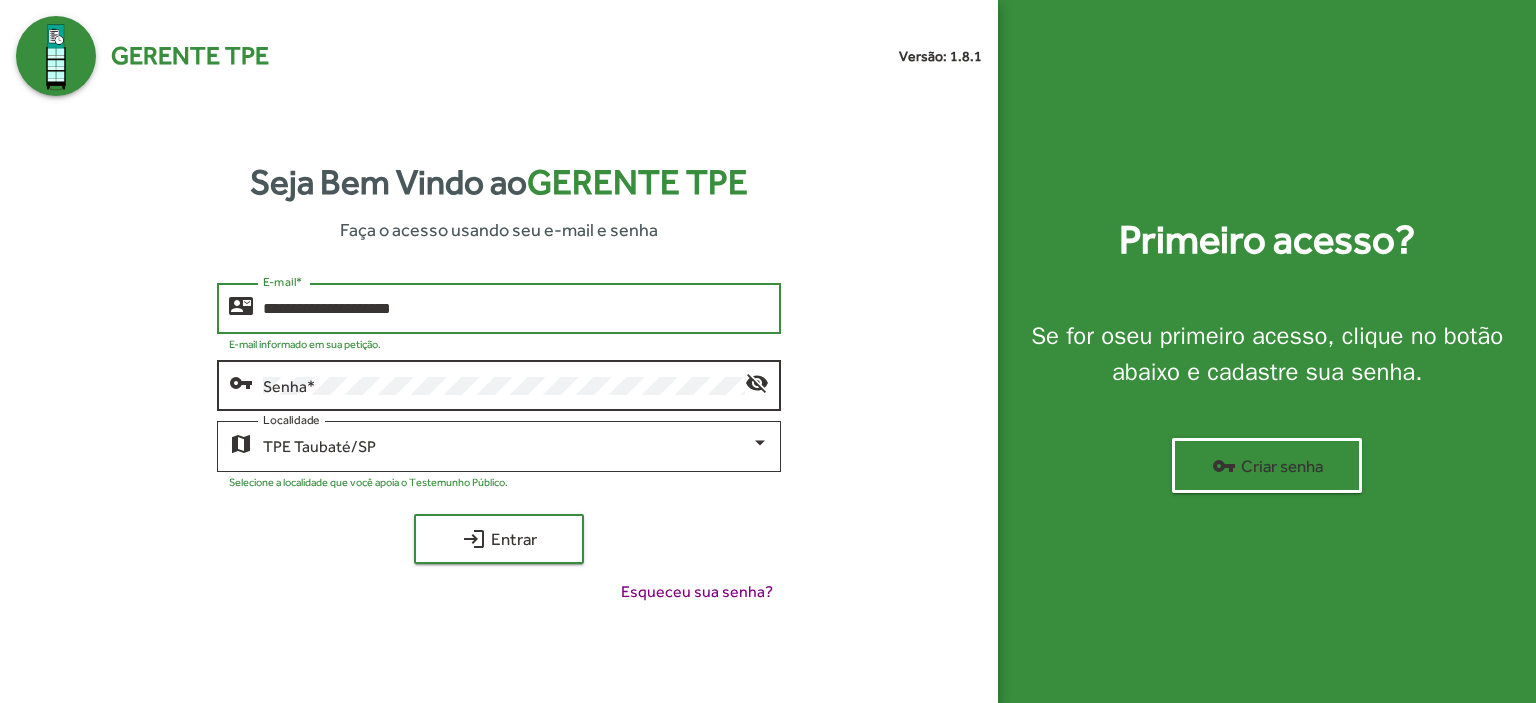 type on "**********" 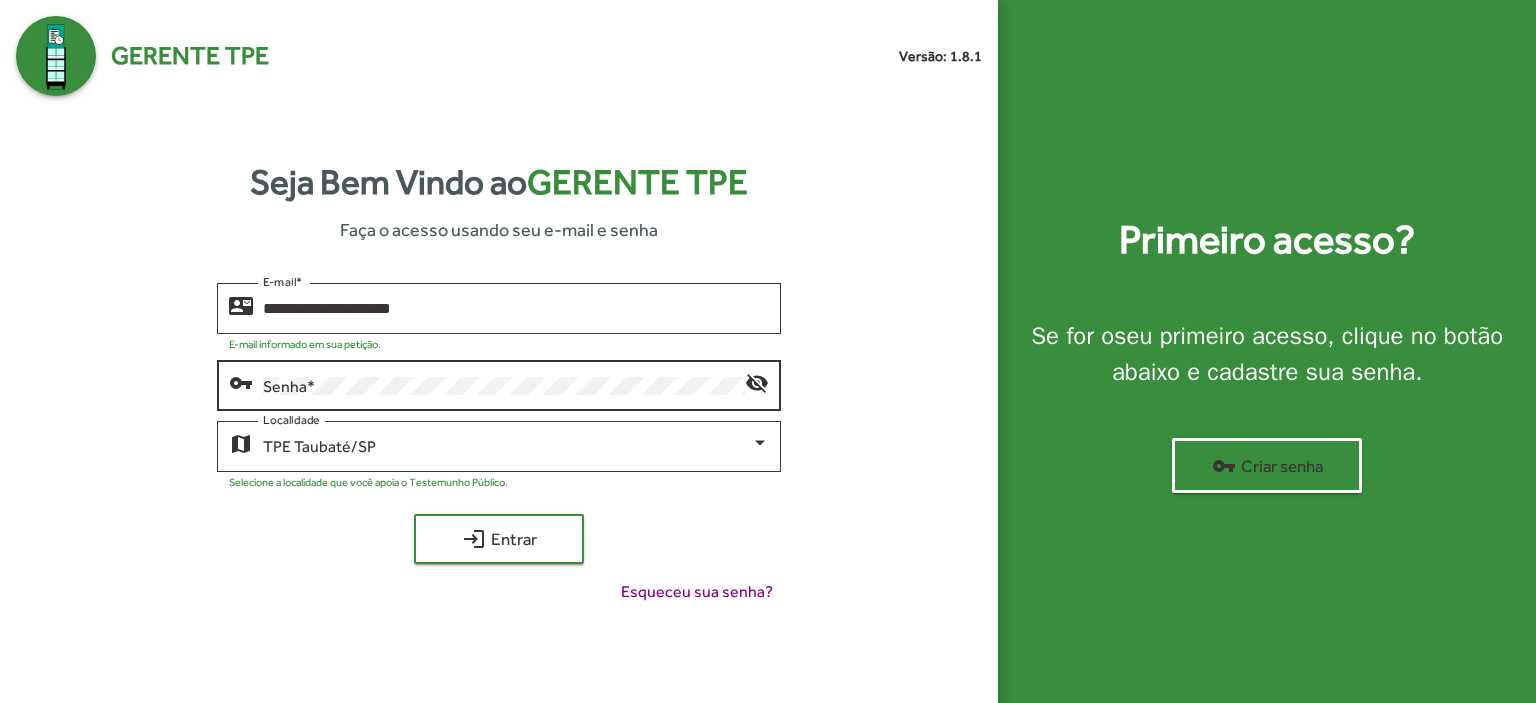 click on "Senha   *" 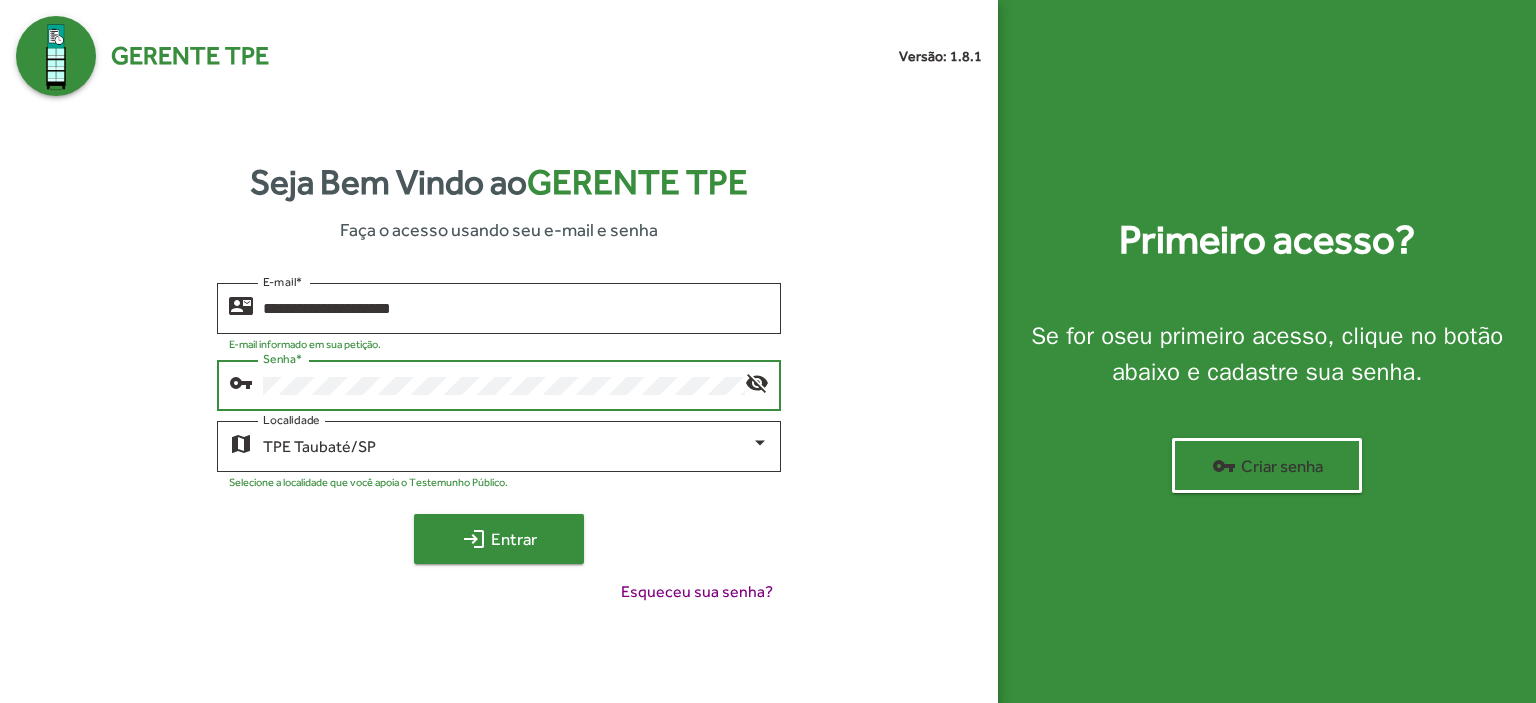 click on "login  Entrar" 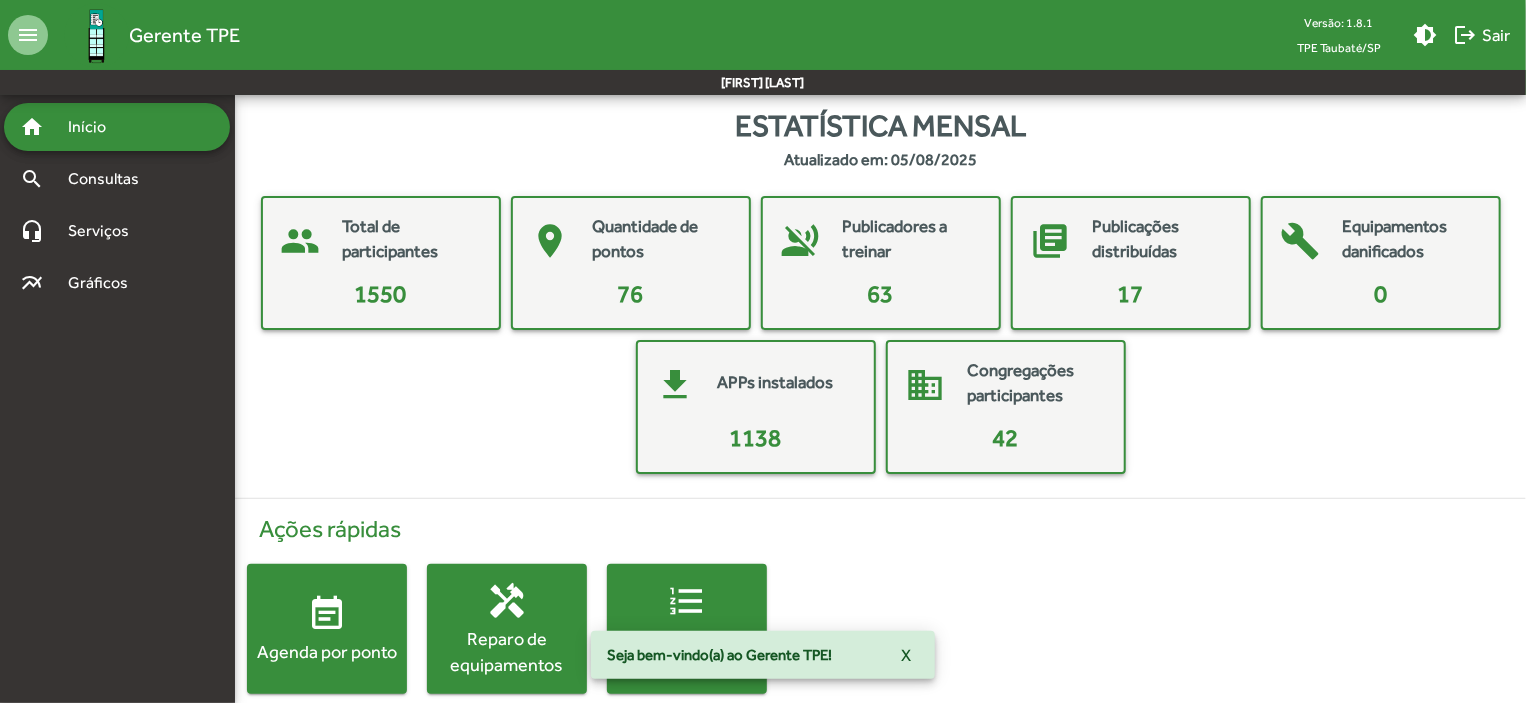 scroll, scrollTop: 28, scrollLeft: 0, axis: vertical 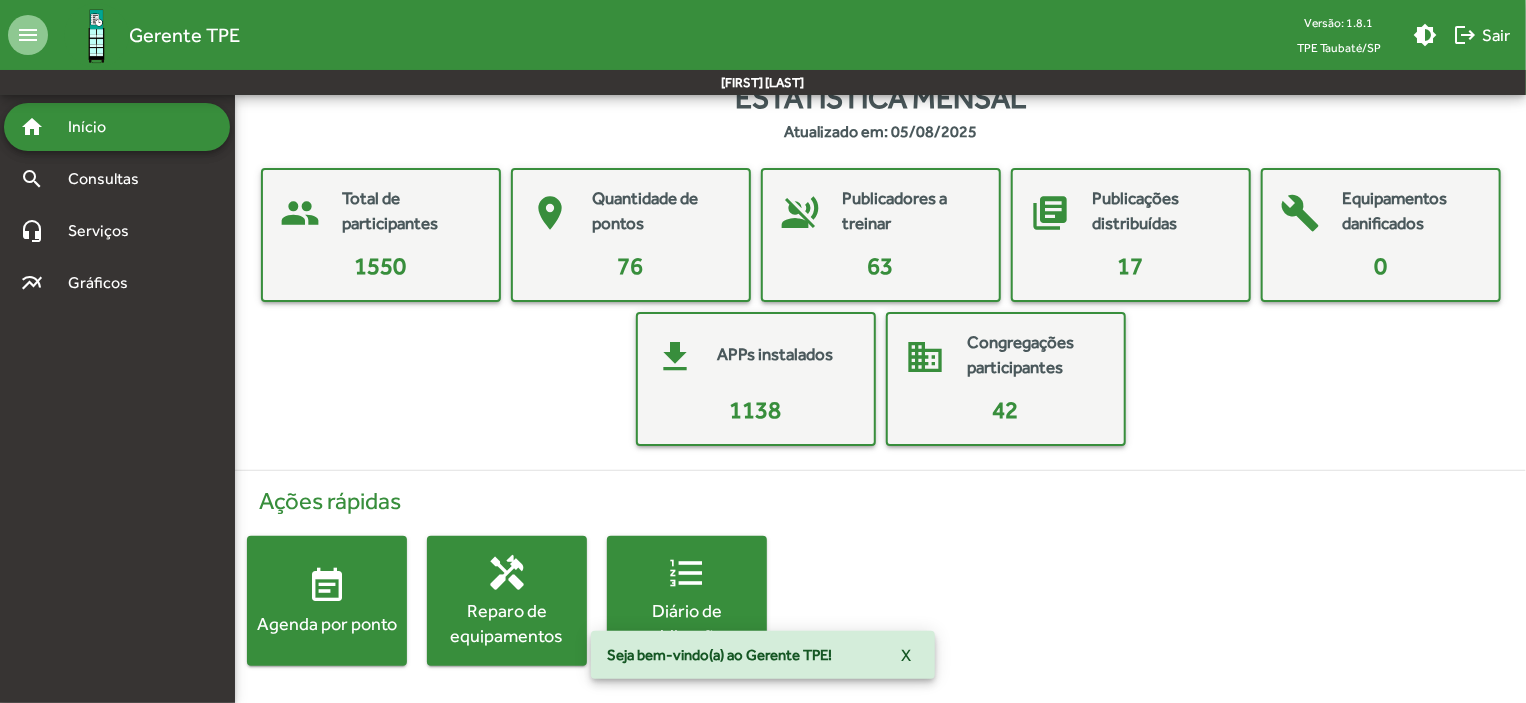 click on "event_note  Agenda por ponto" 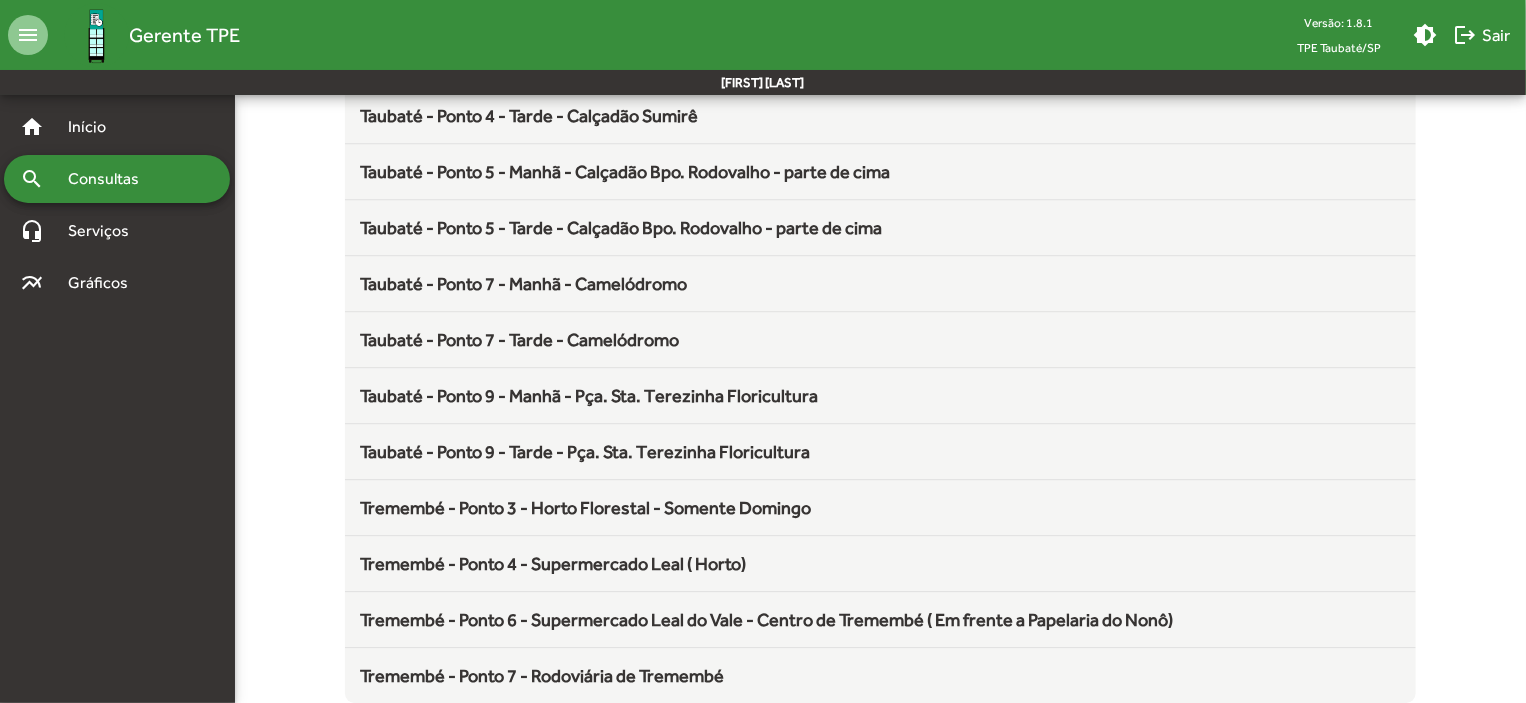 scroll, scrollTop: 2636, scrollLeft: 0, axis: vertical 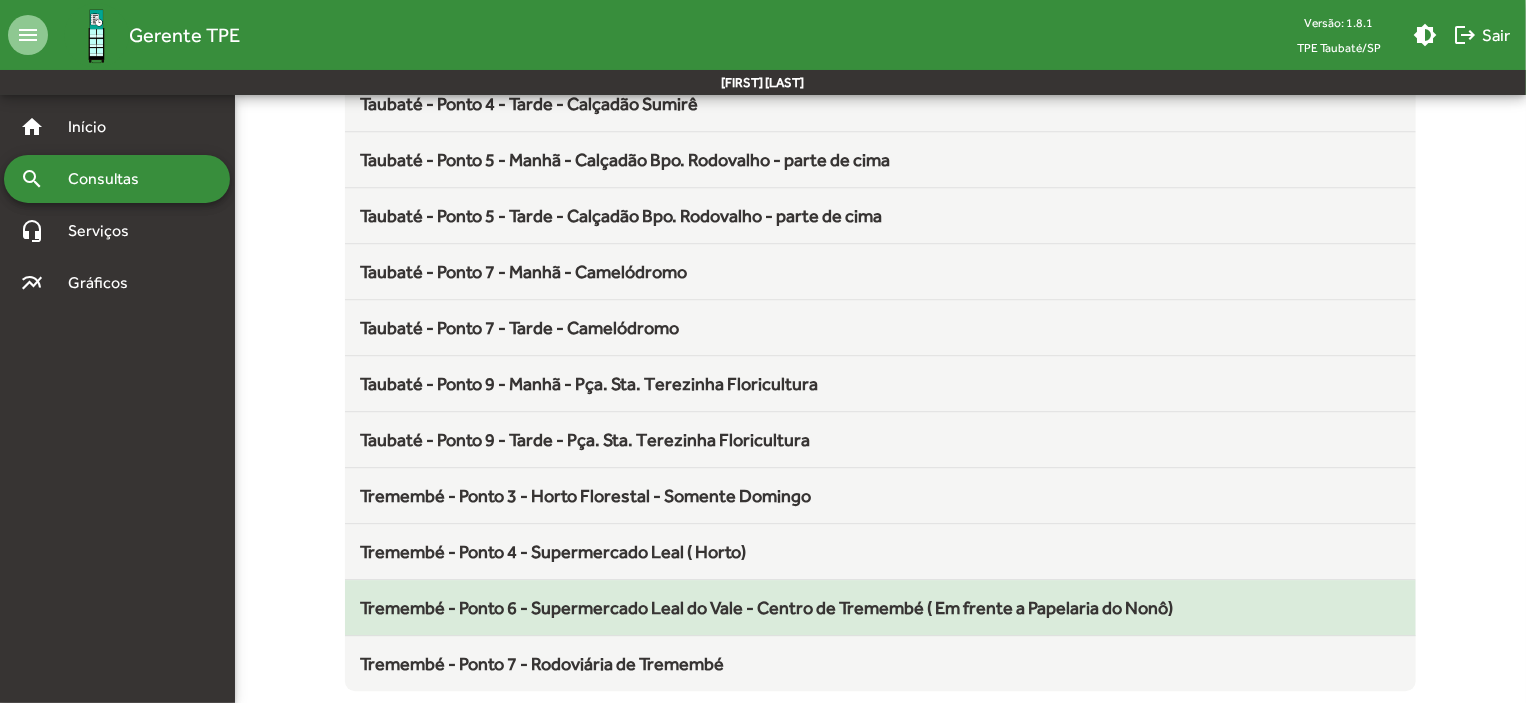 click on "Tremembé - Ponto 6 - Supermercado Leal do Vale - Centro de Tremembé ( Em frente a Papelaria do Nonô)" 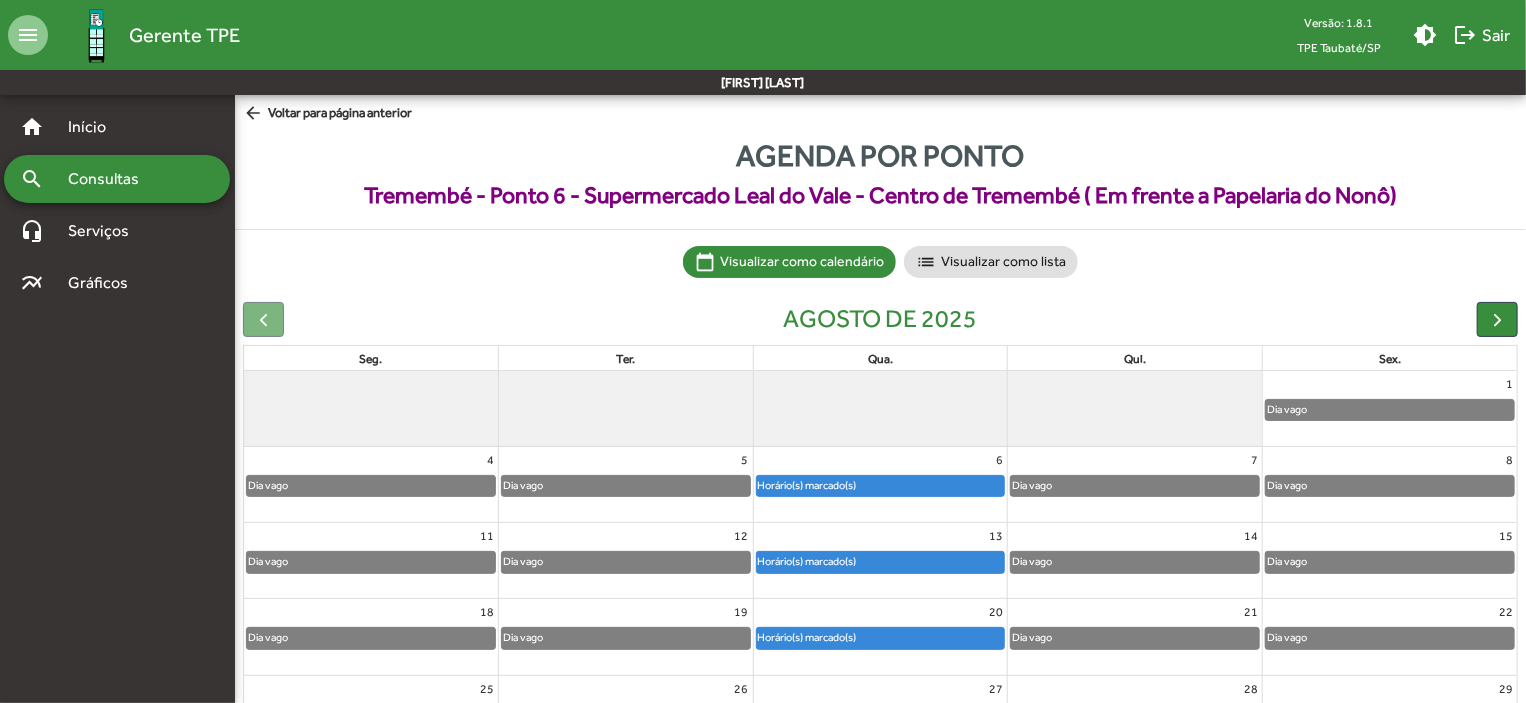 click on "Horário(s) marcado(s)" 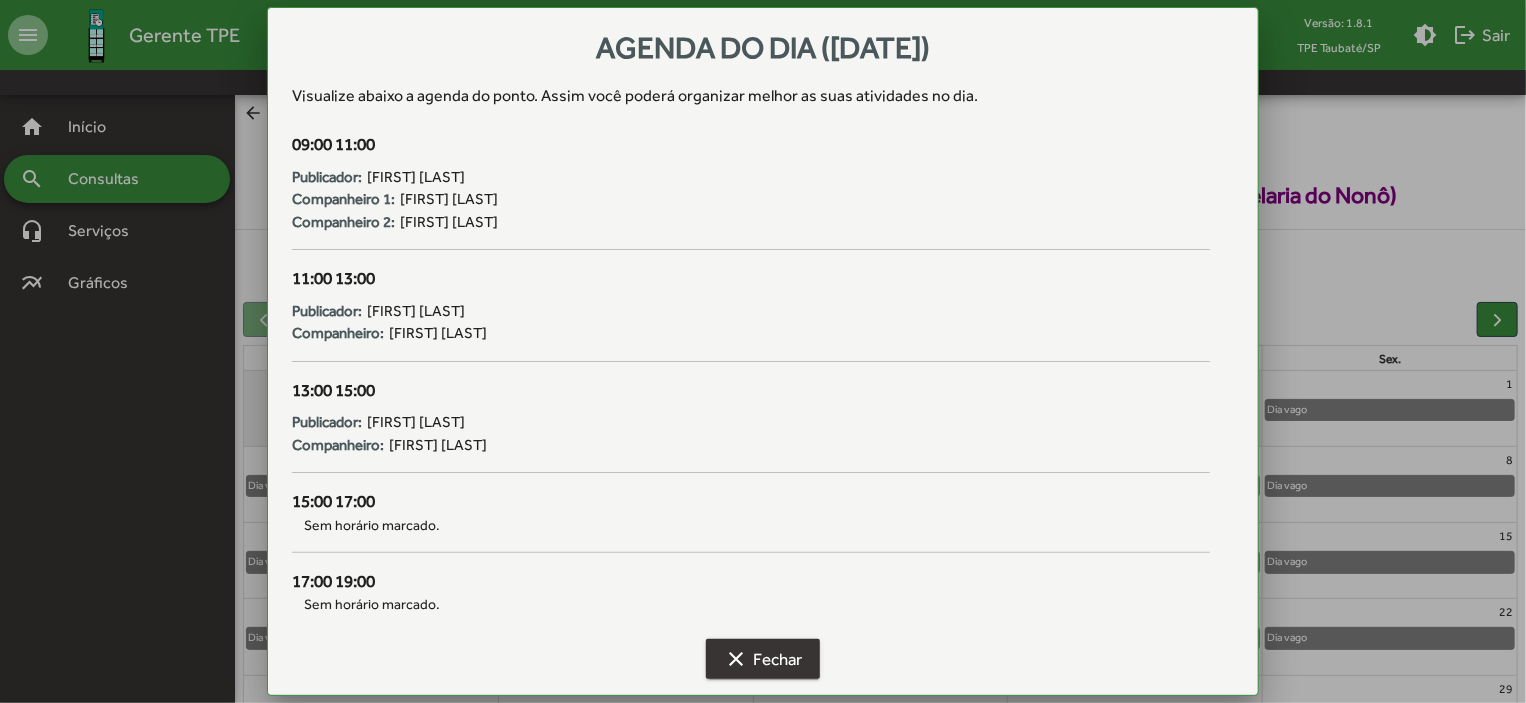 click on "clear  Fechar" at bounding box center (763, 659) 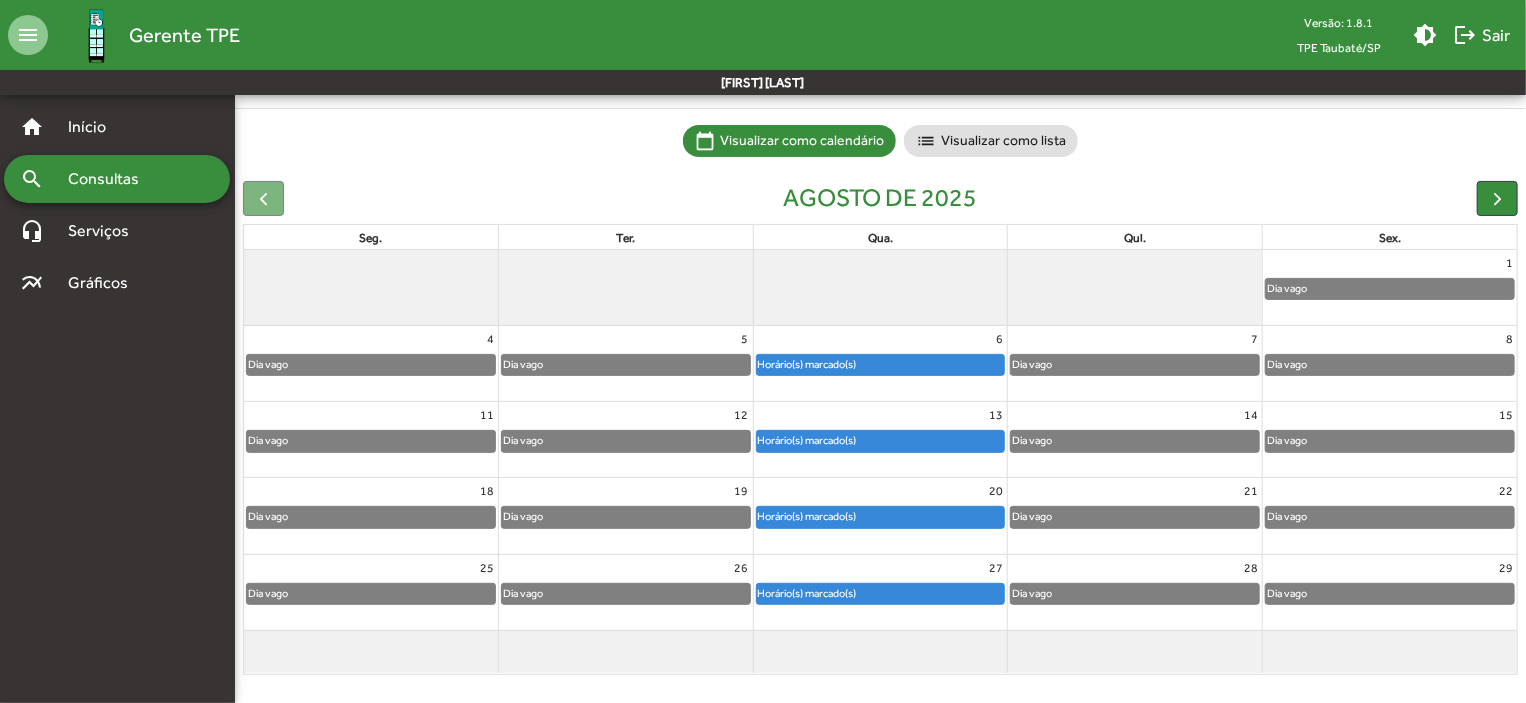 scroll, scrollTop: 124, scrollLeft: 0, axis: vertical 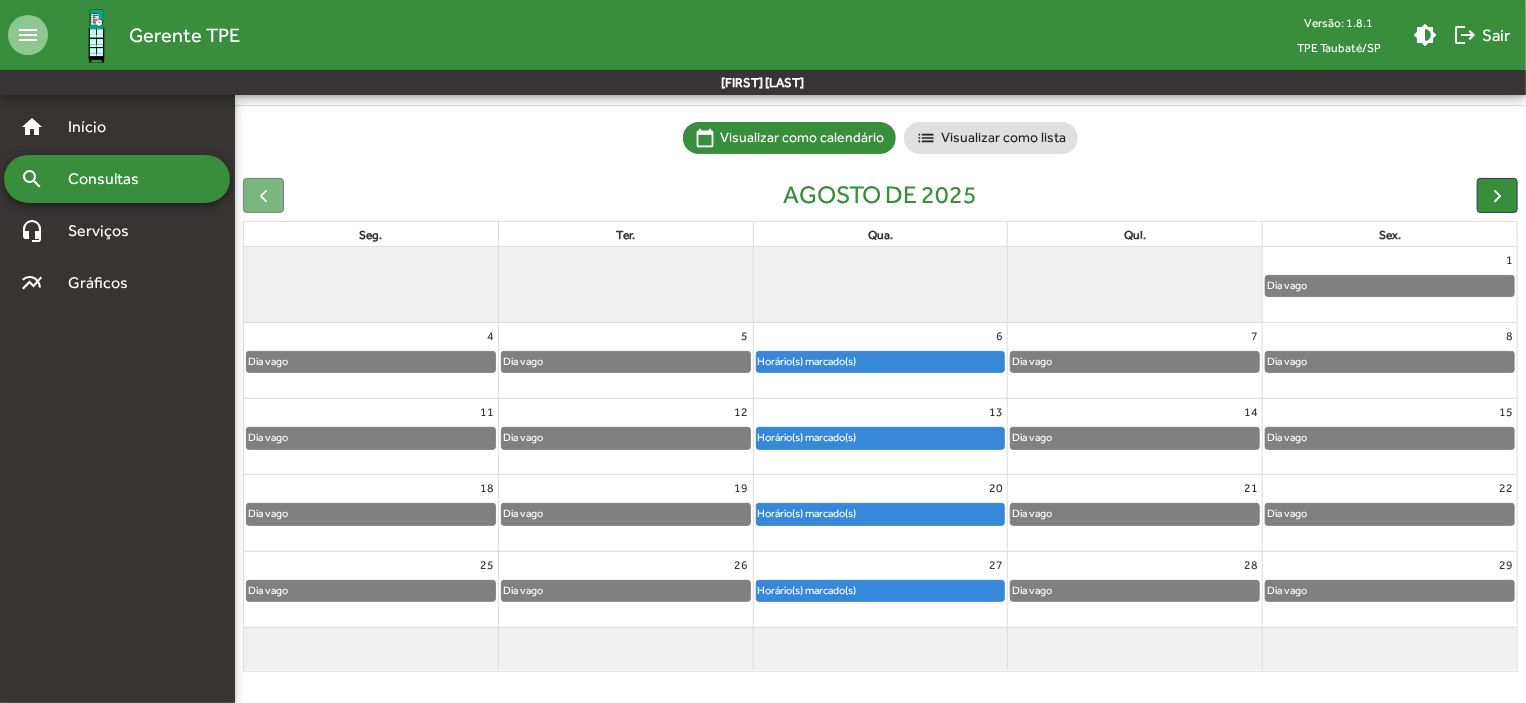 click on "Horário(s) marcado(s)" 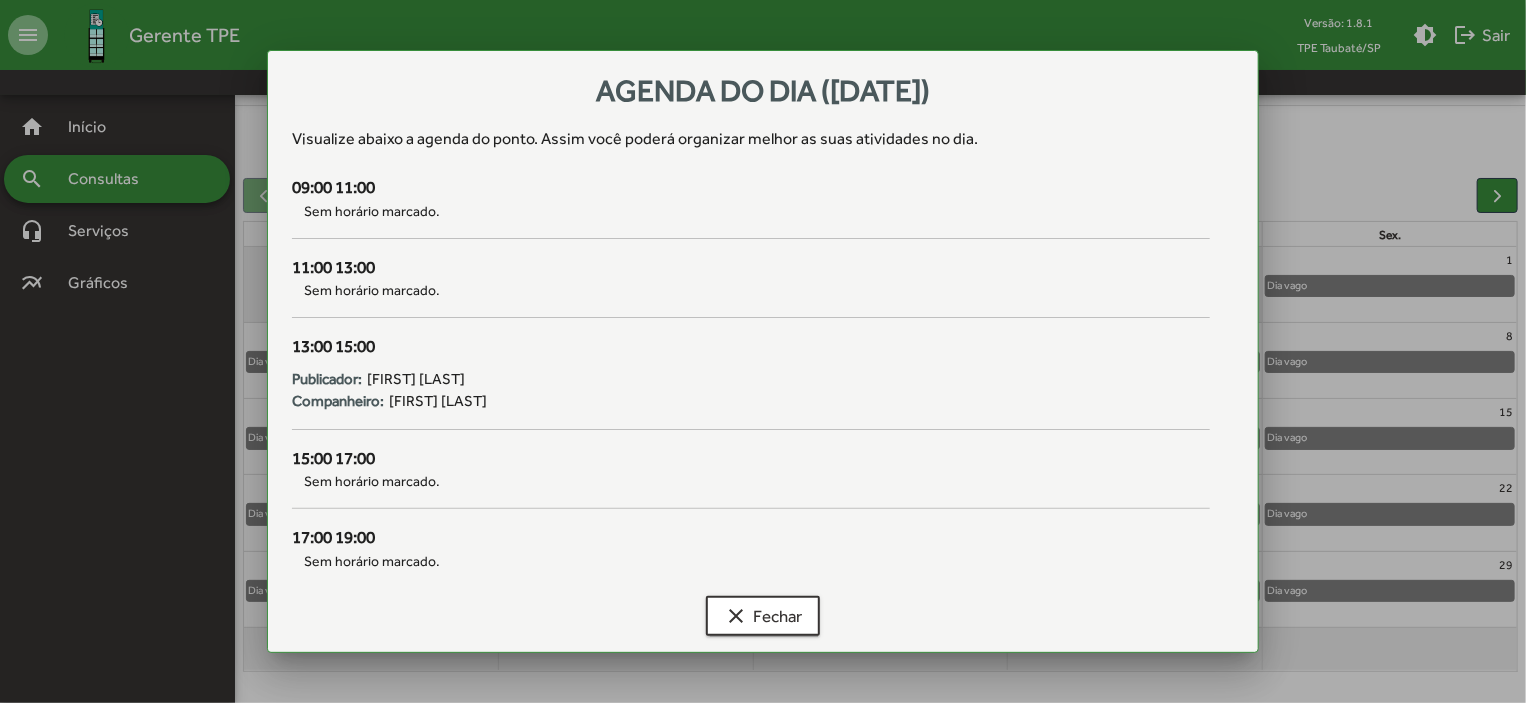 scroll, scrollTop: 0, scrollLeft: 0, axis: both 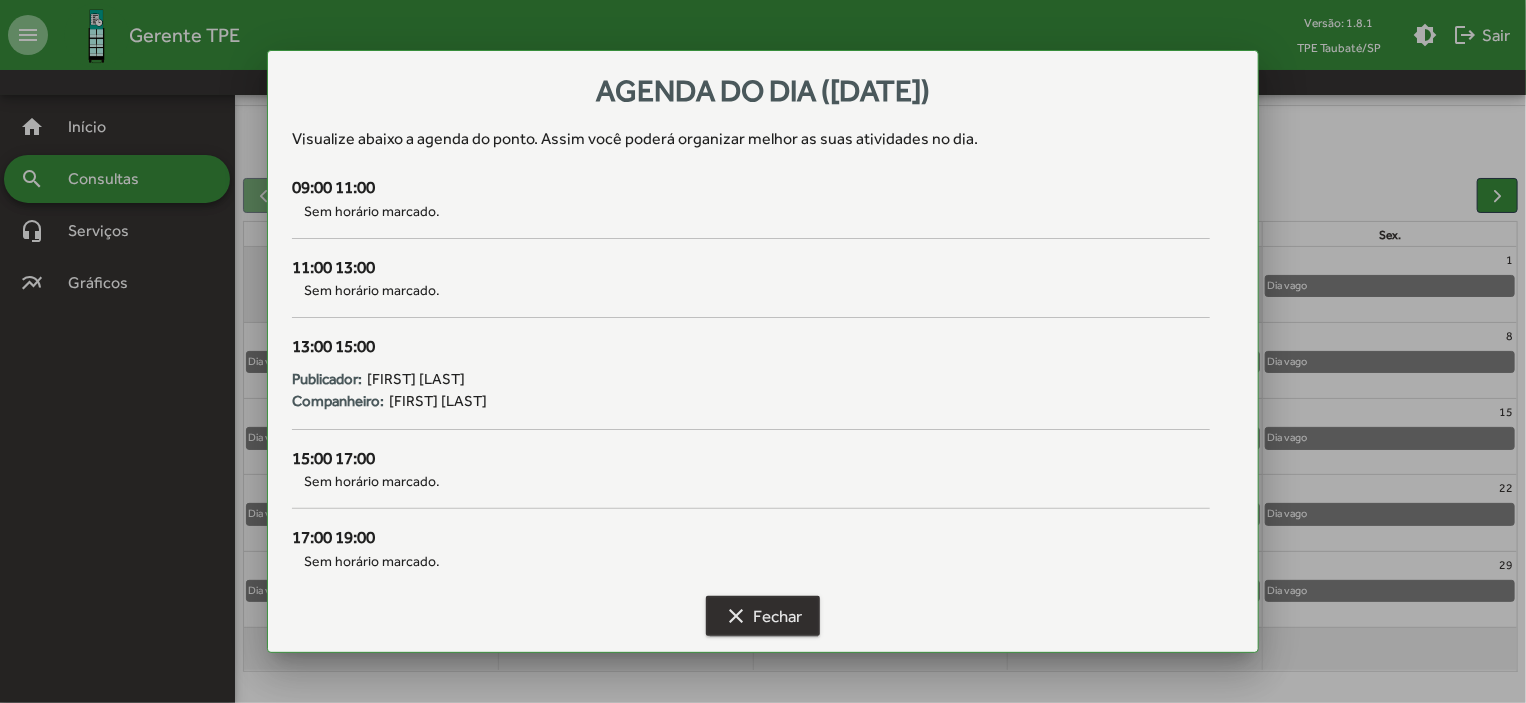 click on "clear  Fechar" at bounding box center (763, 616) 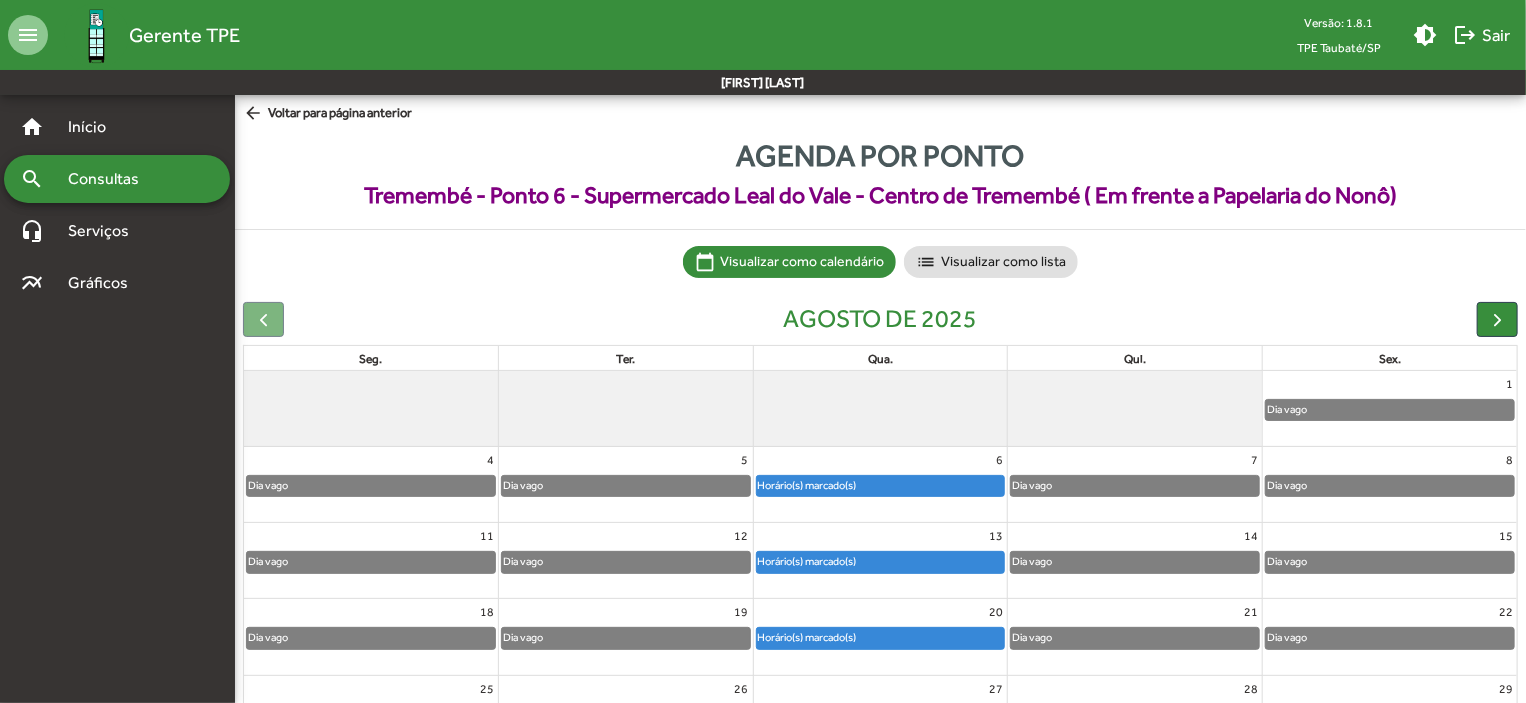 scroll, scrollTop: 124, scrollLeft: 0, axis: vertical 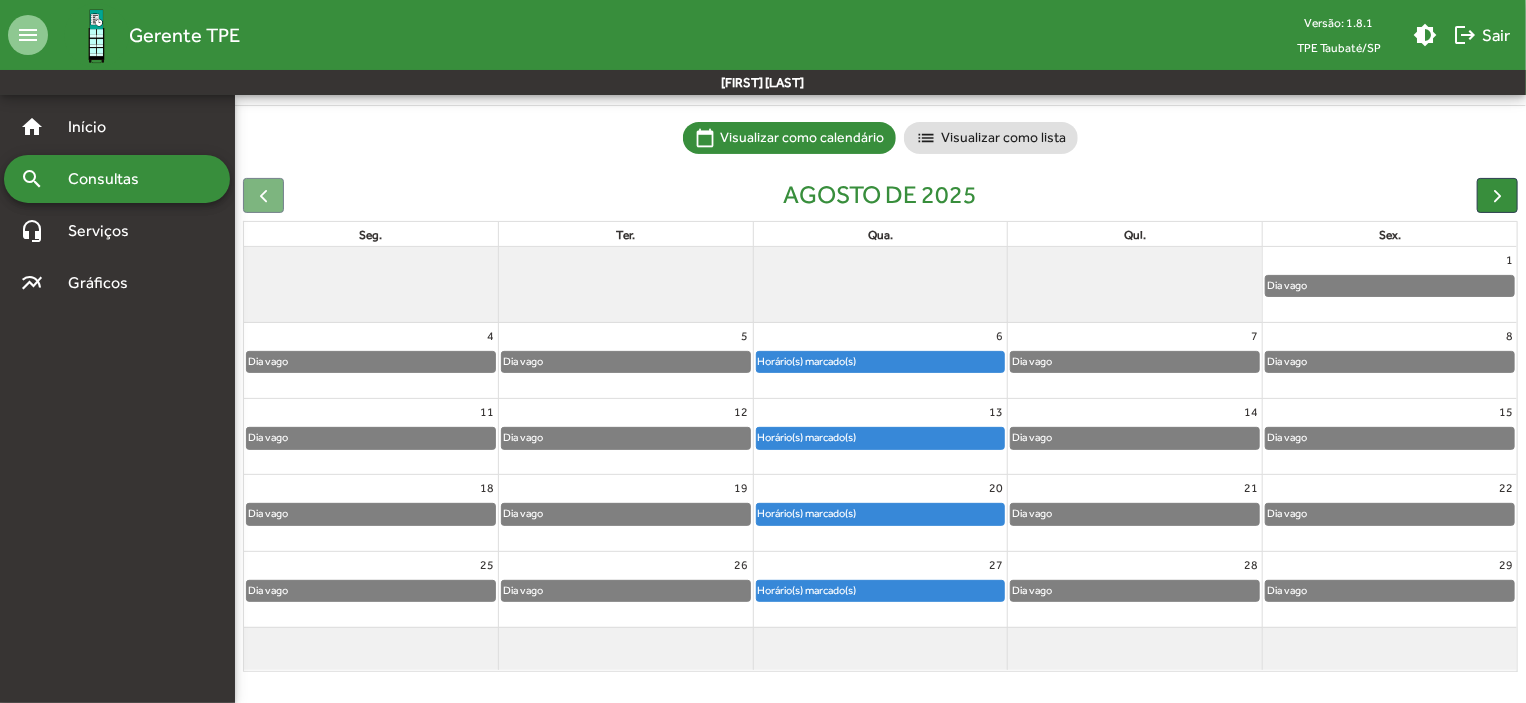 click on "Horário(s) marcado(s)" 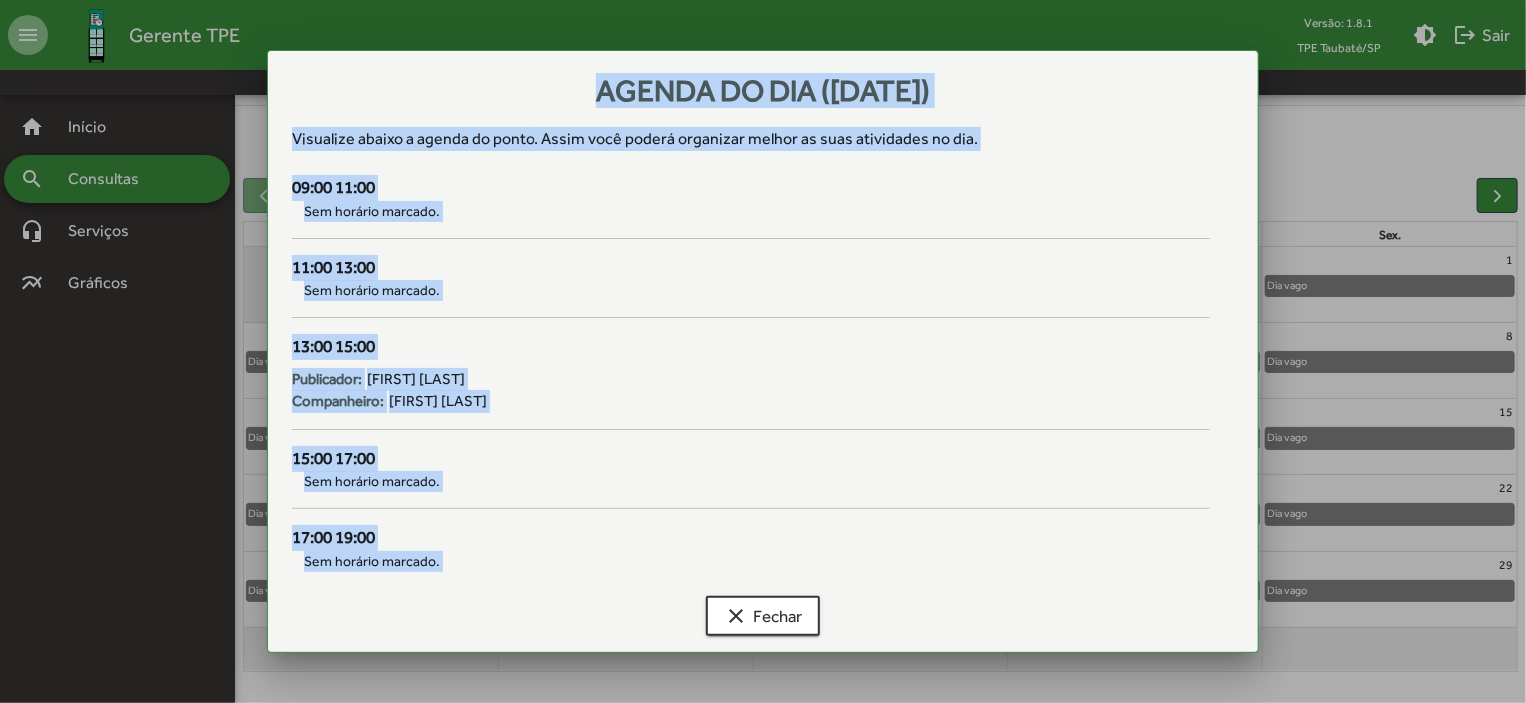 scroll, scrollTop: 0, scrollLeft: 0, axis: both 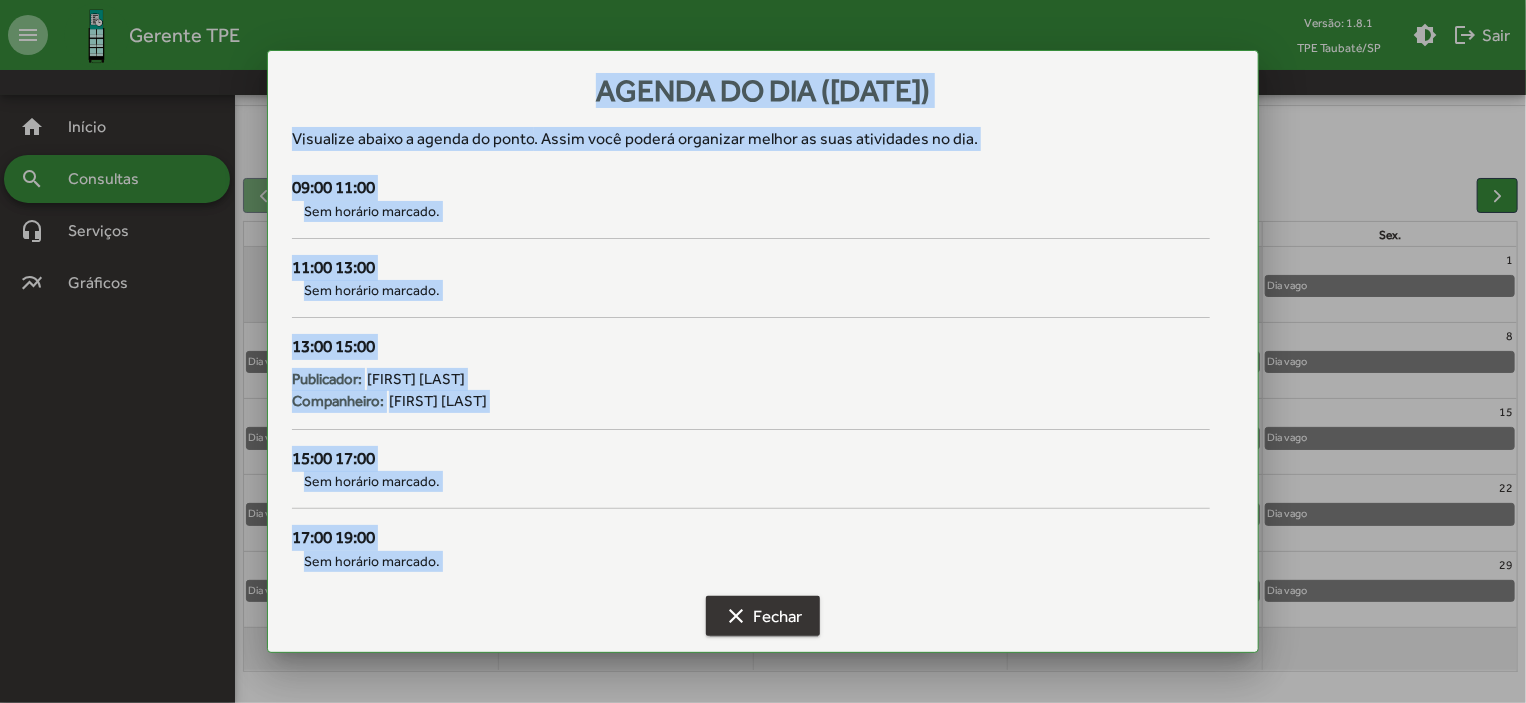 click on "clear  Fechar" at bounding box center [763, 616] 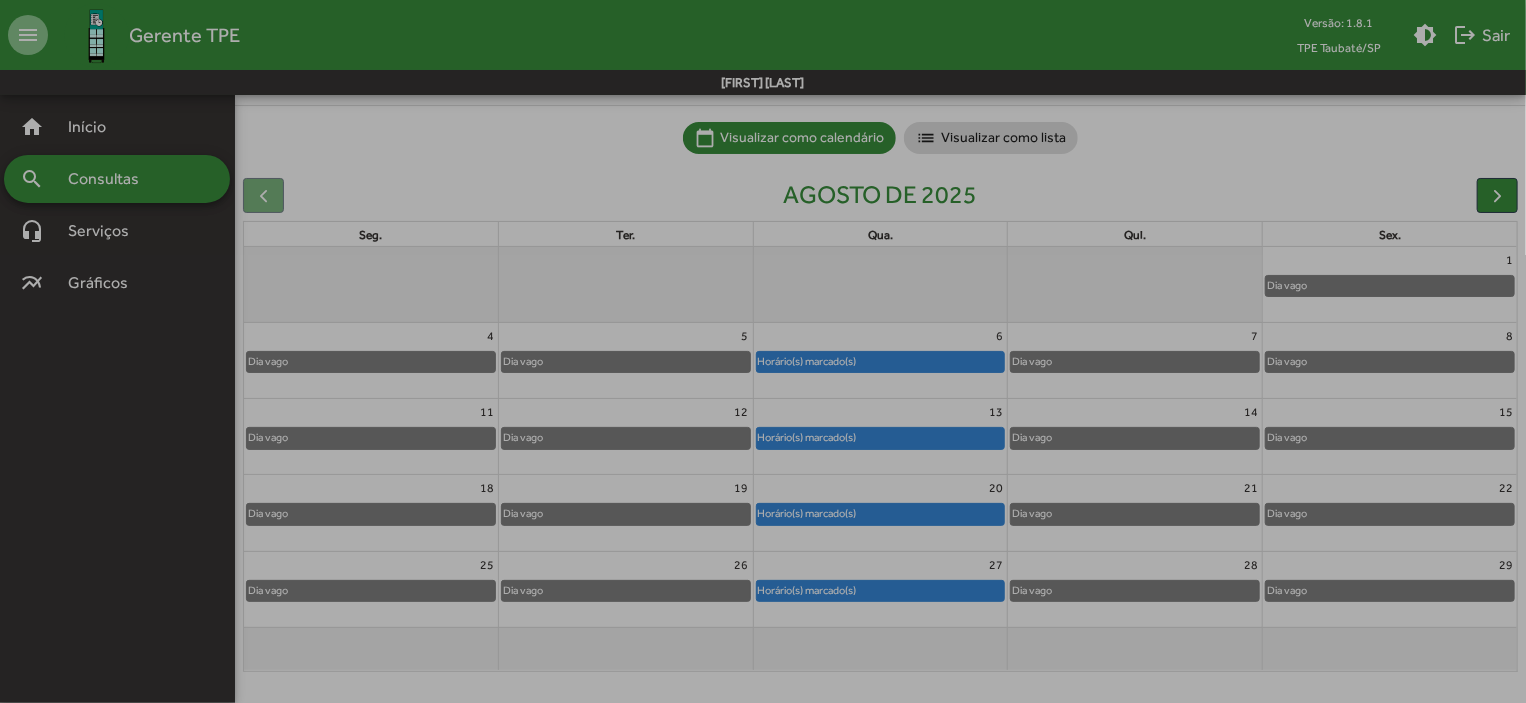 click on "clear  Fechar" at bounding box center (763, 616) 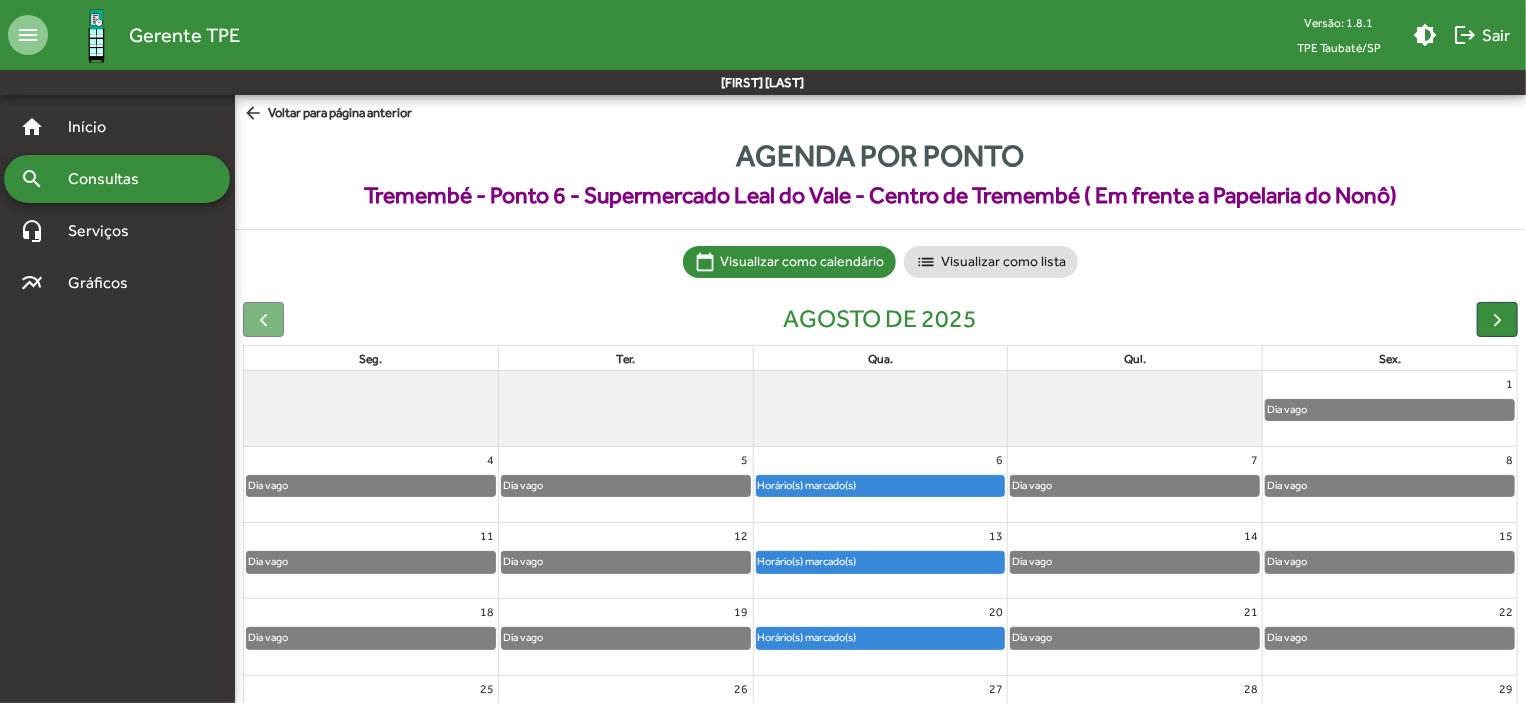scroll, scrollTop: 124, scrollLeft: 0, axis: vertical 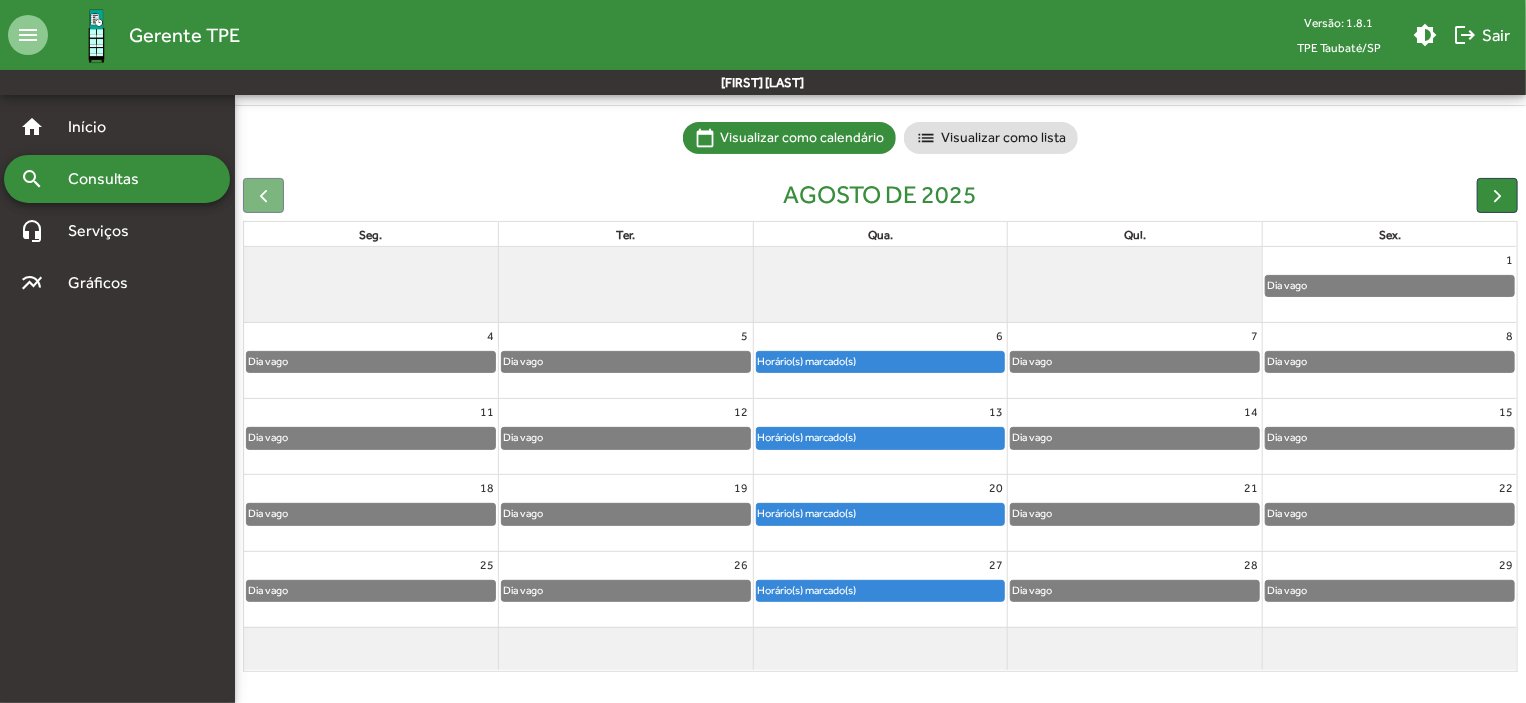click on "Horário(s) marcado(s)" 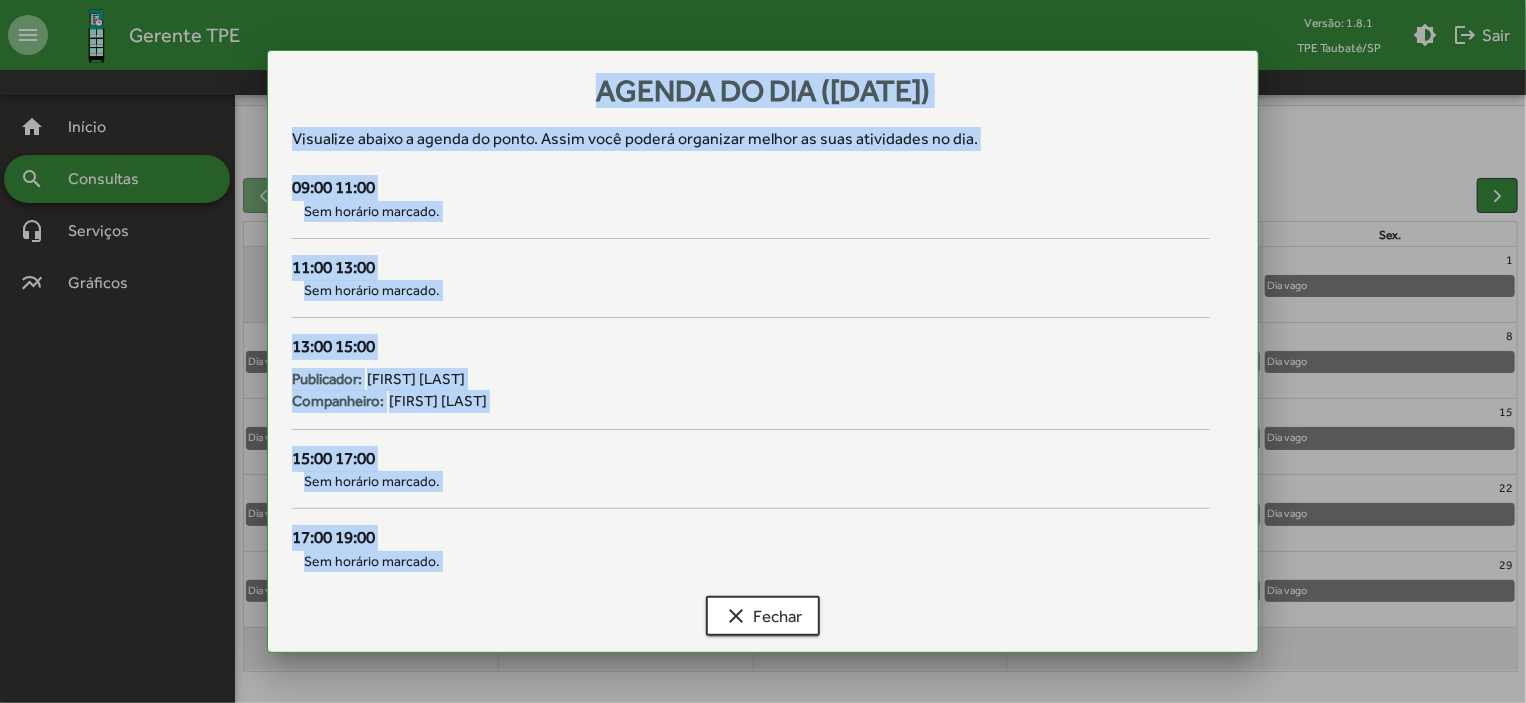 scroll, scrollTop: 0, scrollLeft: 0, axis: both 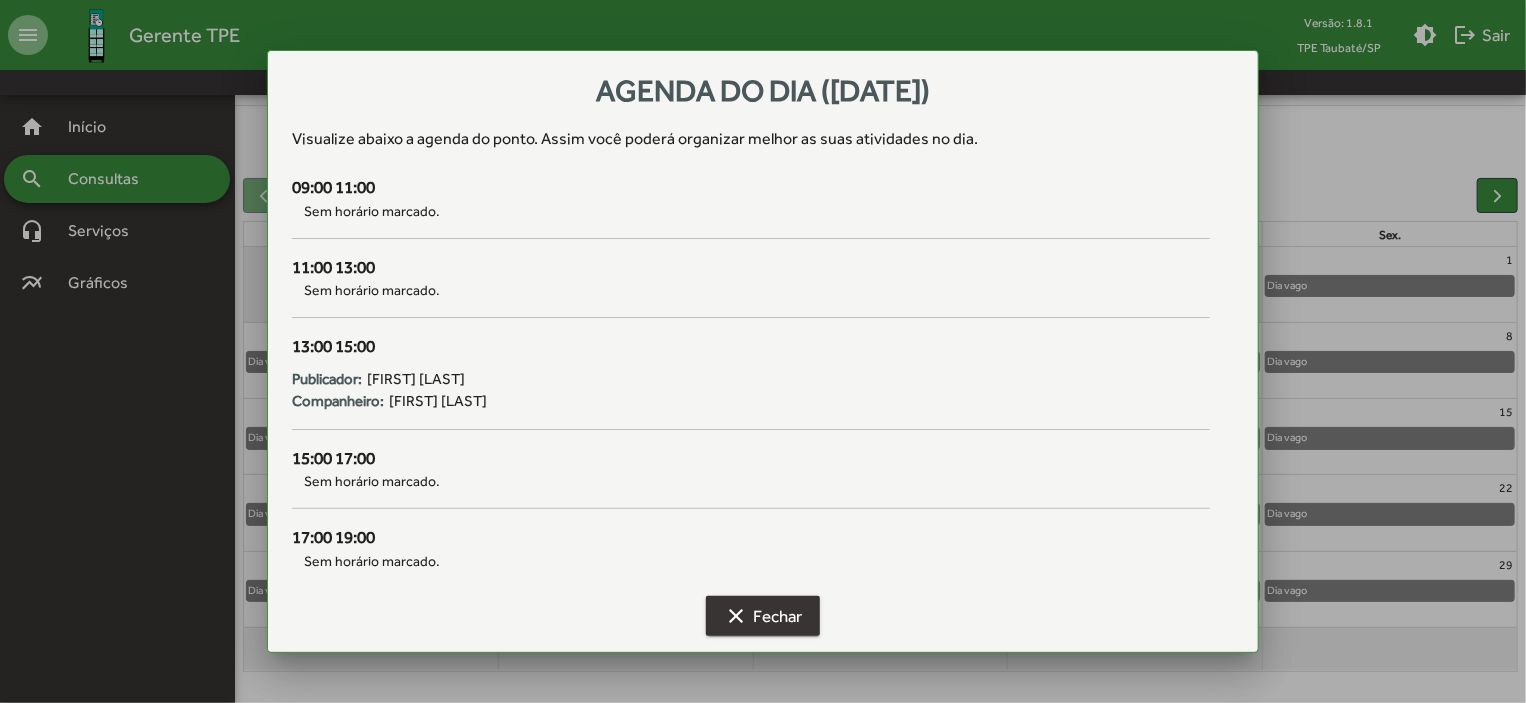 click on "clear  Fechar" at bounding box center (763, 616) 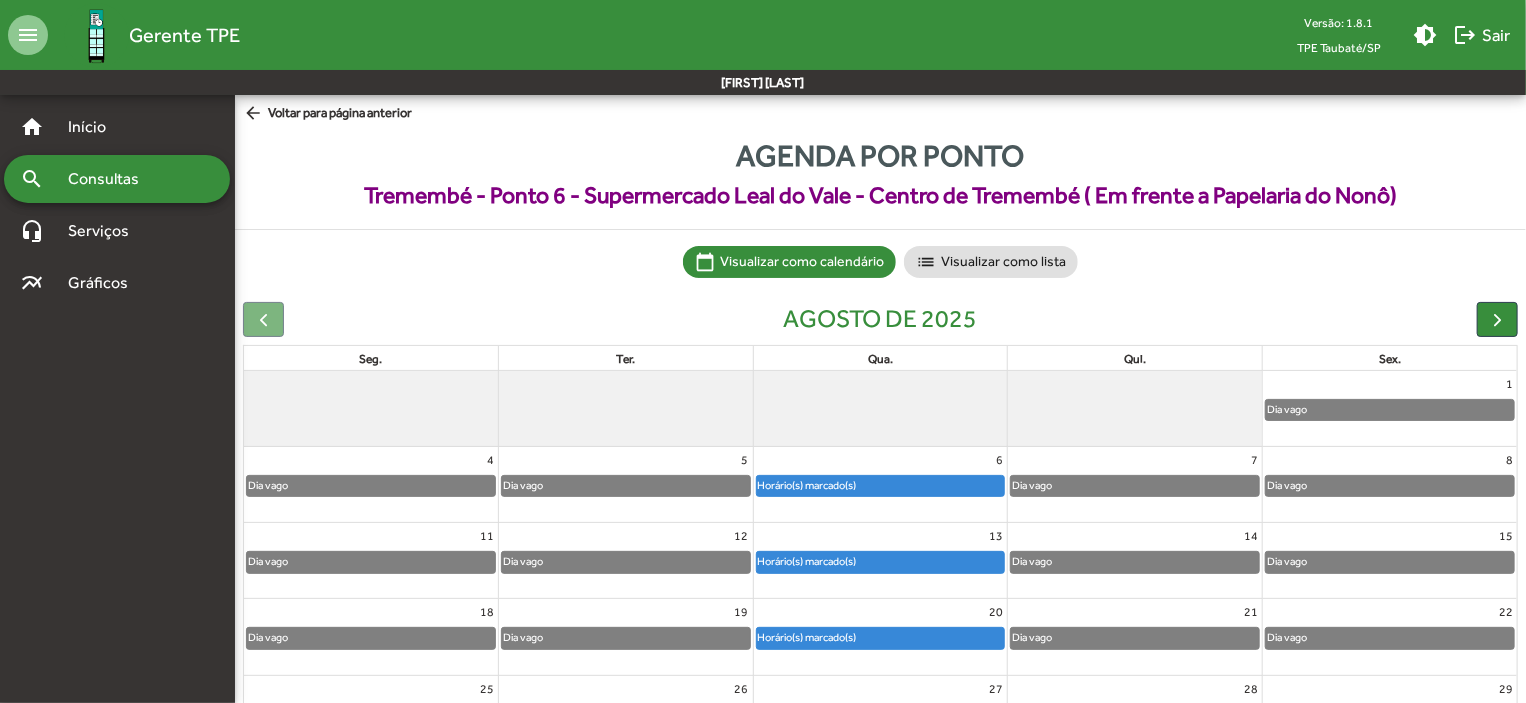 scroll, scrollTop: 124, scrollLeft: 0, axis: vertical 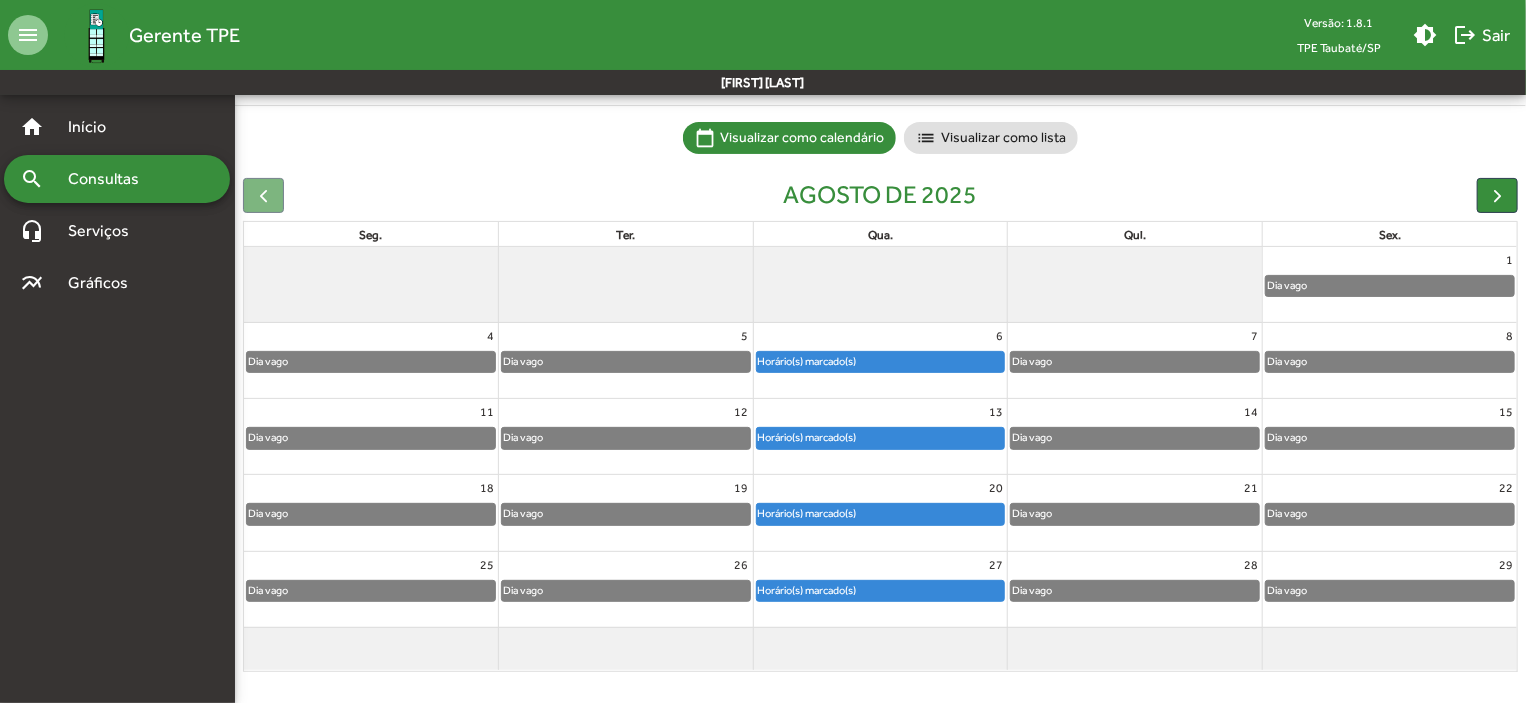 click on "Horário(s) marcado(s)" 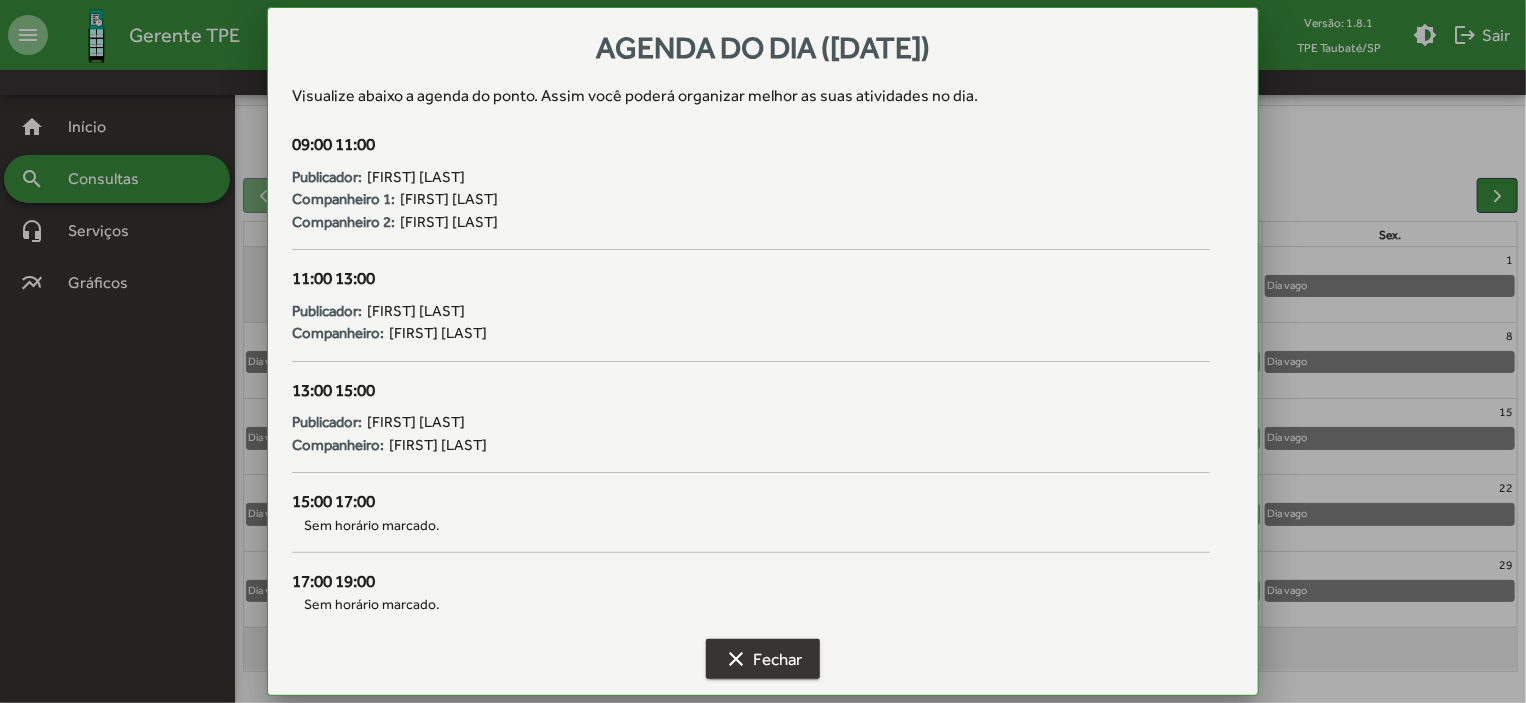 click on "clear  Fechar" at bounding box center [763, 659] 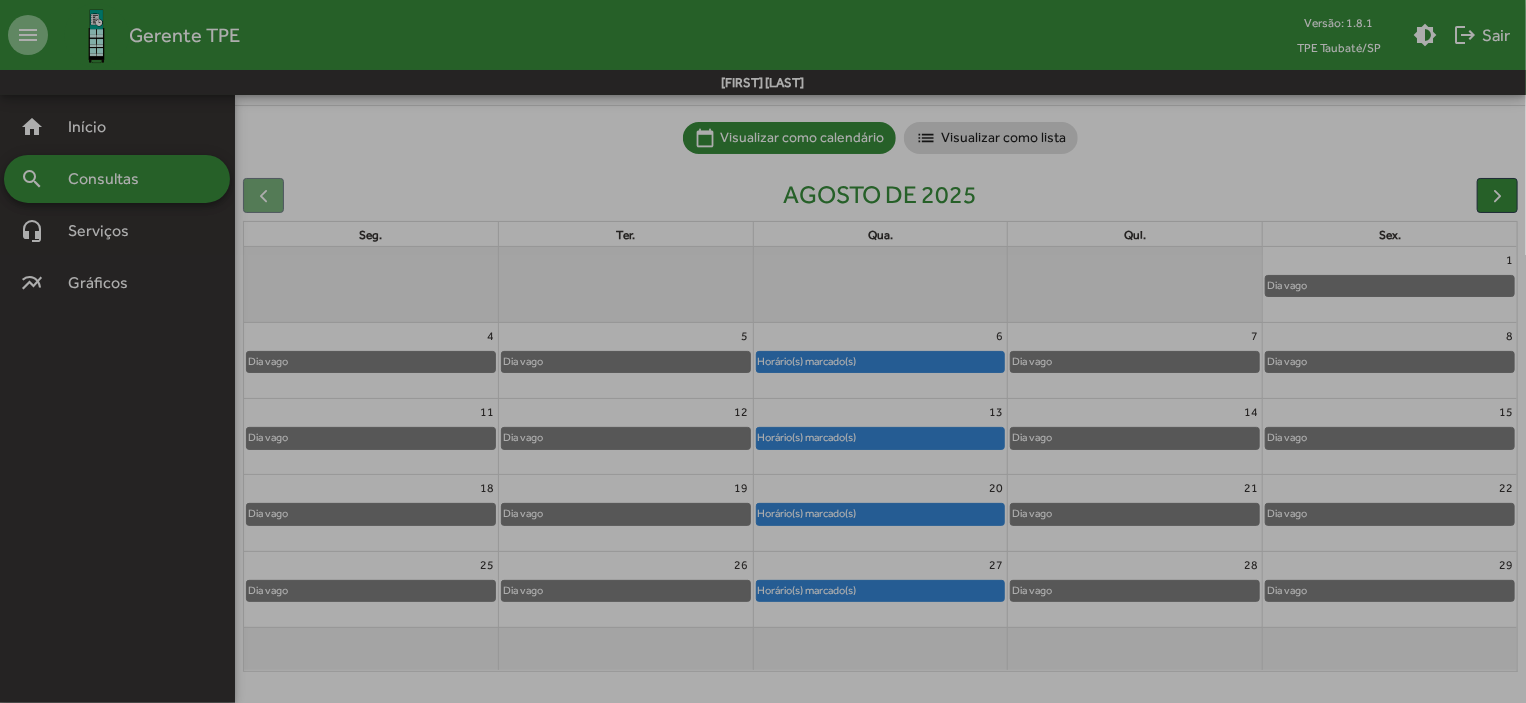click on "clear  Fechar" at bounding box center [763, 659] 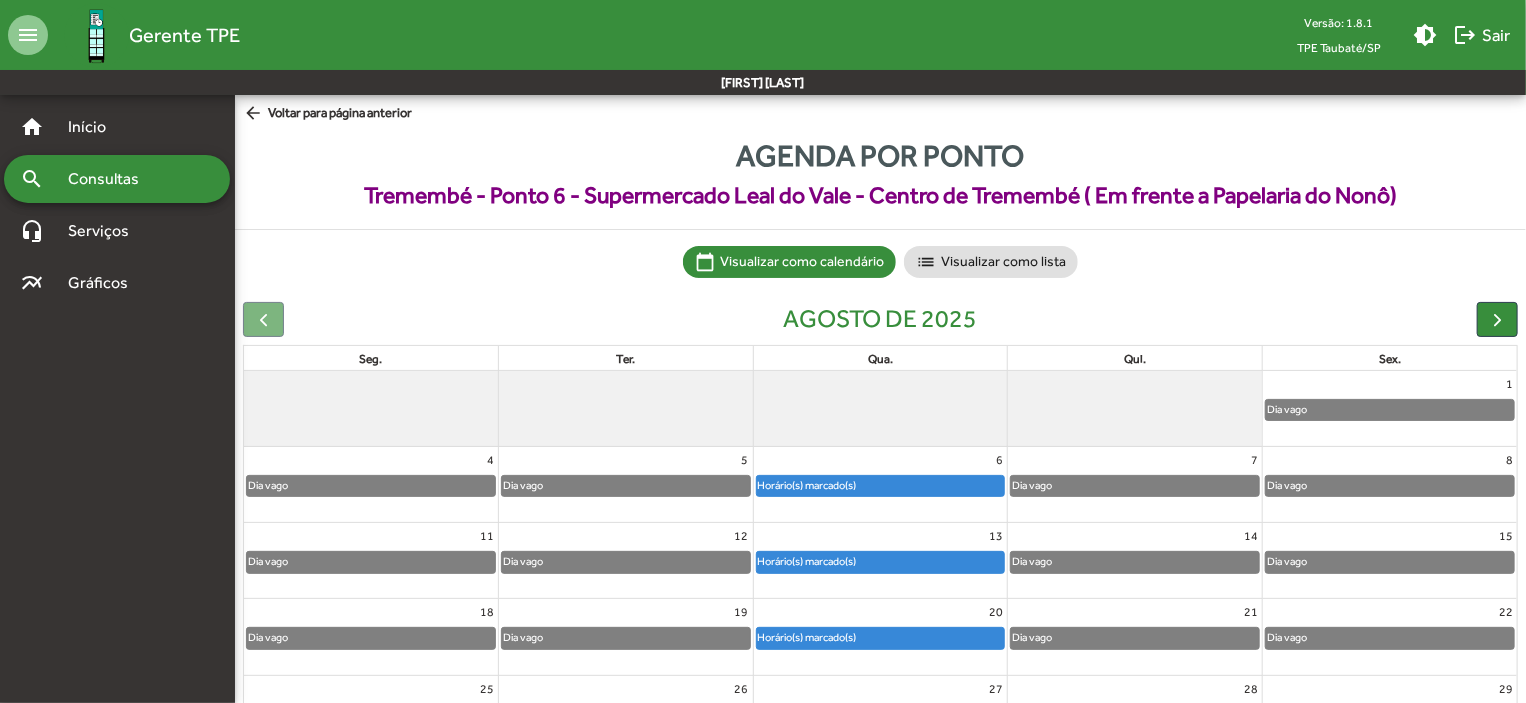 scroll, scrollTop: 124, scrollLeft: 0, axis: vertical 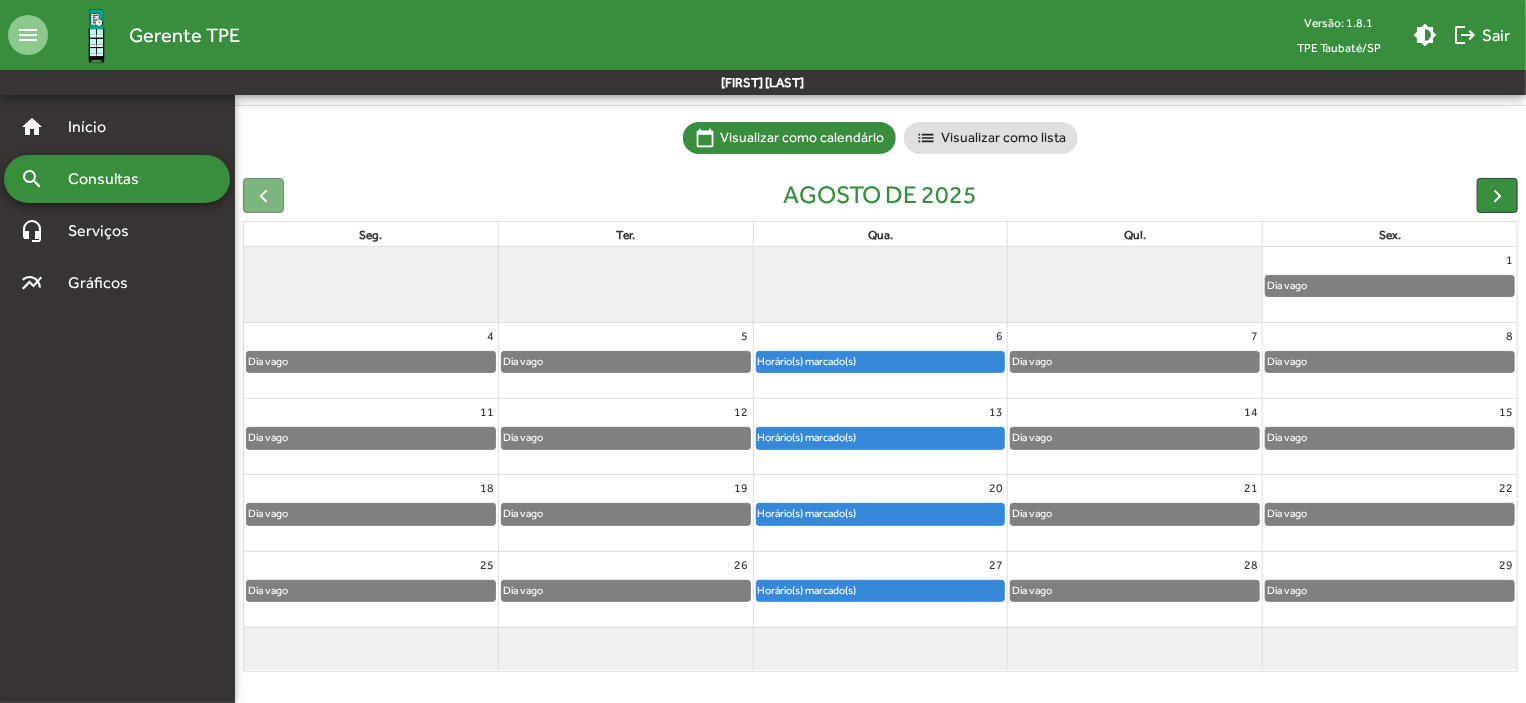 click on "Horário(s) marcado(s)" 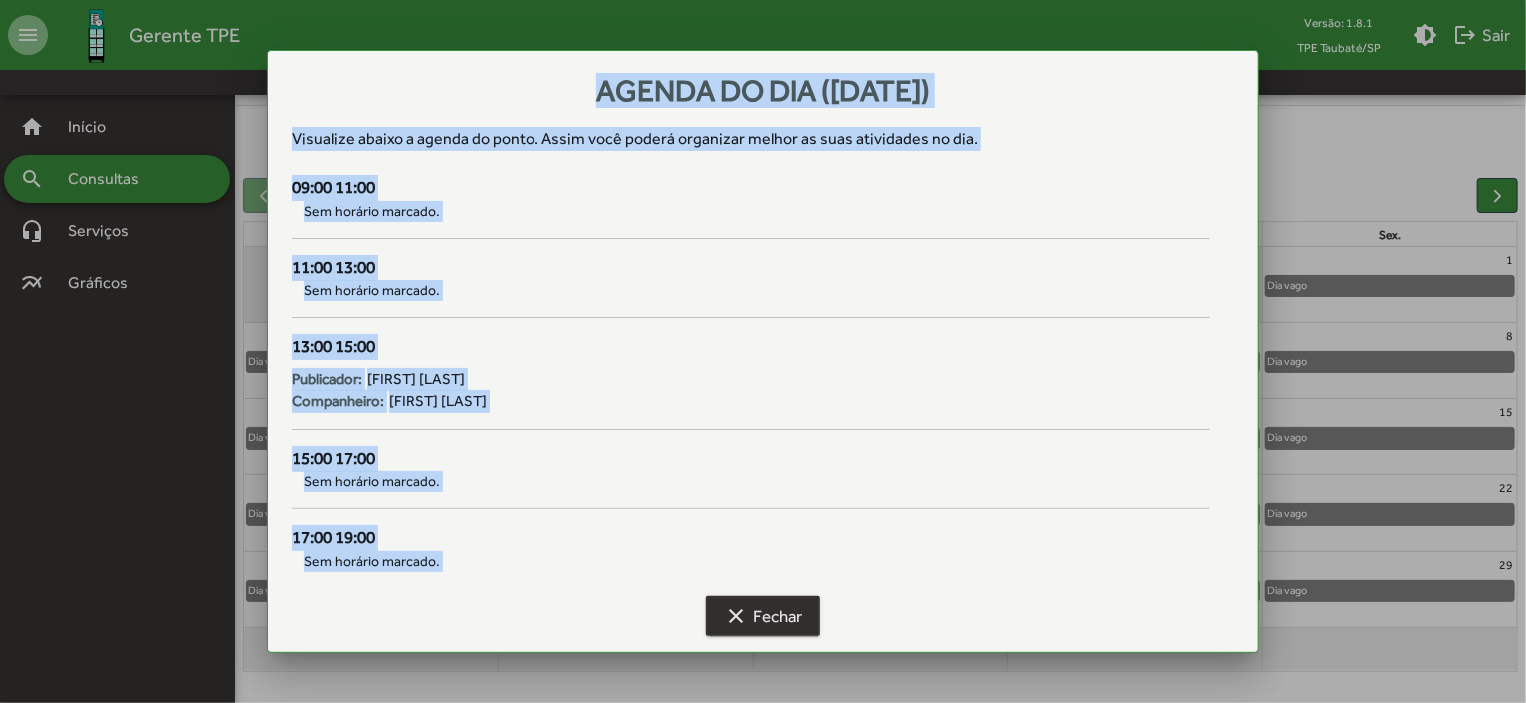 click on "clear  Fechar" at bounding box center [763, 616] 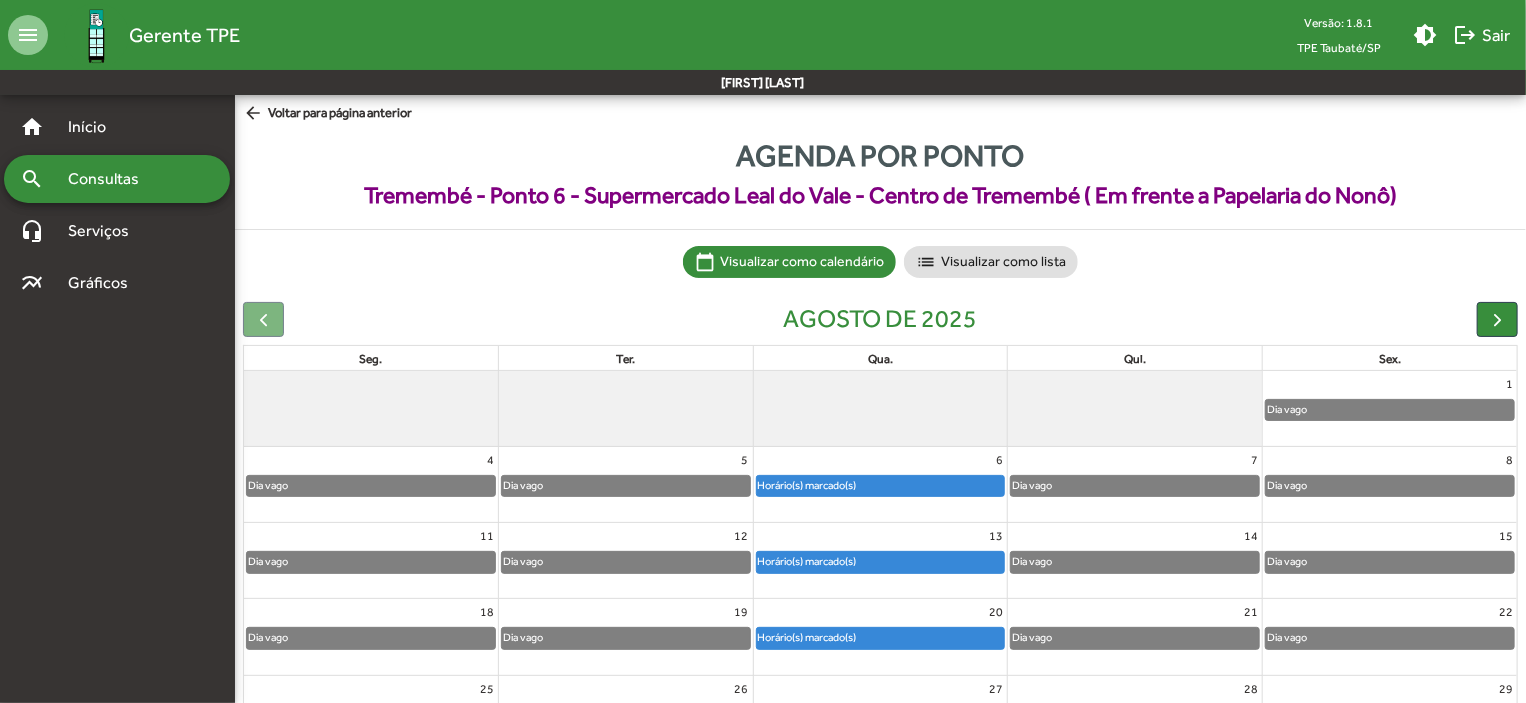 scroll, scrollTop: 124, scrollLeft: 0, axis: vertical 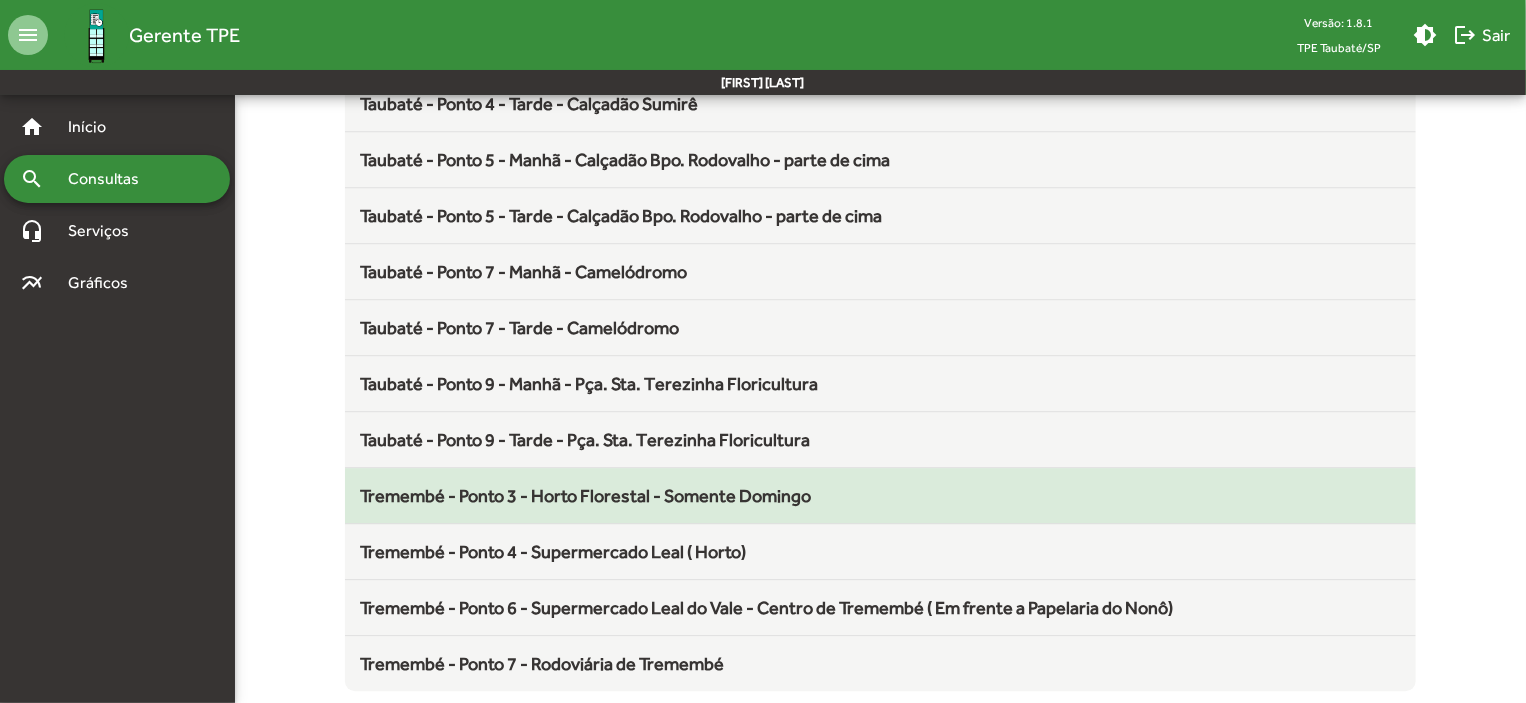 click on "Tremembé - Ponto 3 - Horto Florestal - Somente Domingo" 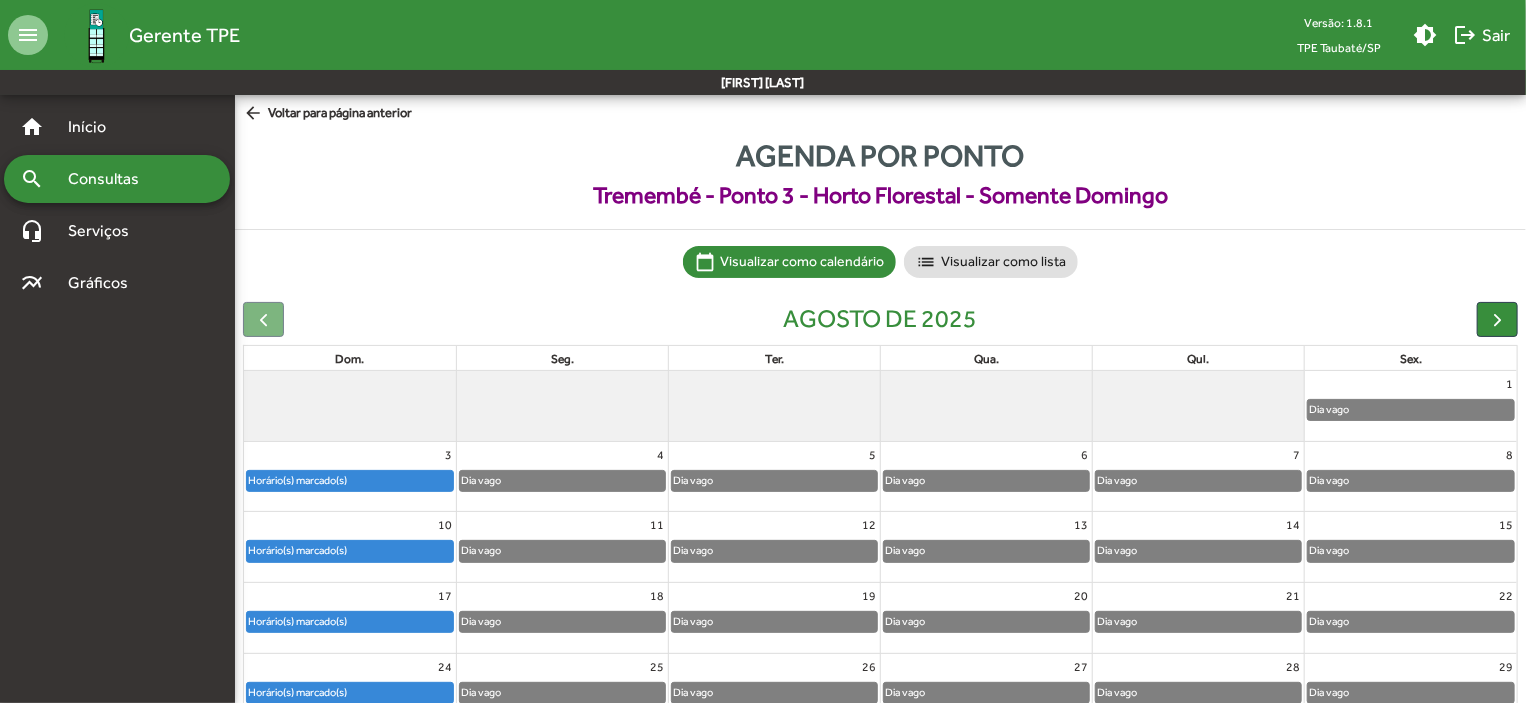 click on "Horário(s) marcado(s)" 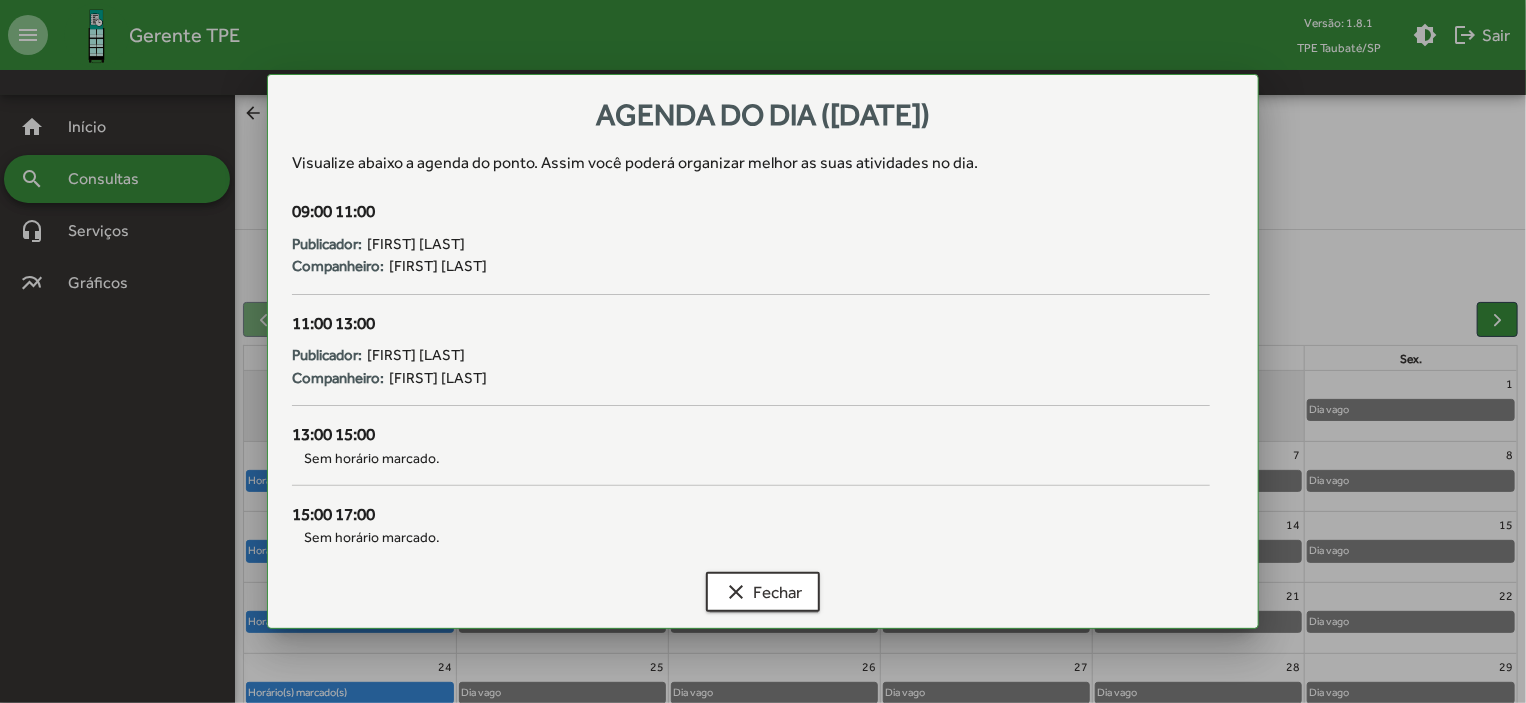 click on "Agenda do dia ([DATE])  Visualize abaixo a agenda do ponto . Assim você poderá organizar melhor as suas atividades no dia.   09:00 11:00  Publicador: [FIRST] [LAST] Companheiro: [FIRST] [LAST]  11:00 13:00  Publicador: [FIRST] [LAST] Companheiro: [FIRST] [LAST]  13:00 15:00  Sem horário marcado.  15:00 17:00  Sem horário marcado. clear  Fechar" at bounding box center [763, 351] 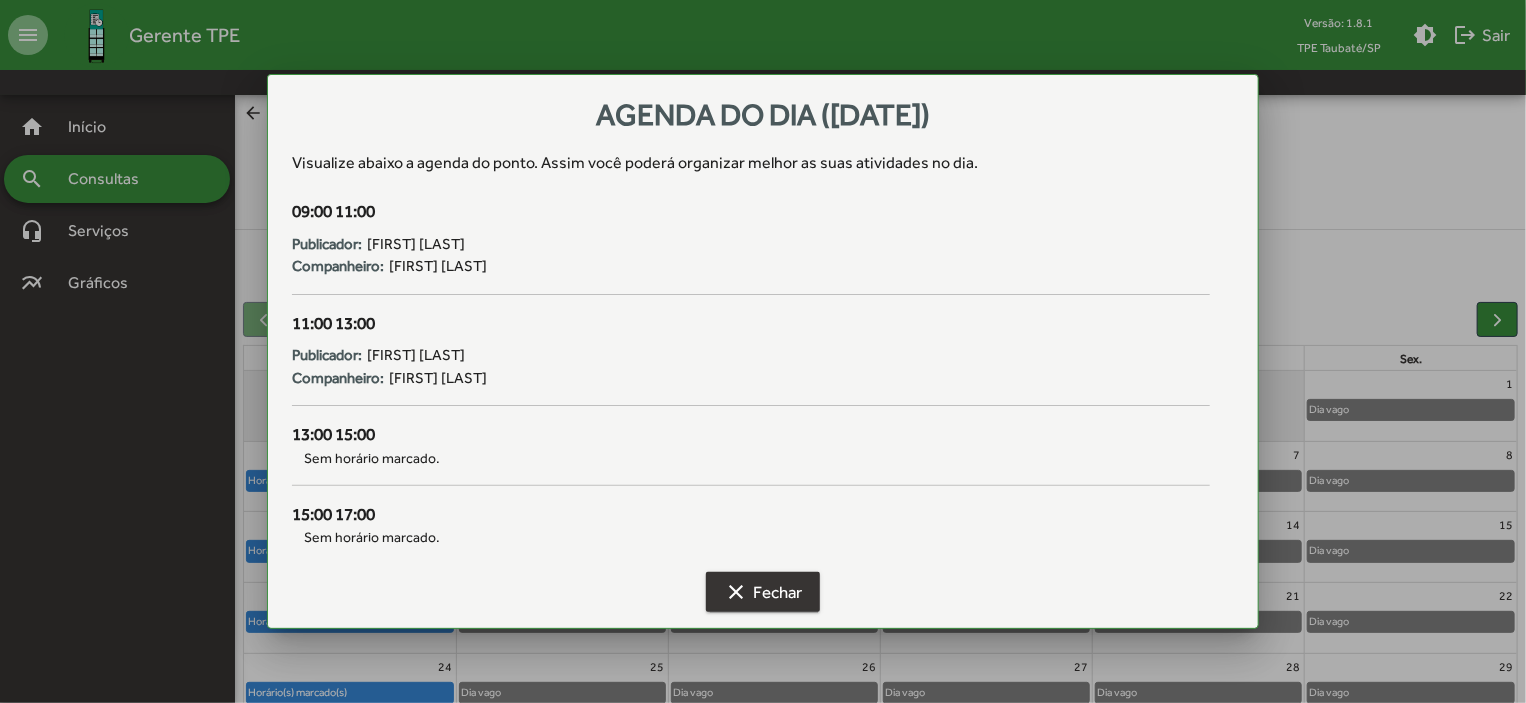 click on "clear  Fechar" at bounding box center (763, 592) 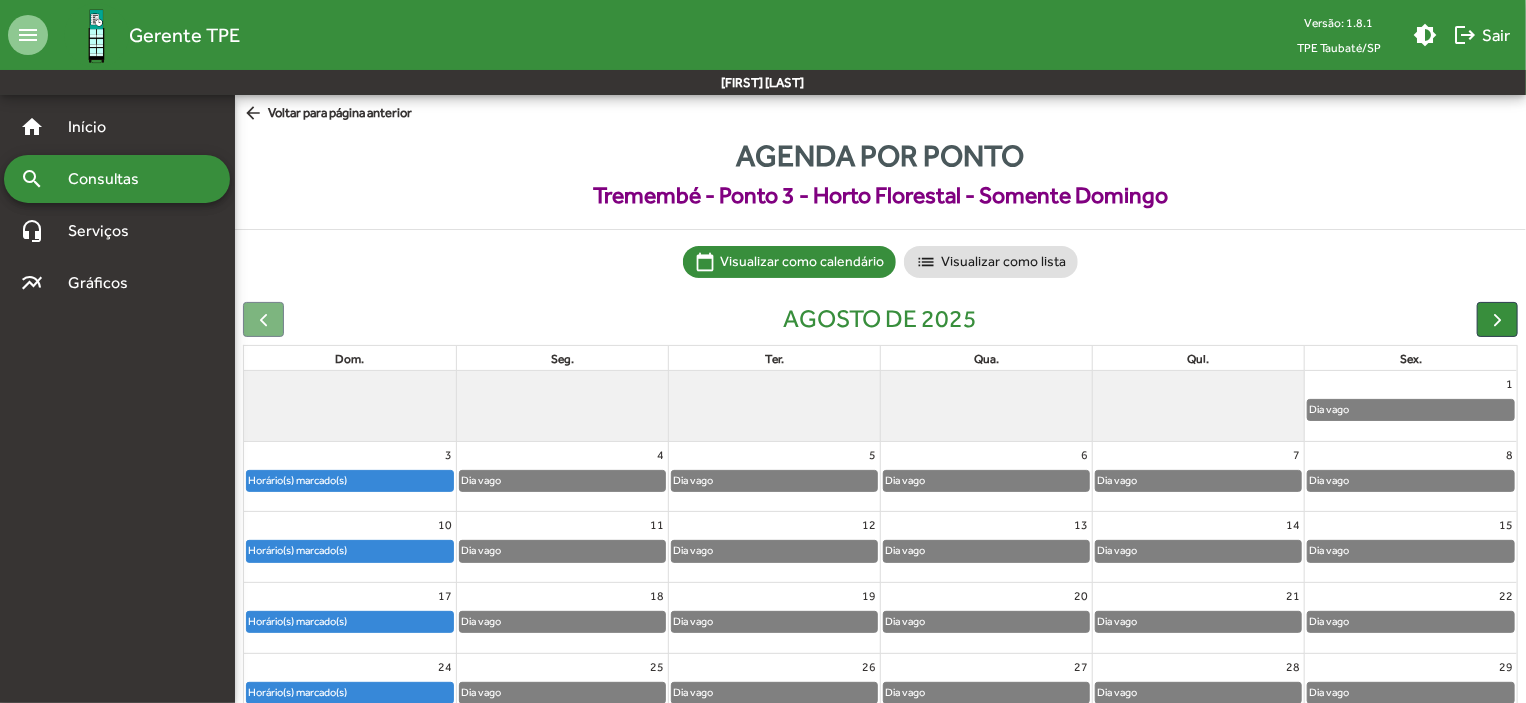 click on "Horário(s) marcado(s)" 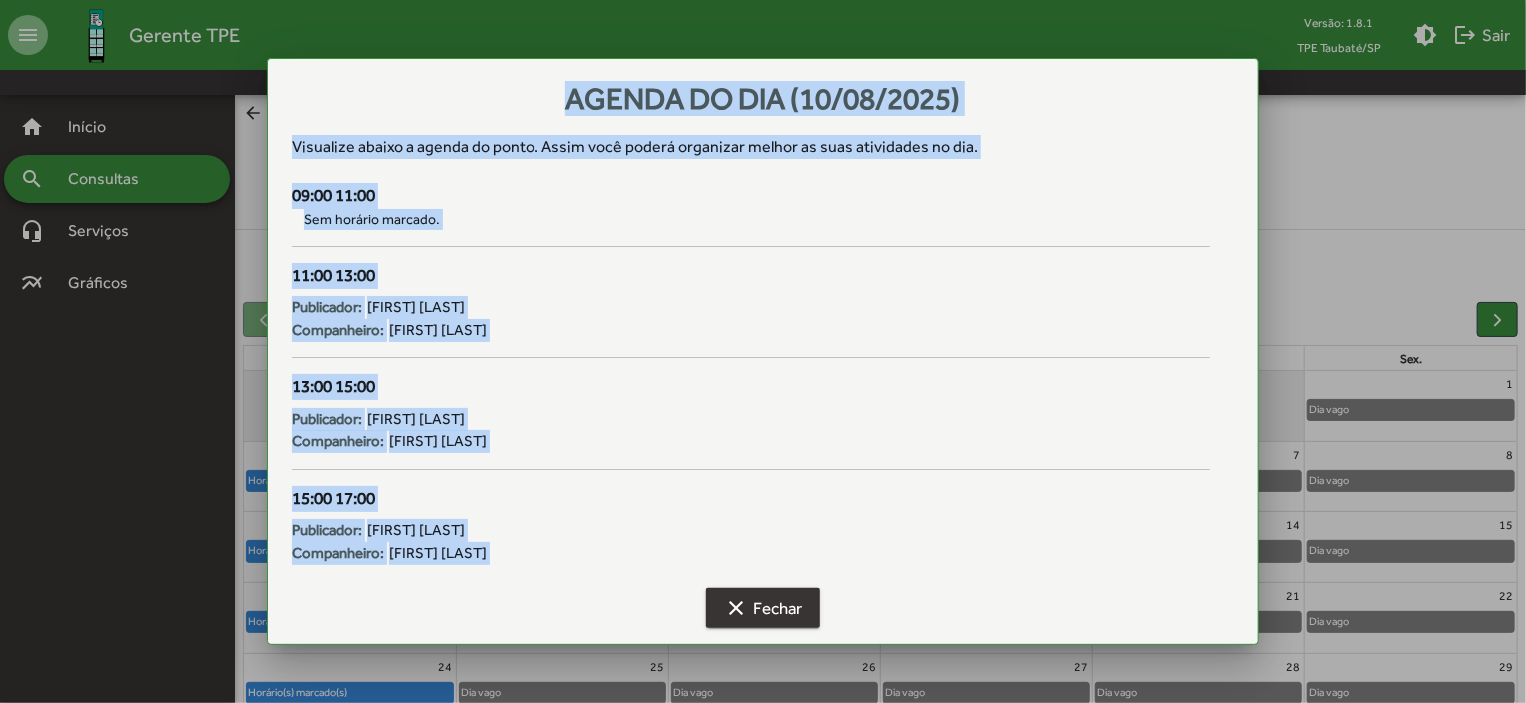 click on "clear  Fechar" at bounding box center (763, 608) 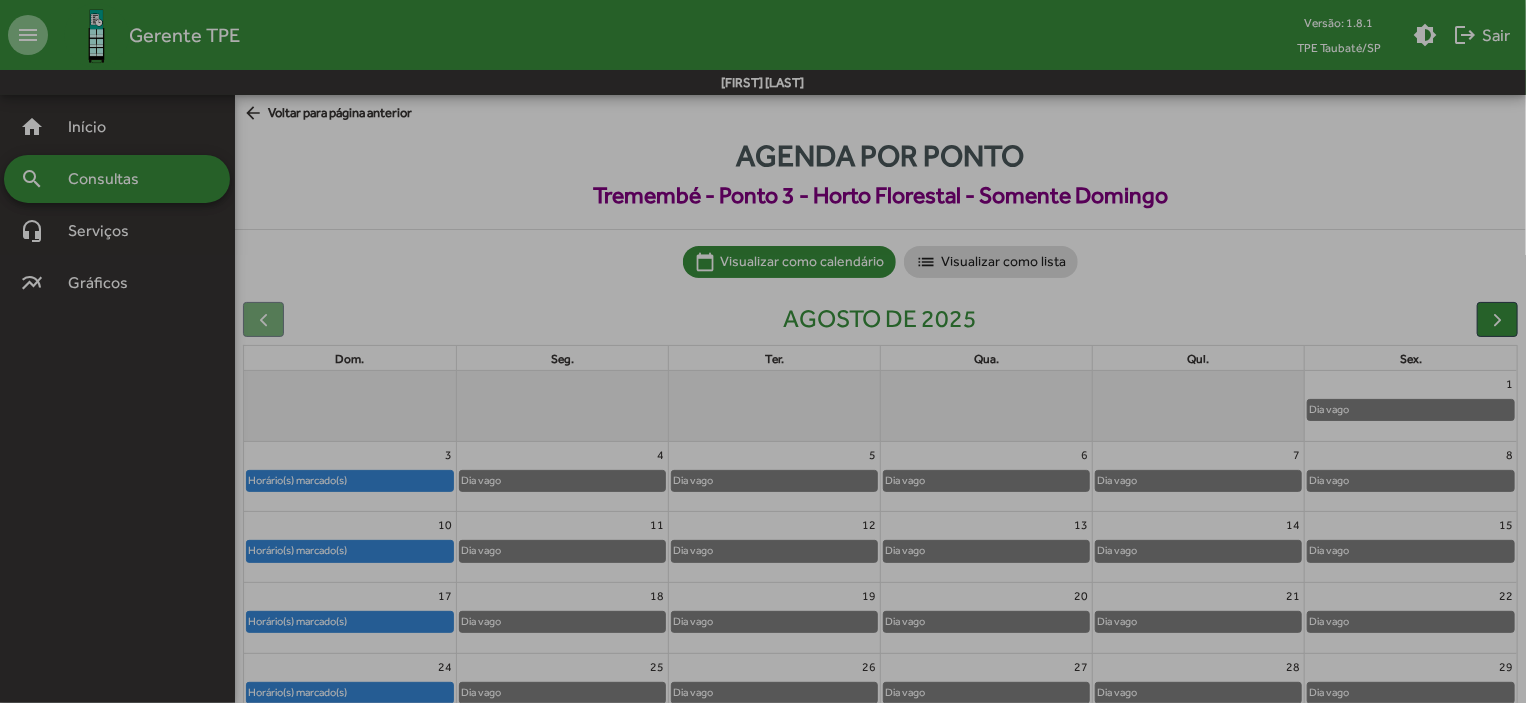 click on "clear  Fechar" at bounding box center [763, 608] 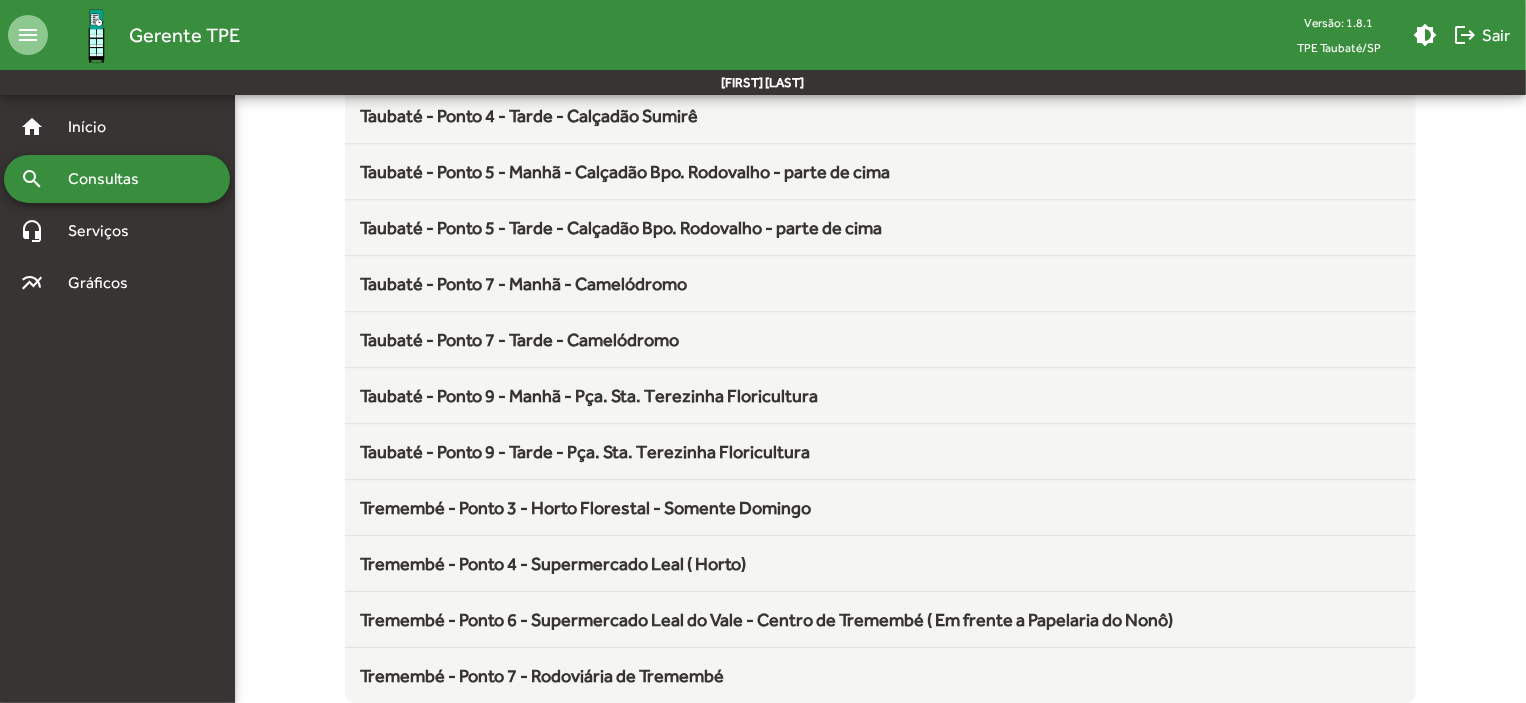 scroll, scrollTop: 2636, scrollLeft: 0, axis: vertical 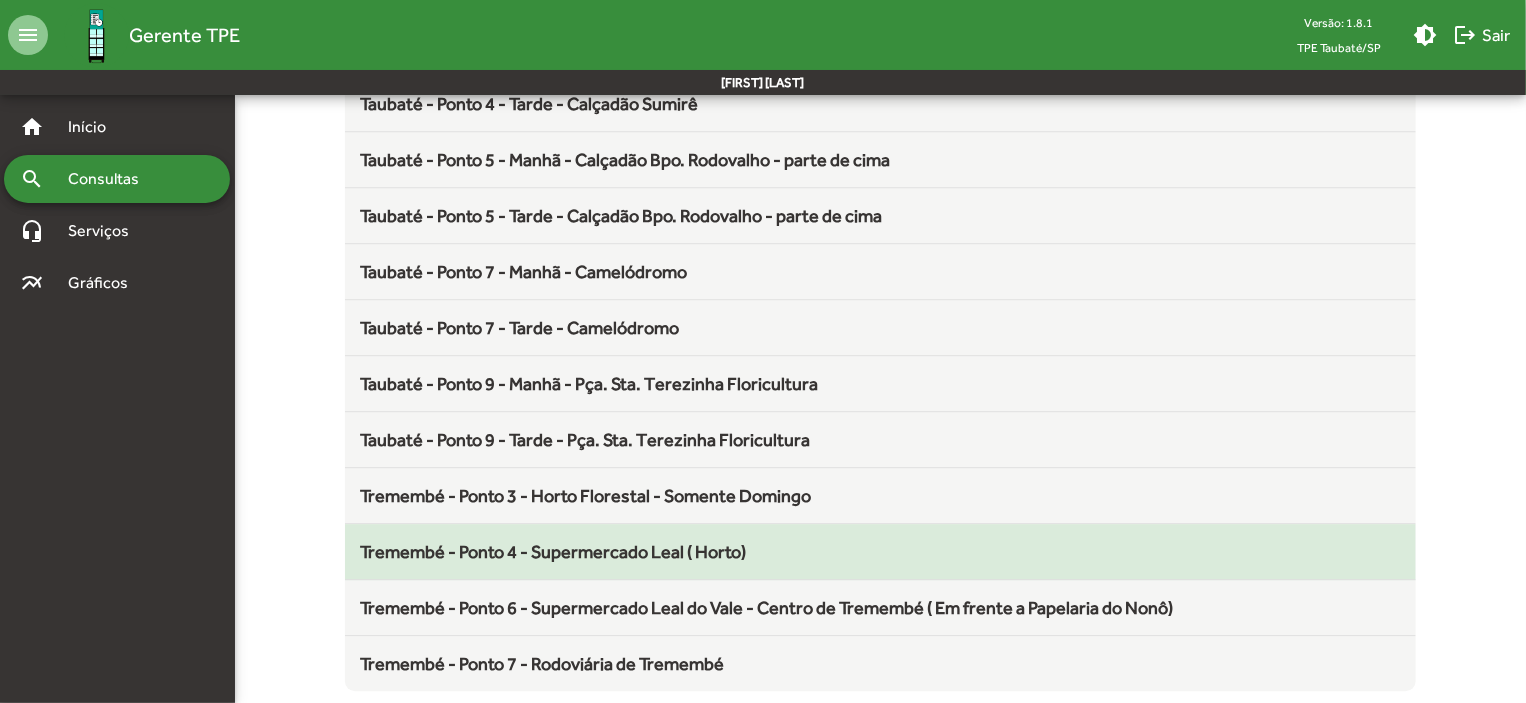 click on "Tremembé - Ponto 4 - Supermercado Leal ( Horto)" 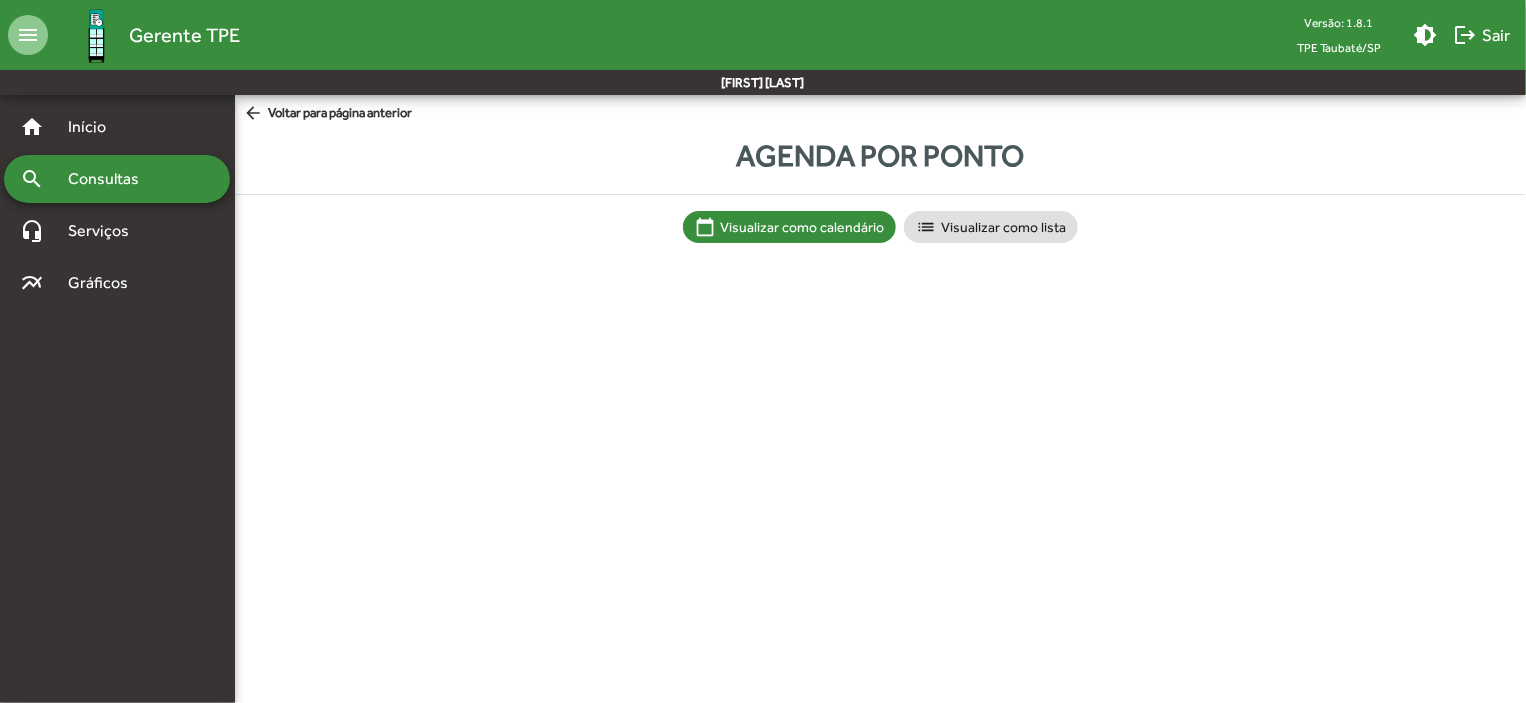 scroll, scrollTop: 0, scrollLeft: 0, axis: both 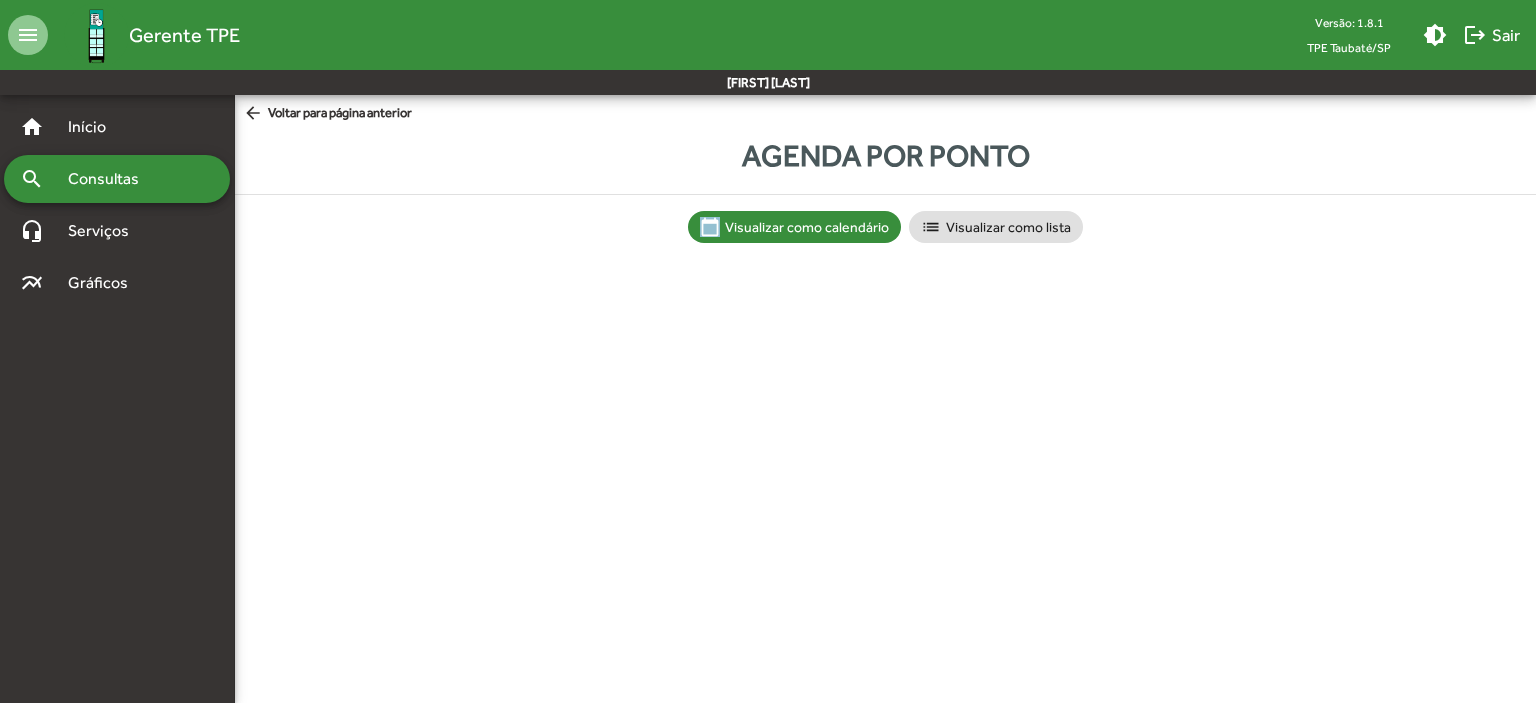 click on "menu Gerente TPE  Versão: 1.8.1   TPE [CITY]/[STATE]  brightness_medium logout  Sair   [FIRST] [LAST]  home Início search Consultas headset_mic Serviços multiline_chart Gráficos arrow_back  Voltar para página anterior   Agenda por ponto     calendar_today  Visualizar como calendário  list  Visualizar como lista
Alterar tema do sistema Menu de Ações Sair do Gerente TPE" at bounding box center [768, 141] 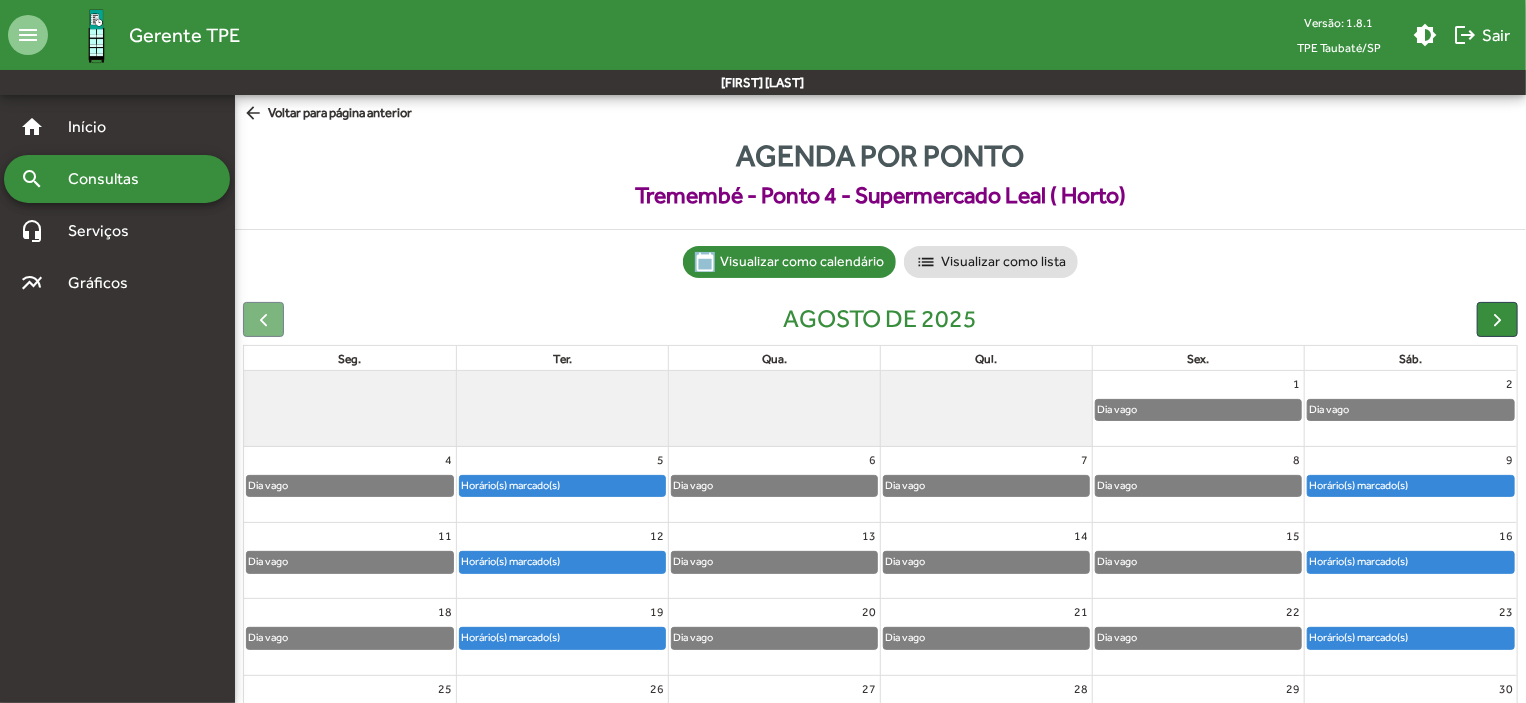 click on "Horário(s) marcado(s)" 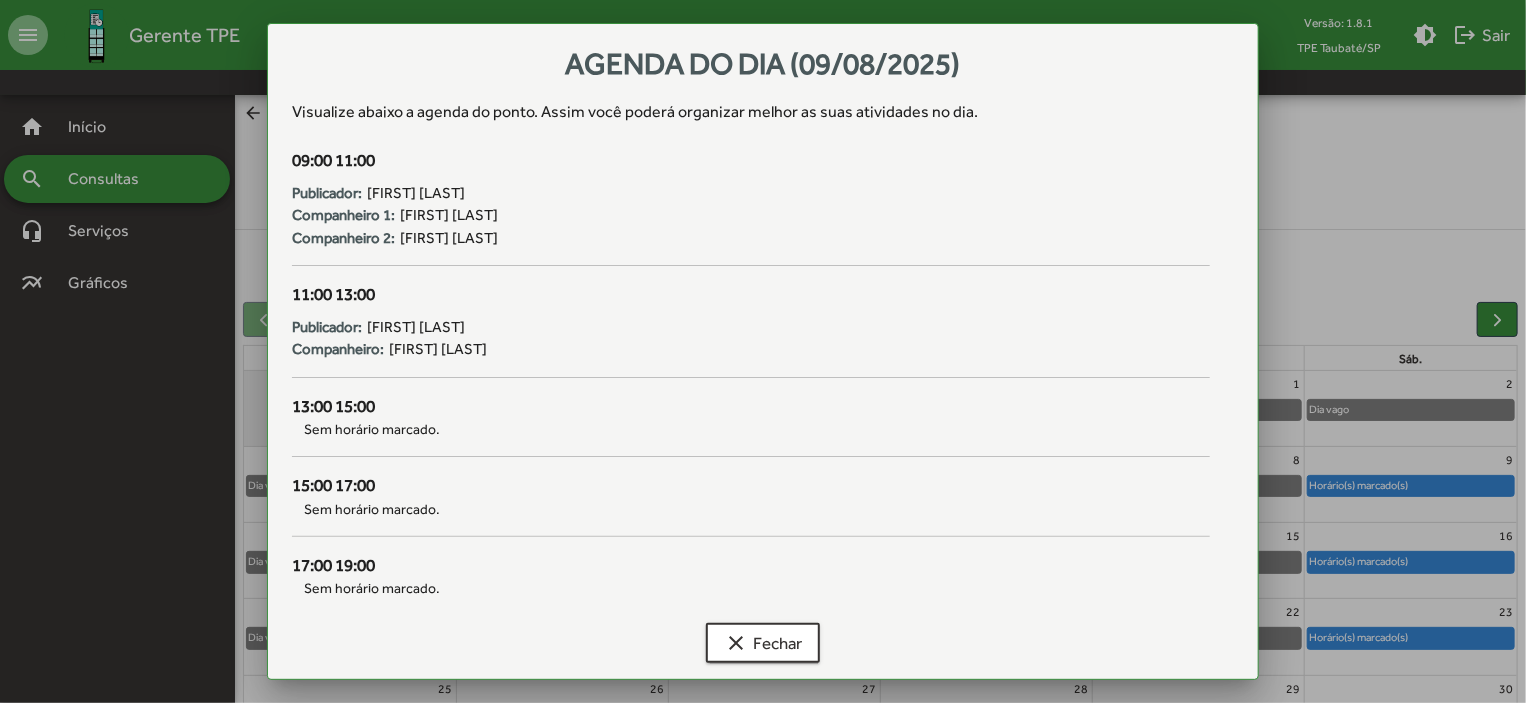 click at bounding box center [763, 351] 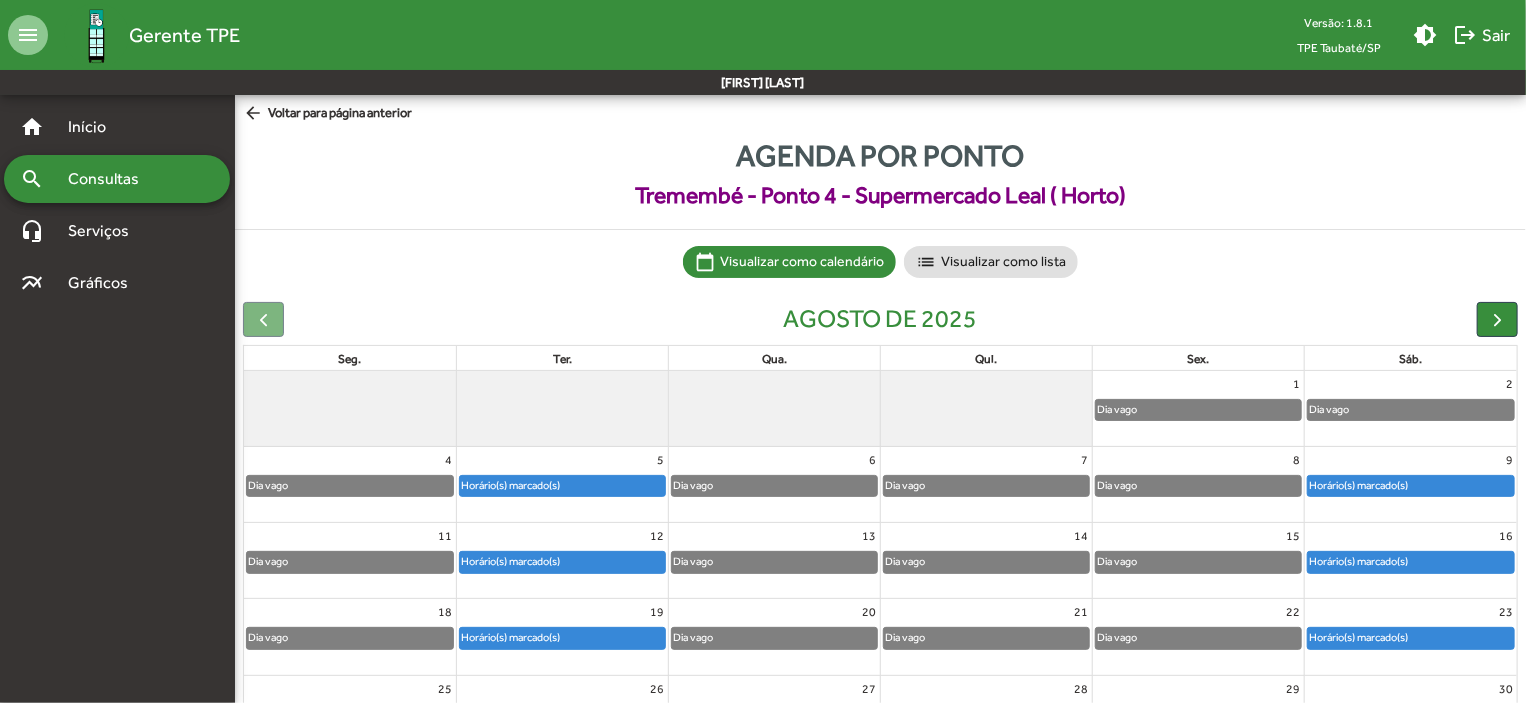 click on "Horário(s) marcado(s)" 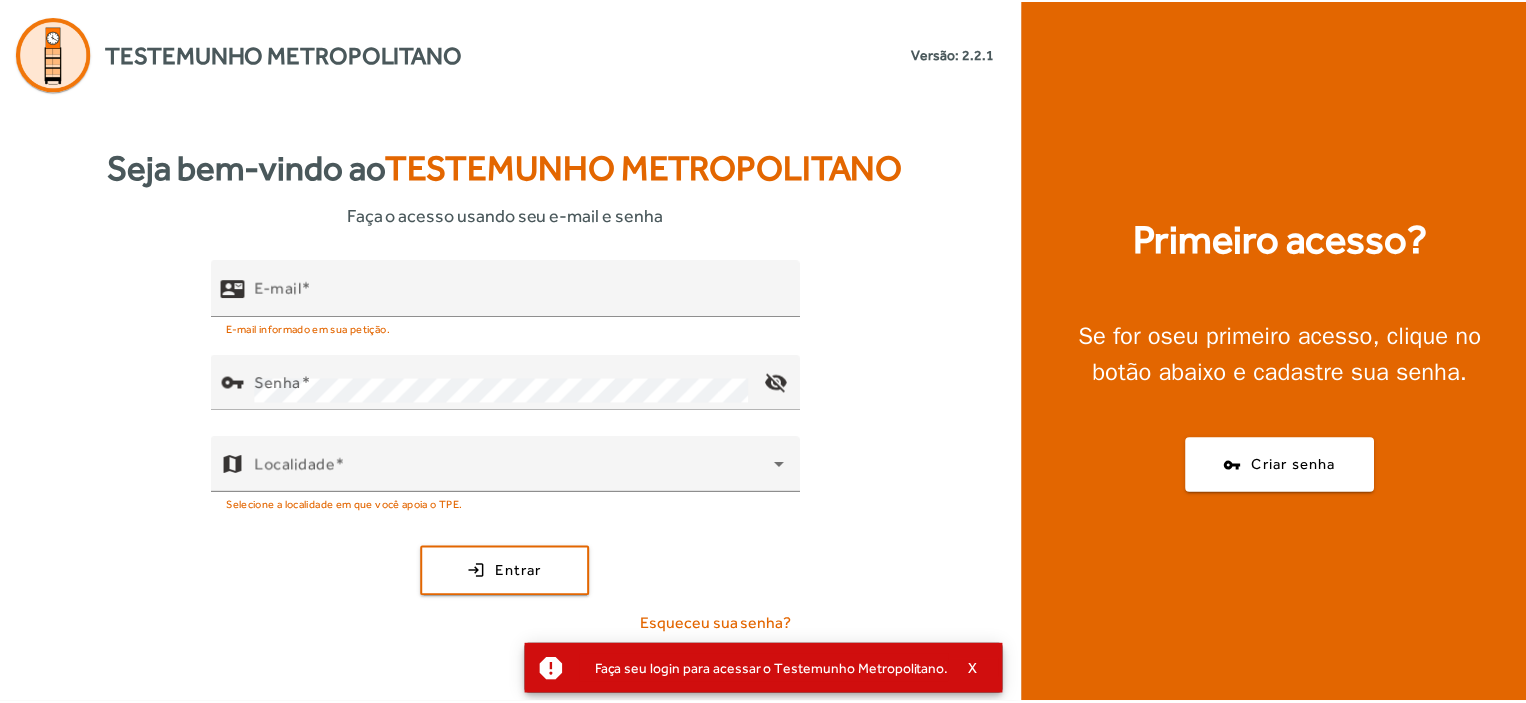 scroll, scrollTop: 0, scrollLeft: 0, axis: both 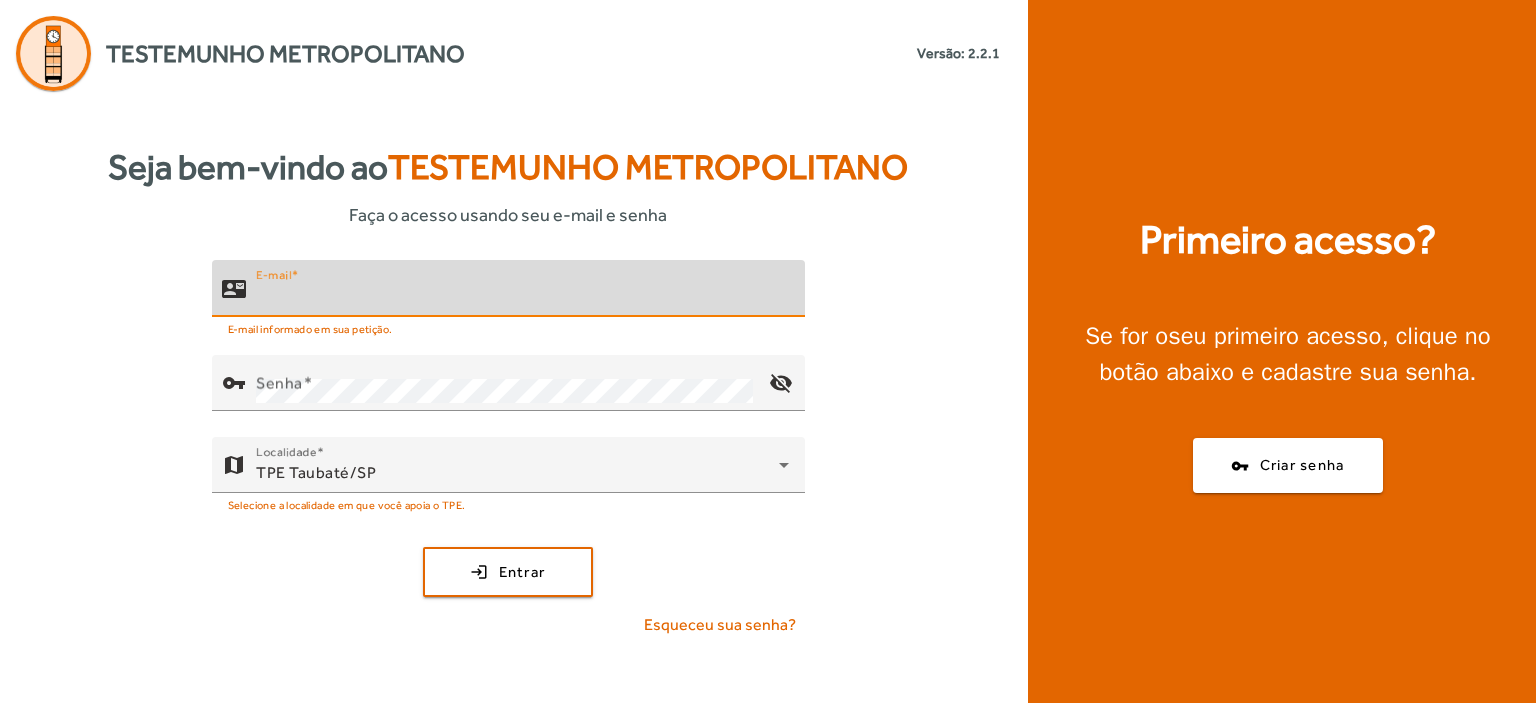 click on "E-mail" at bounding box center [522, 297] 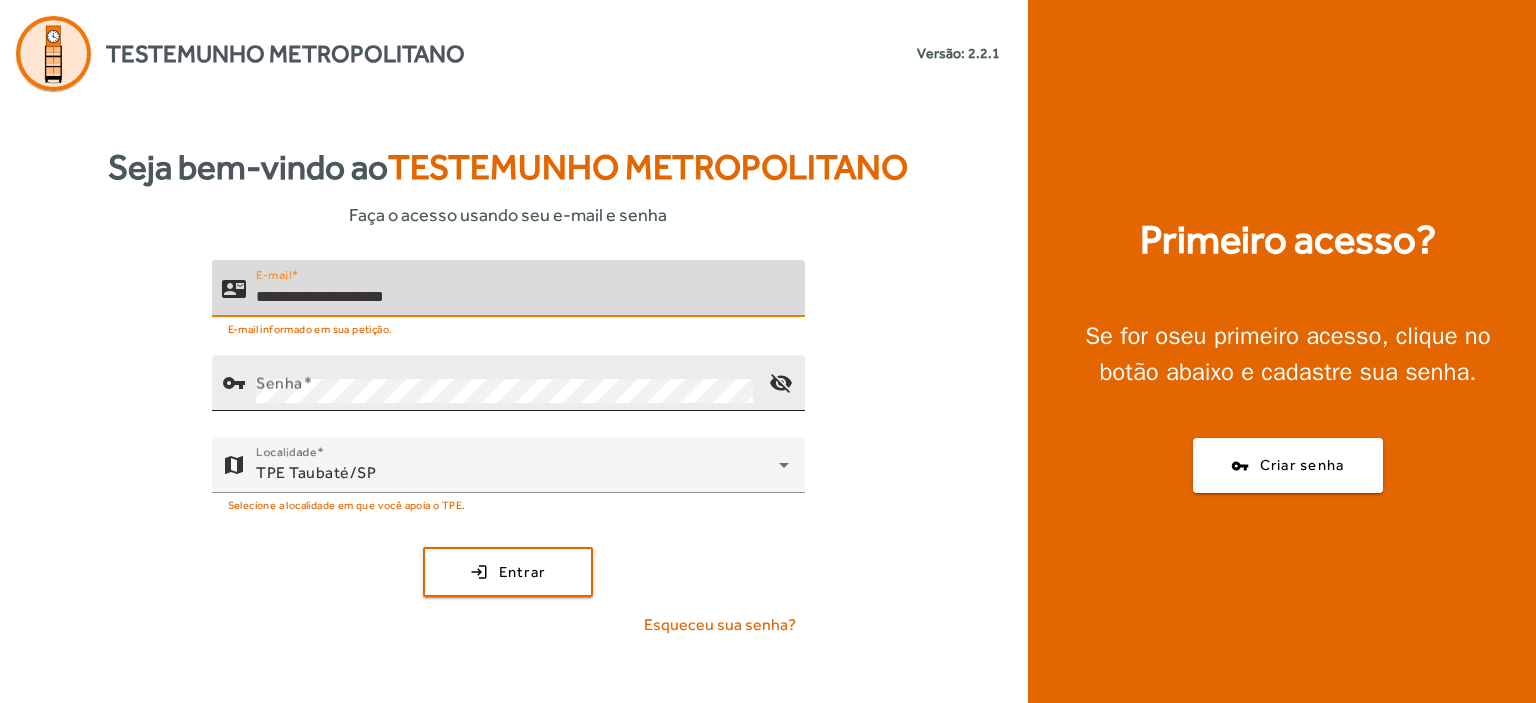 type on "**********" 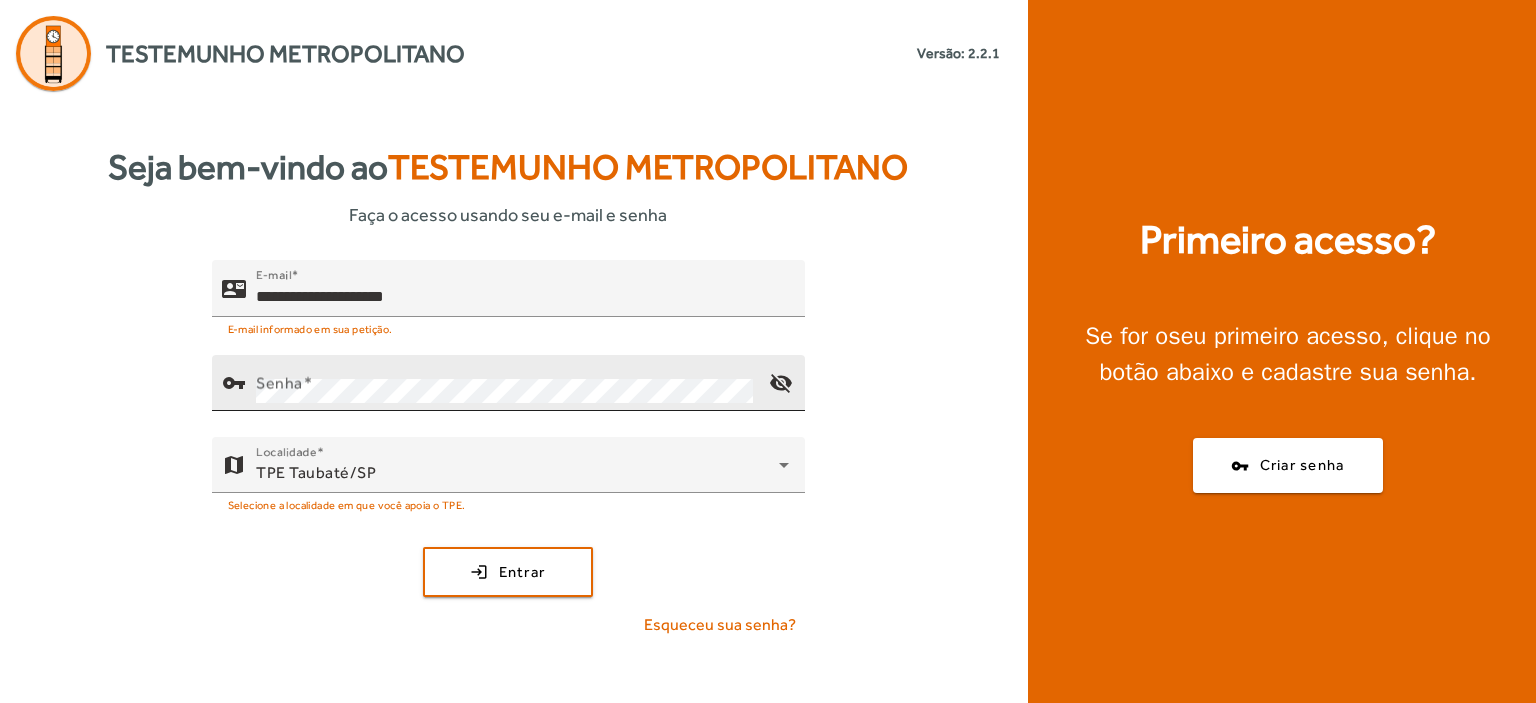 click on "Senha" at bounding box center (279, 383) 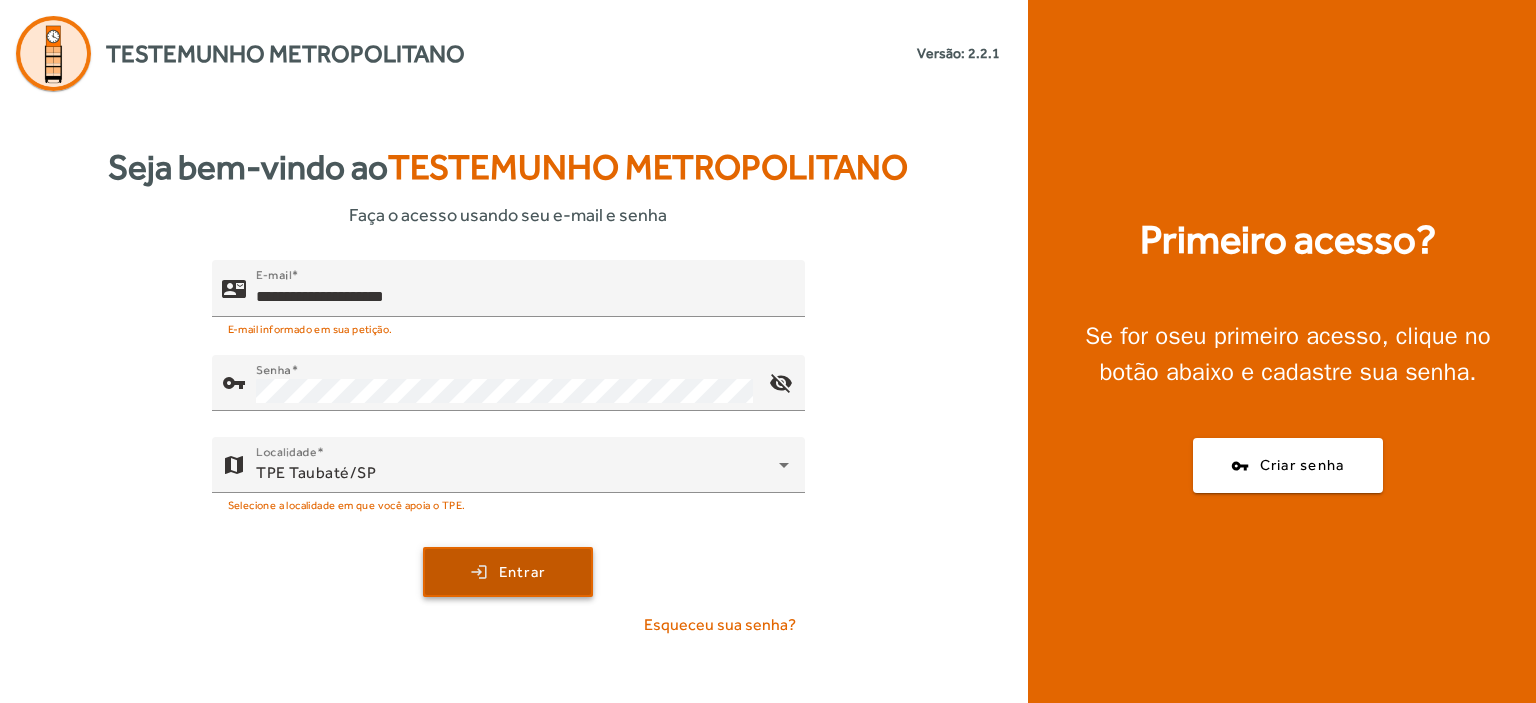 click on "Entrar" 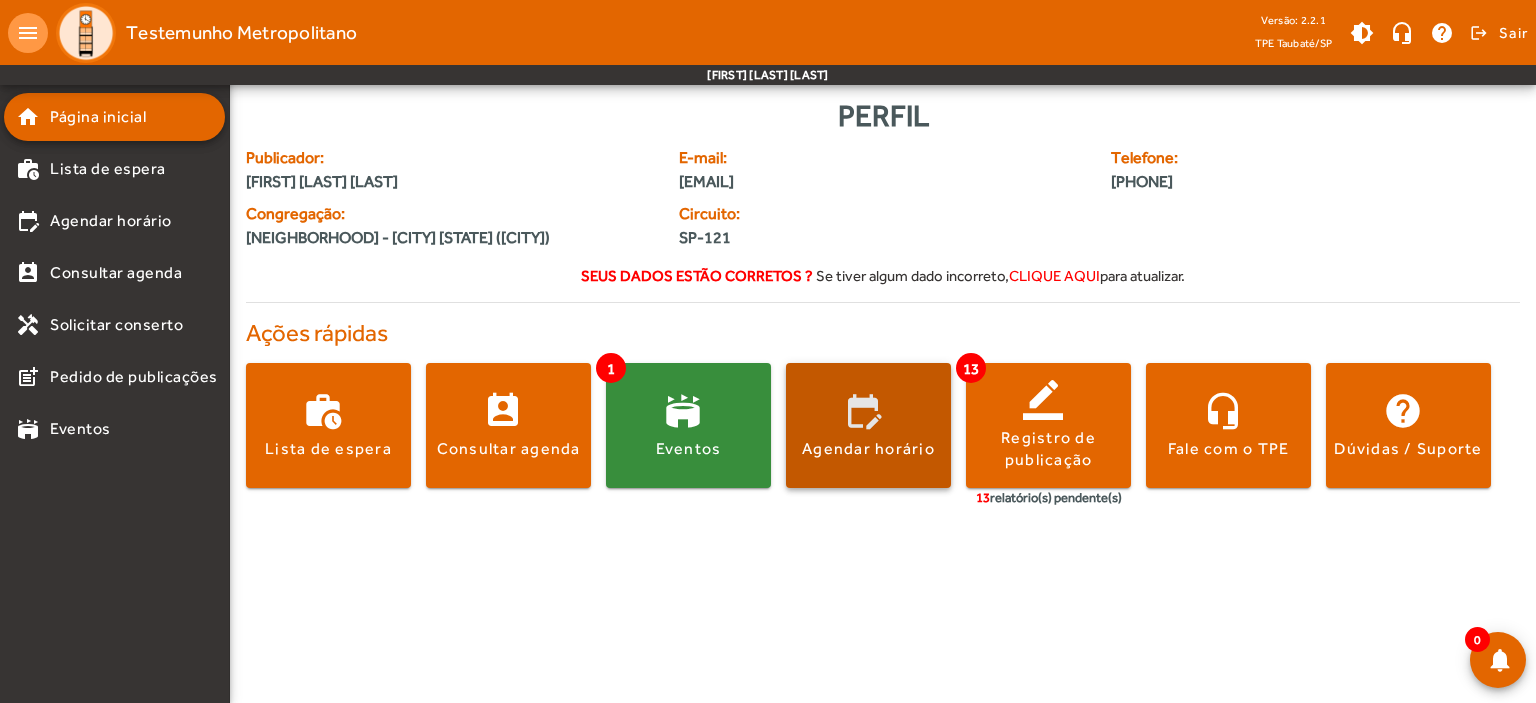 click 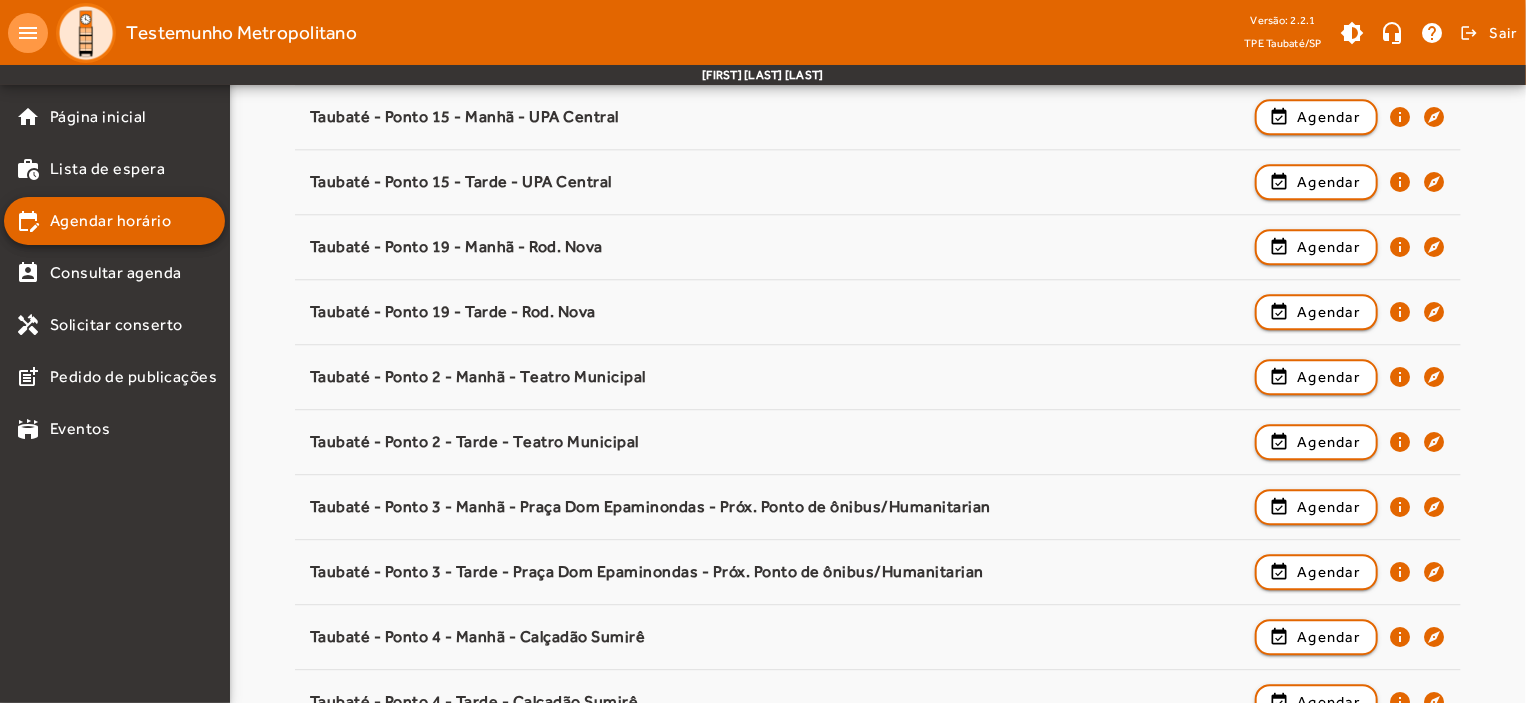 scroll, scrollTop: 3076, scrollLeft: 0, axis: vertical 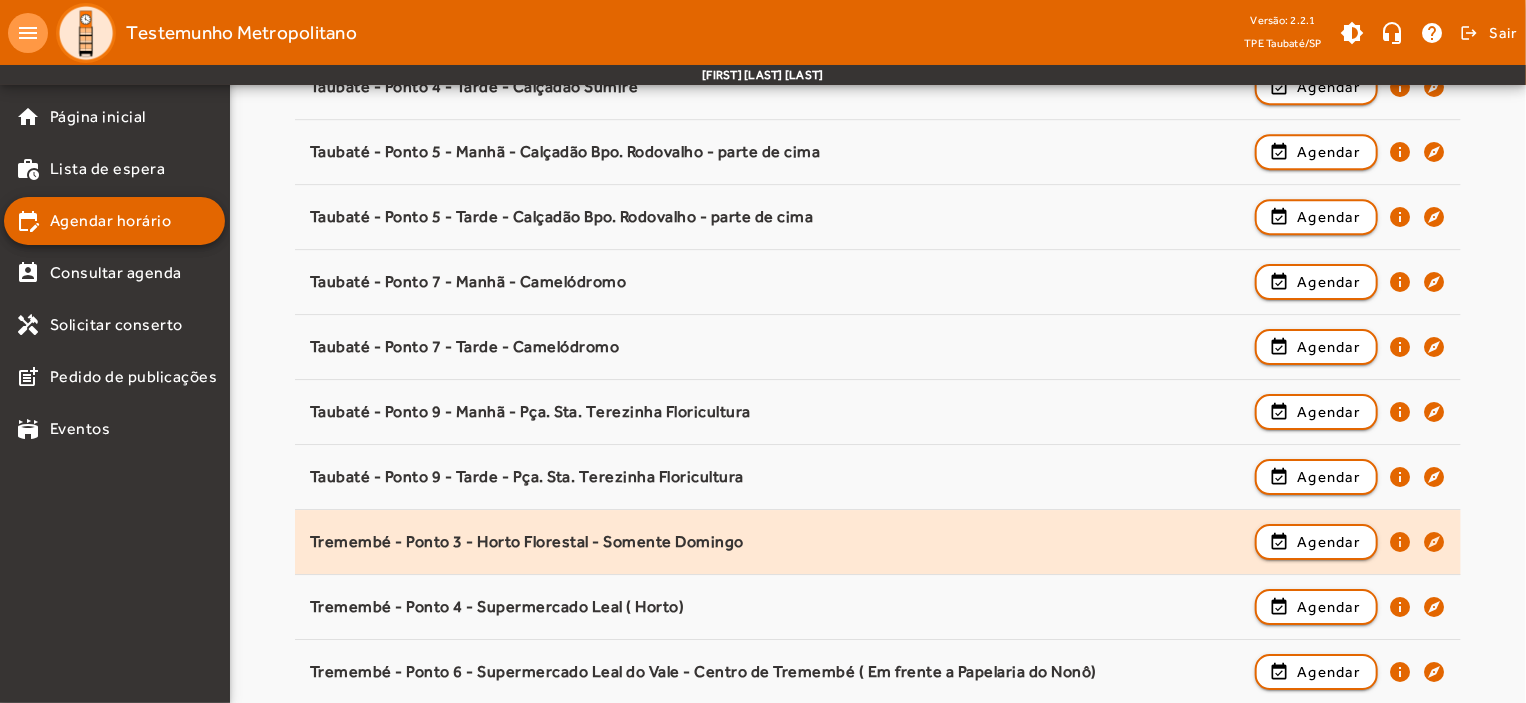click on "Tremembé - Ponto 3 - Horto Florestal - Somente Domingo" at bounding box center [778, 607] 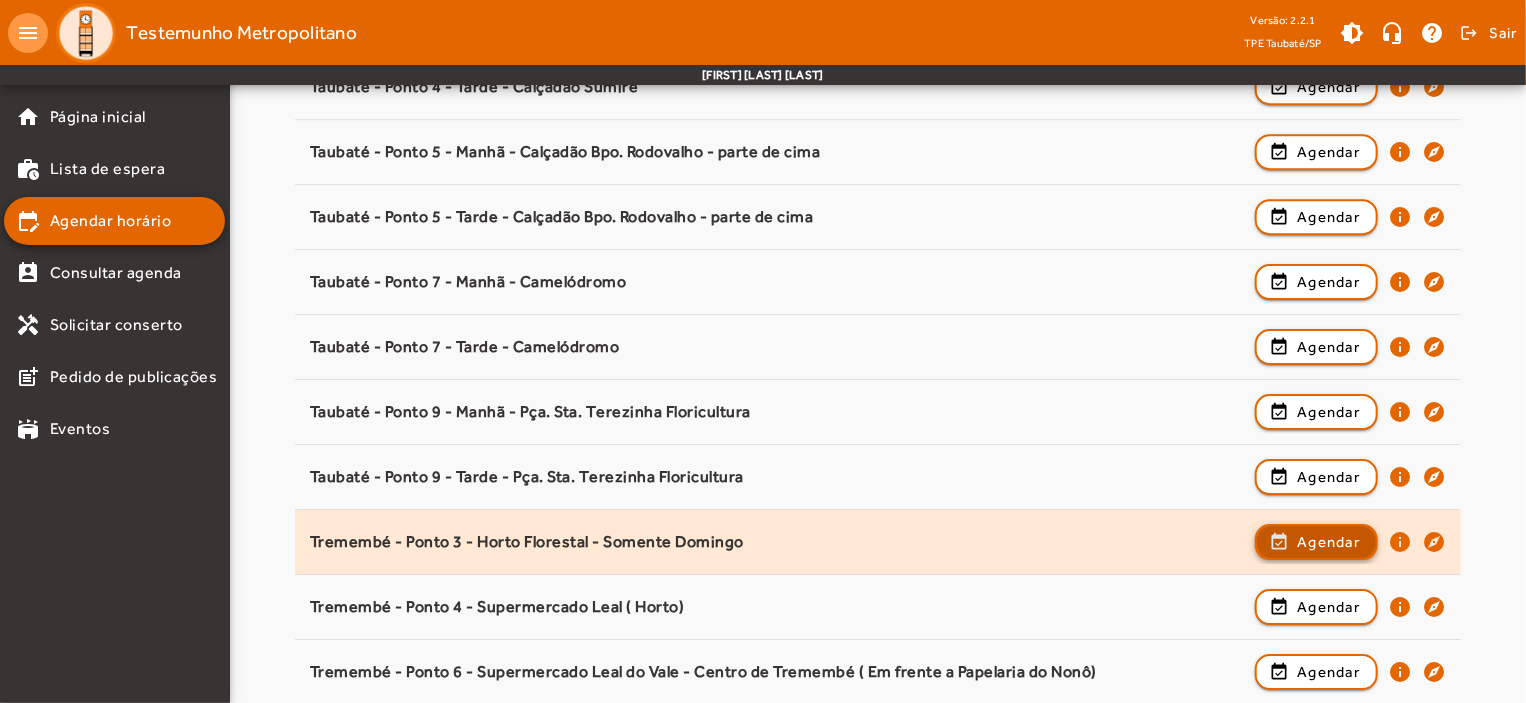 click on "Agendar" 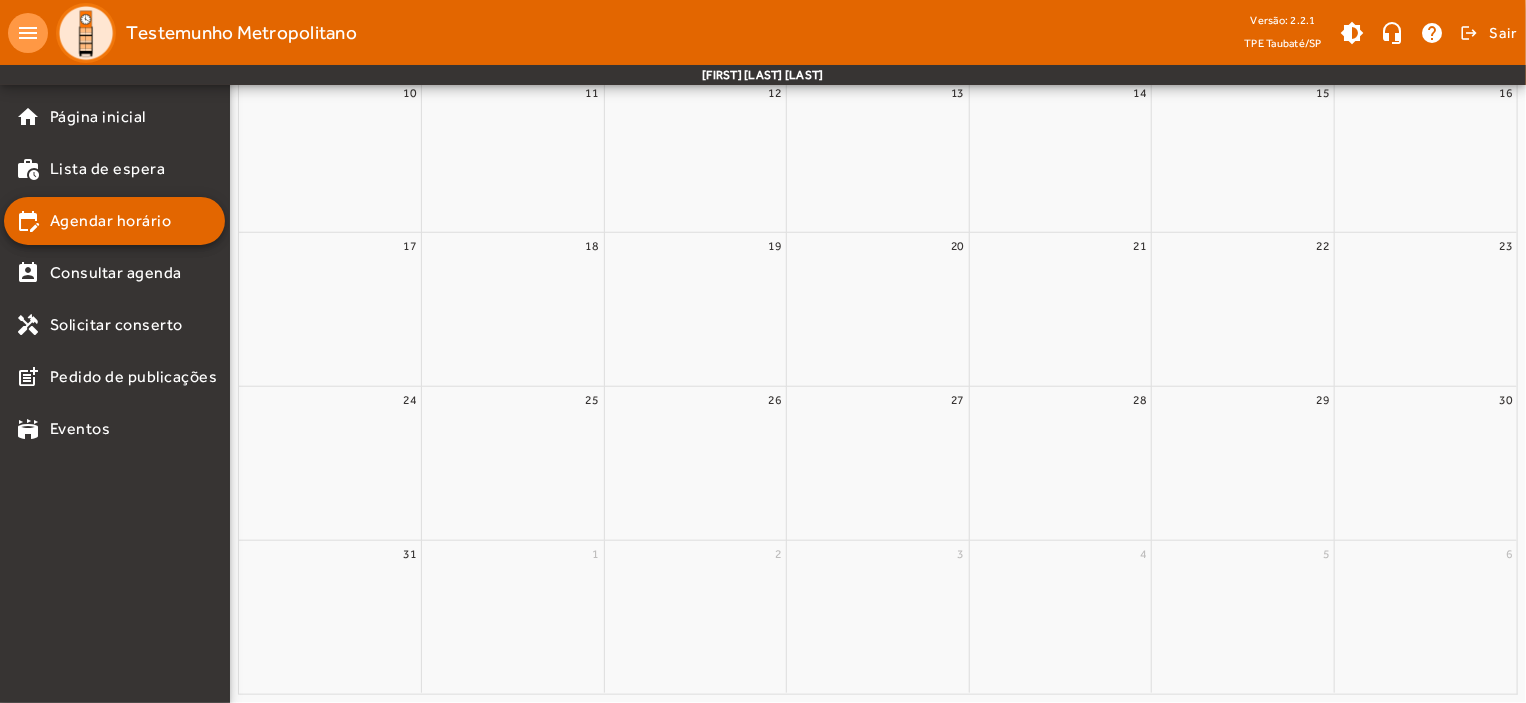 scroll, scrollTop: 0, scrollLeft: 0, axis: both 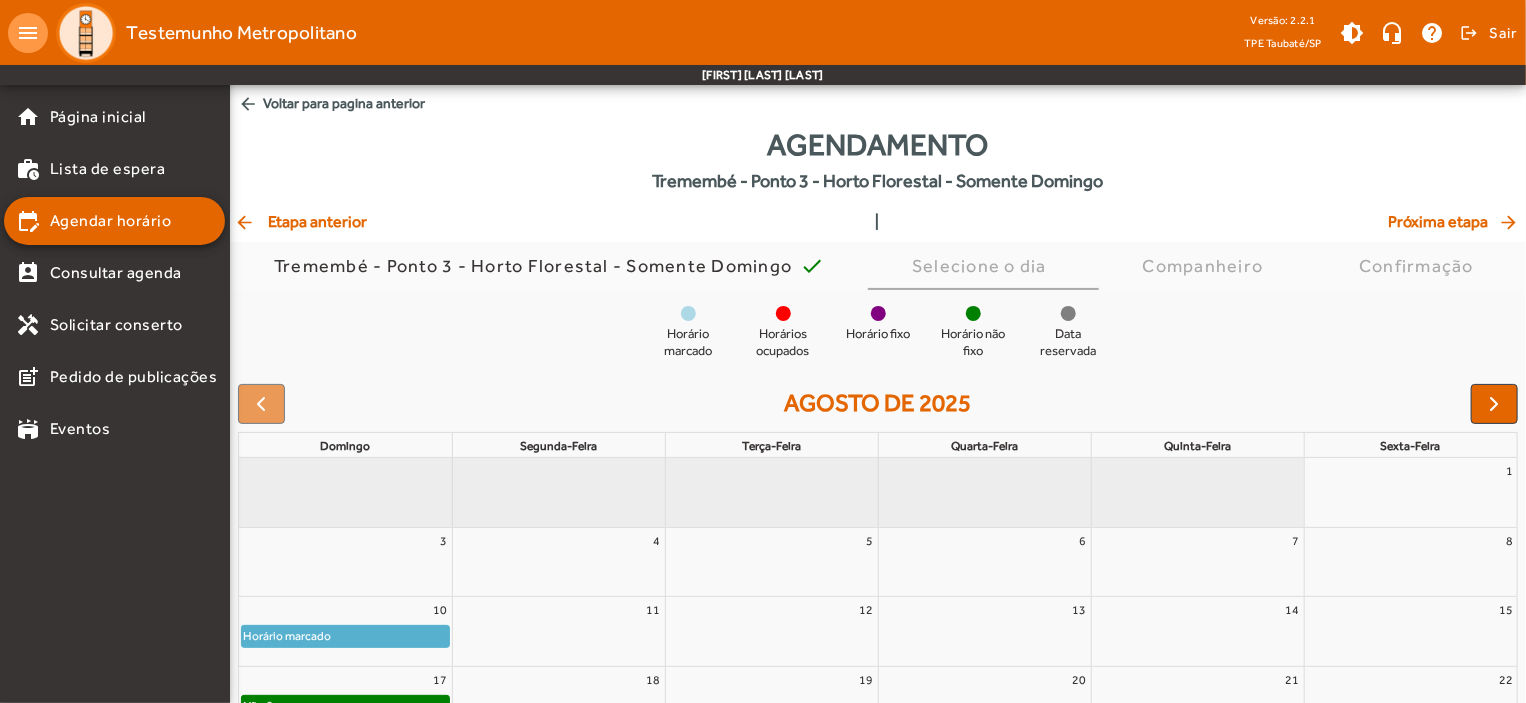 click on "Horário marcado" 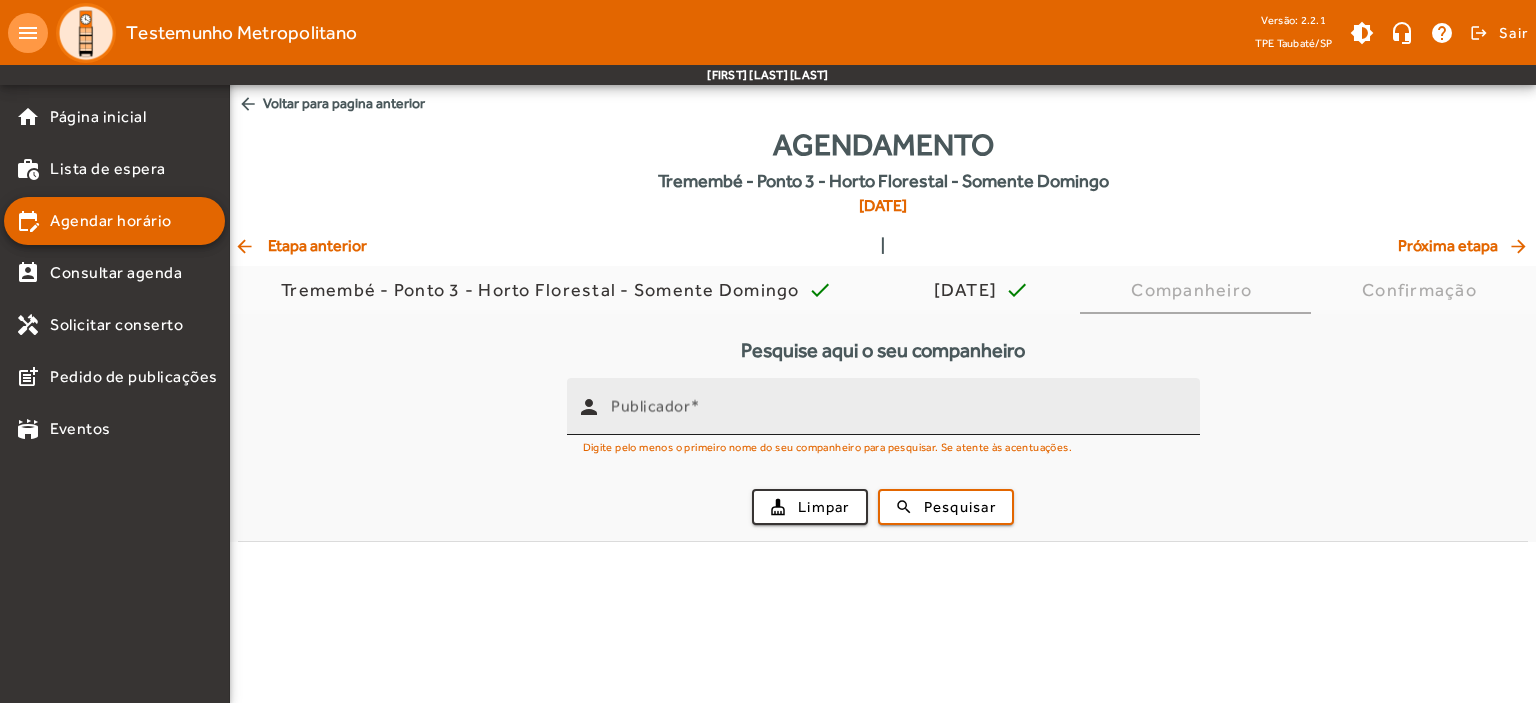 click on "Publicador" at bounding box center (650, 406) 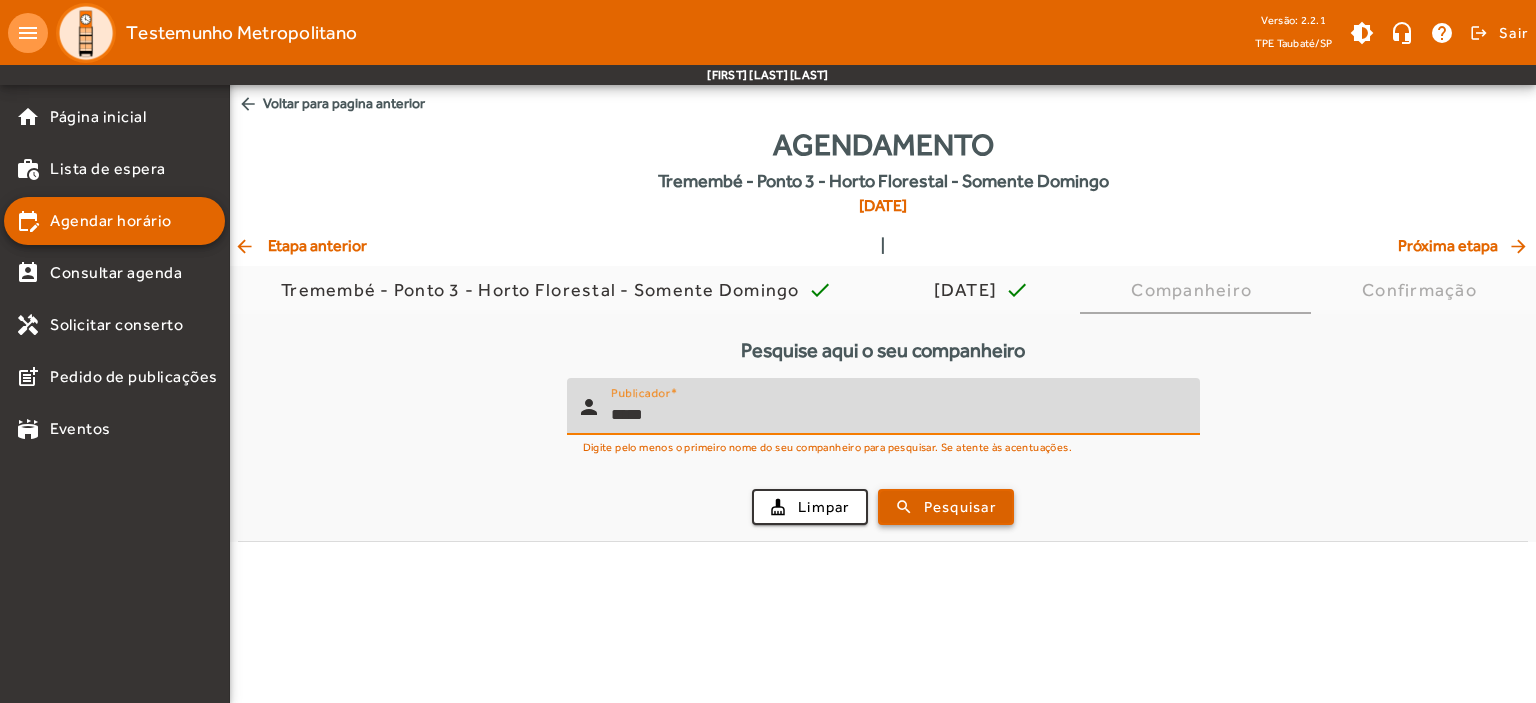type on "*****" 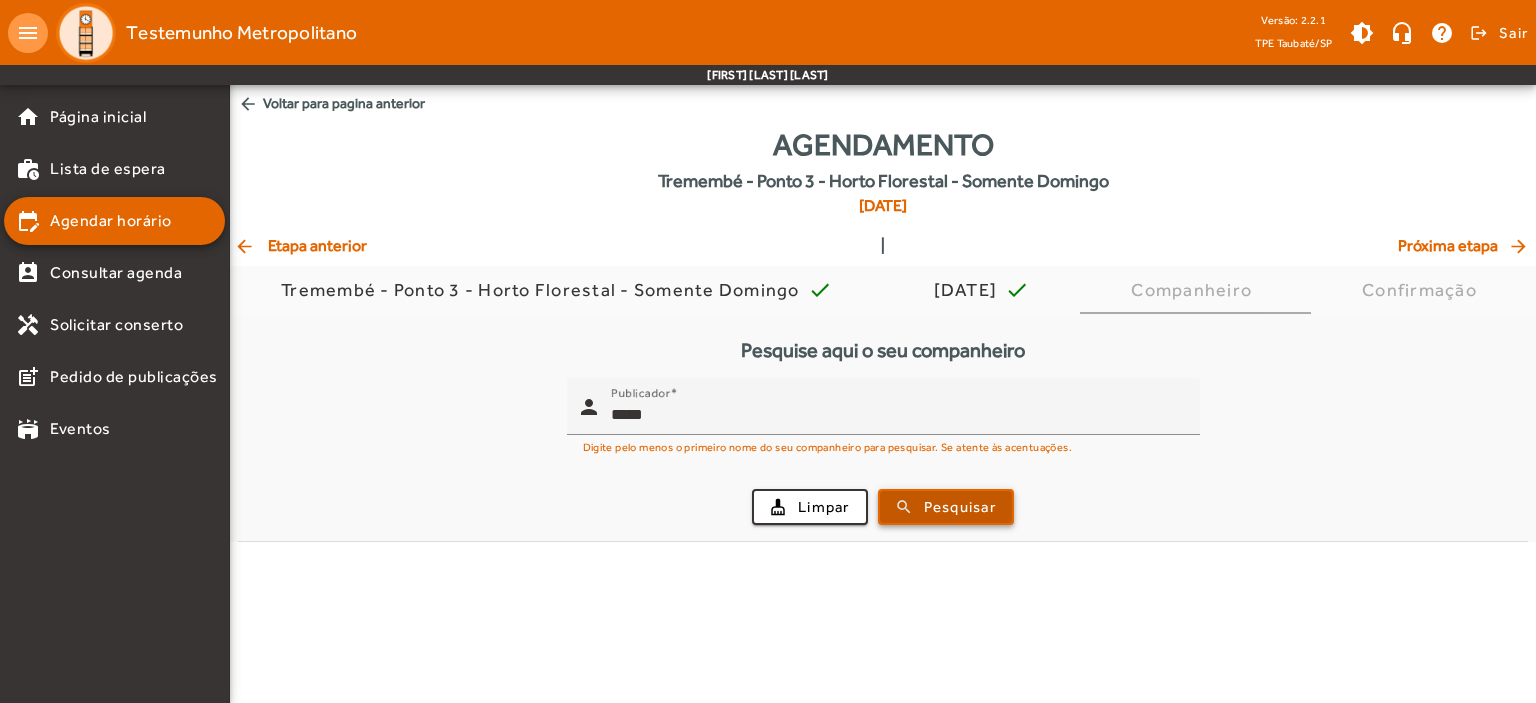 click on "Pesquisar" at bounding box center [960, 507] 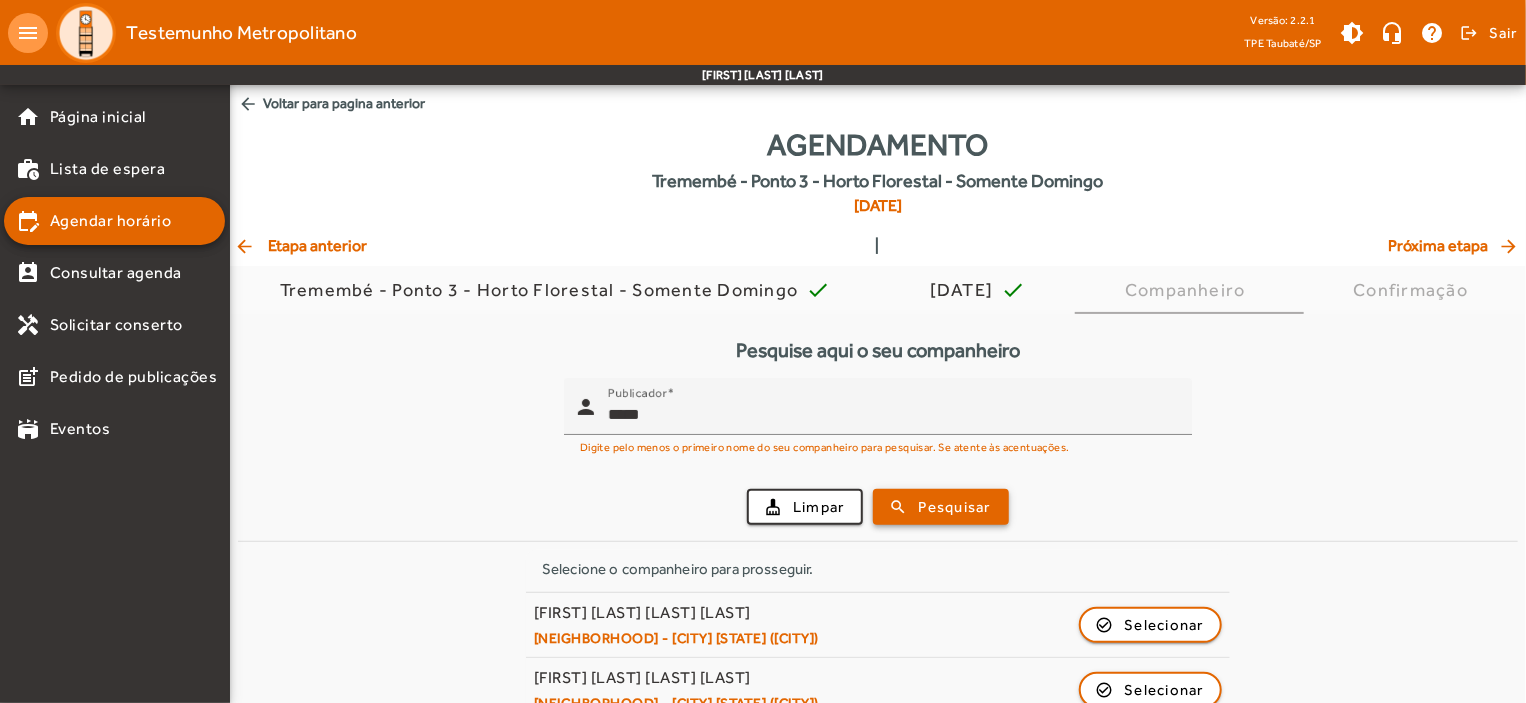 scroll, scrollTop: 615, scrollLeft: 0, axis: vertical 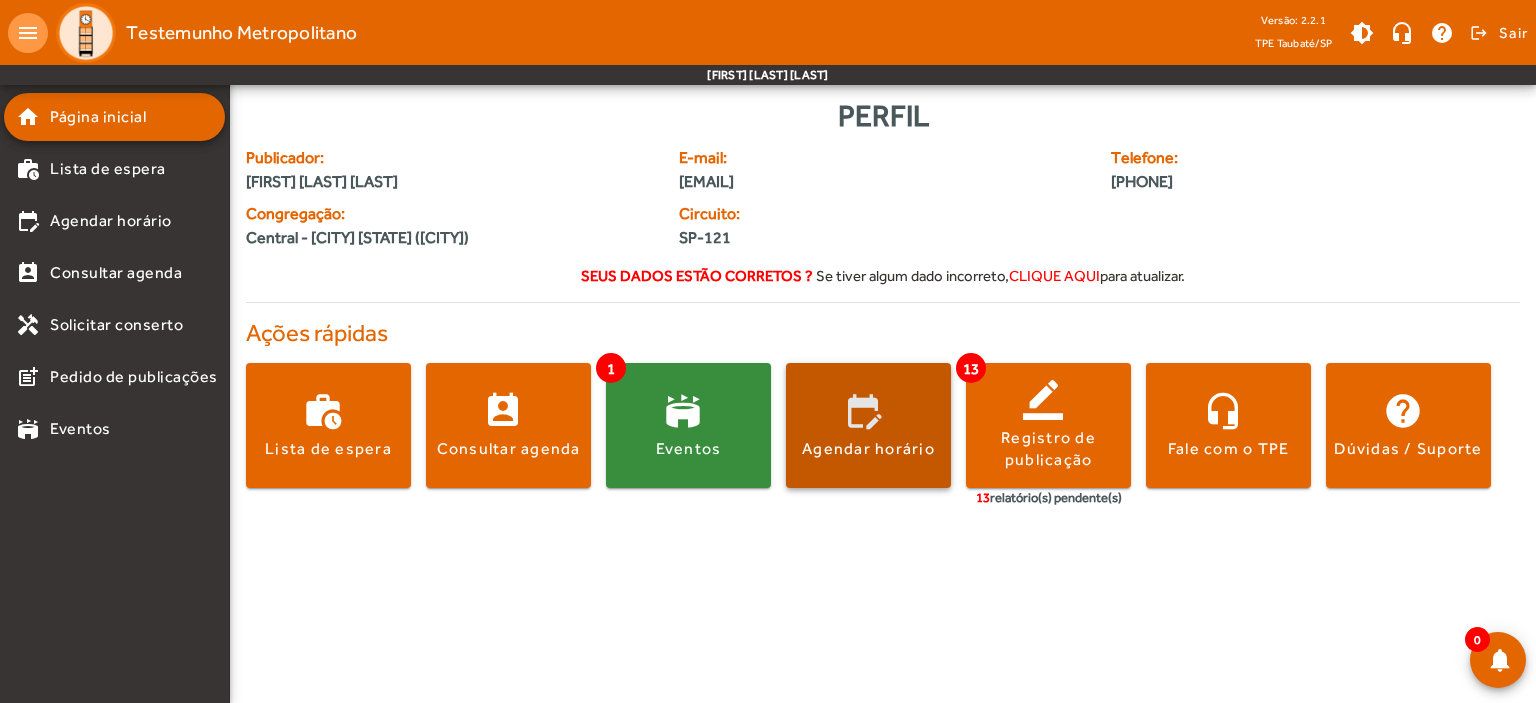 click 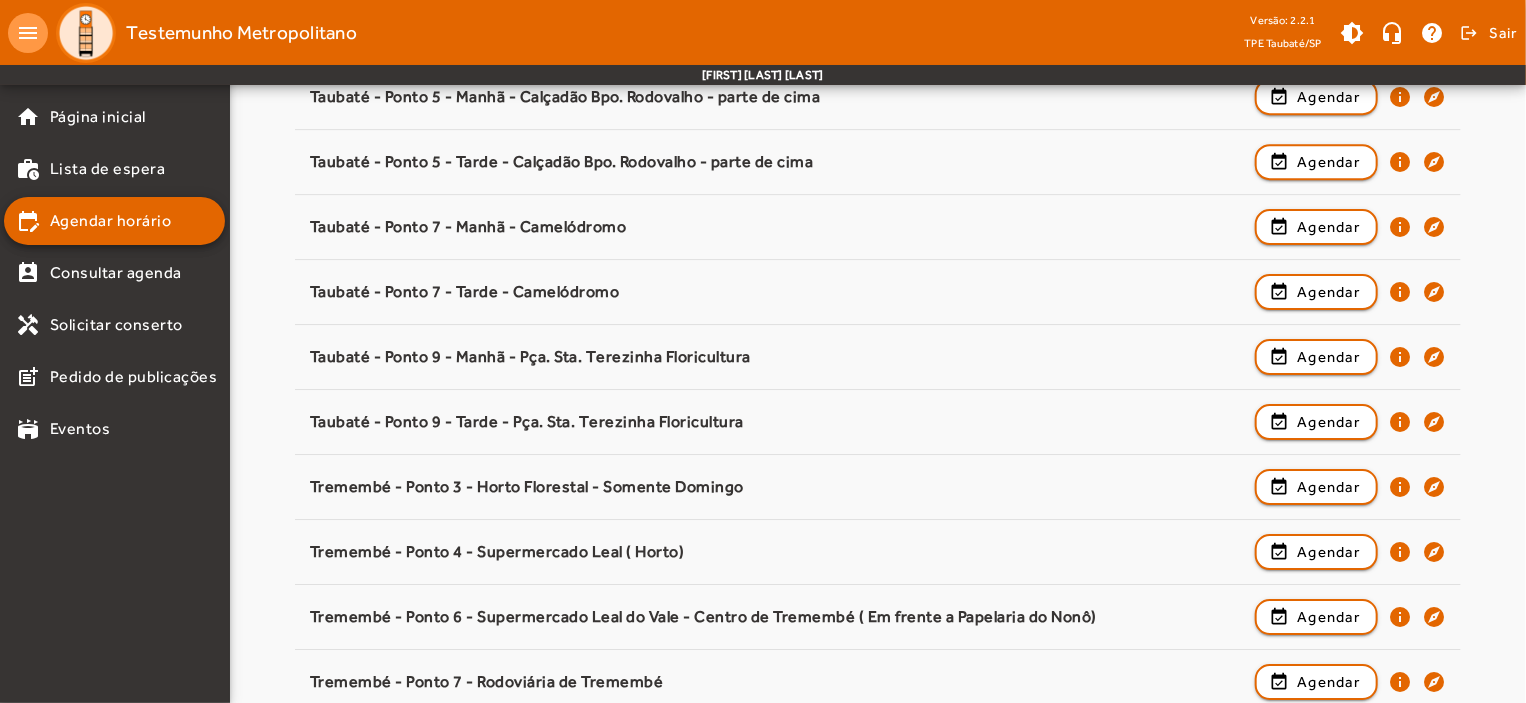 scroll, scrollTop: 3131, scrollLeft: 0, axis: vertical 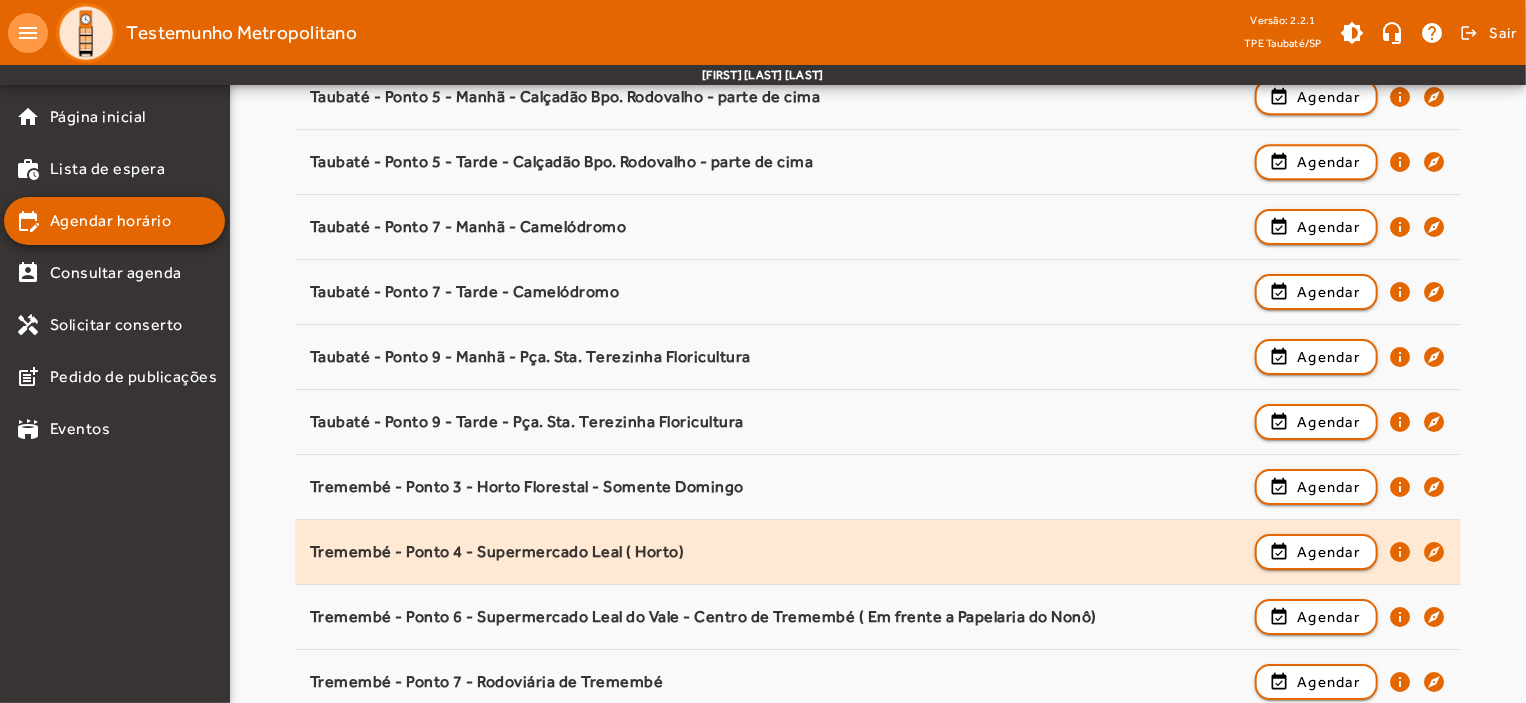 click on "Tremembé - Ponto 4 - Supermercado Leal ( Horto)" at bounding box center (778, 617) 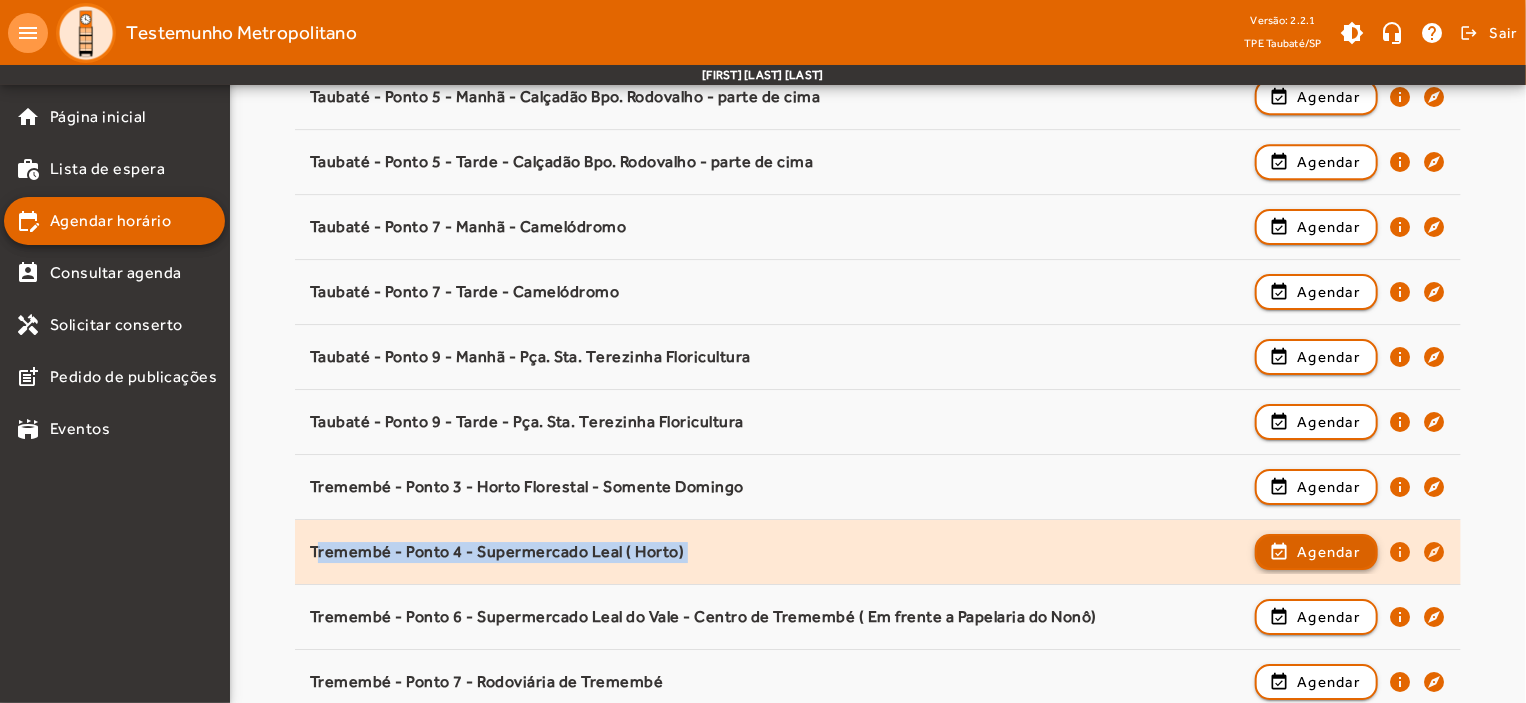 click at bounding box center [1316, 617] 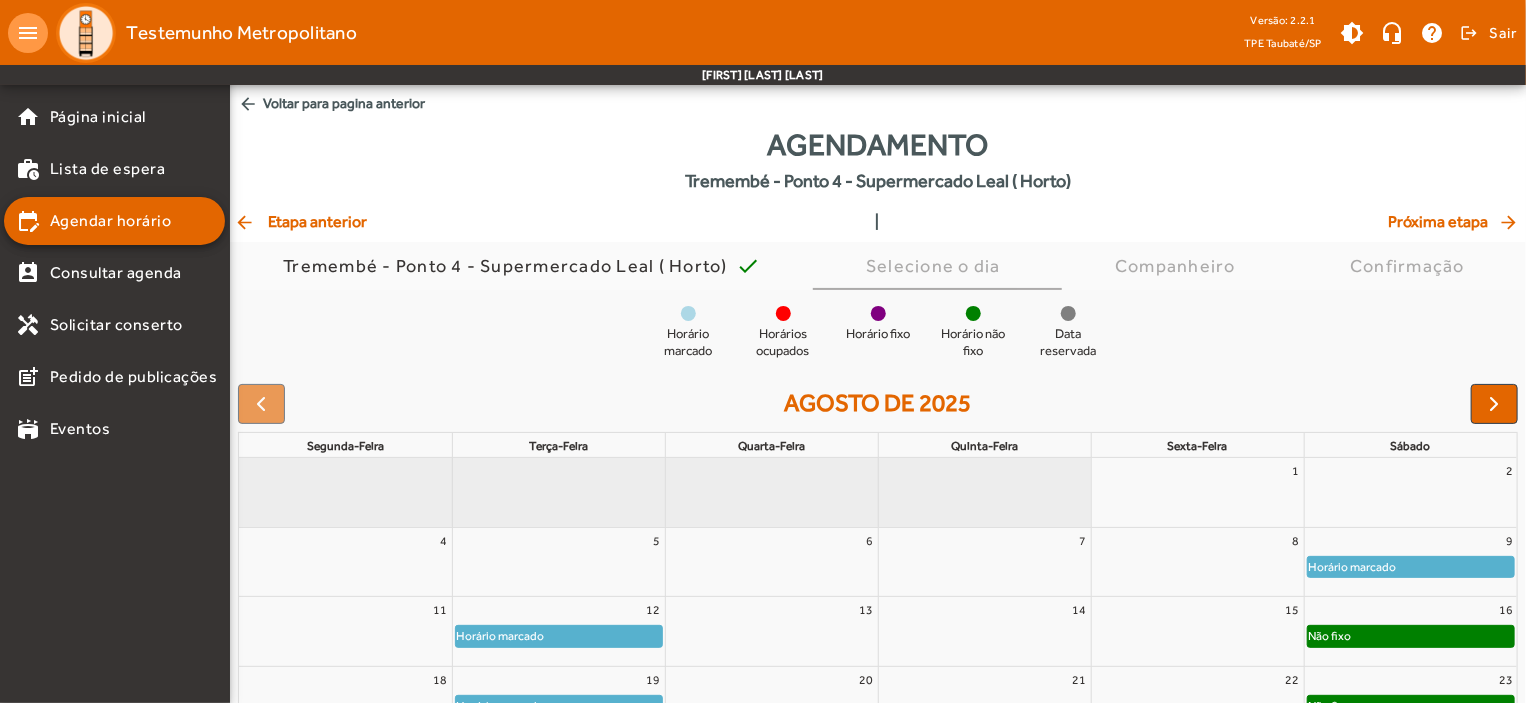 scroll, scrollTop: 182, scrollLeft: 0, axis: vertical 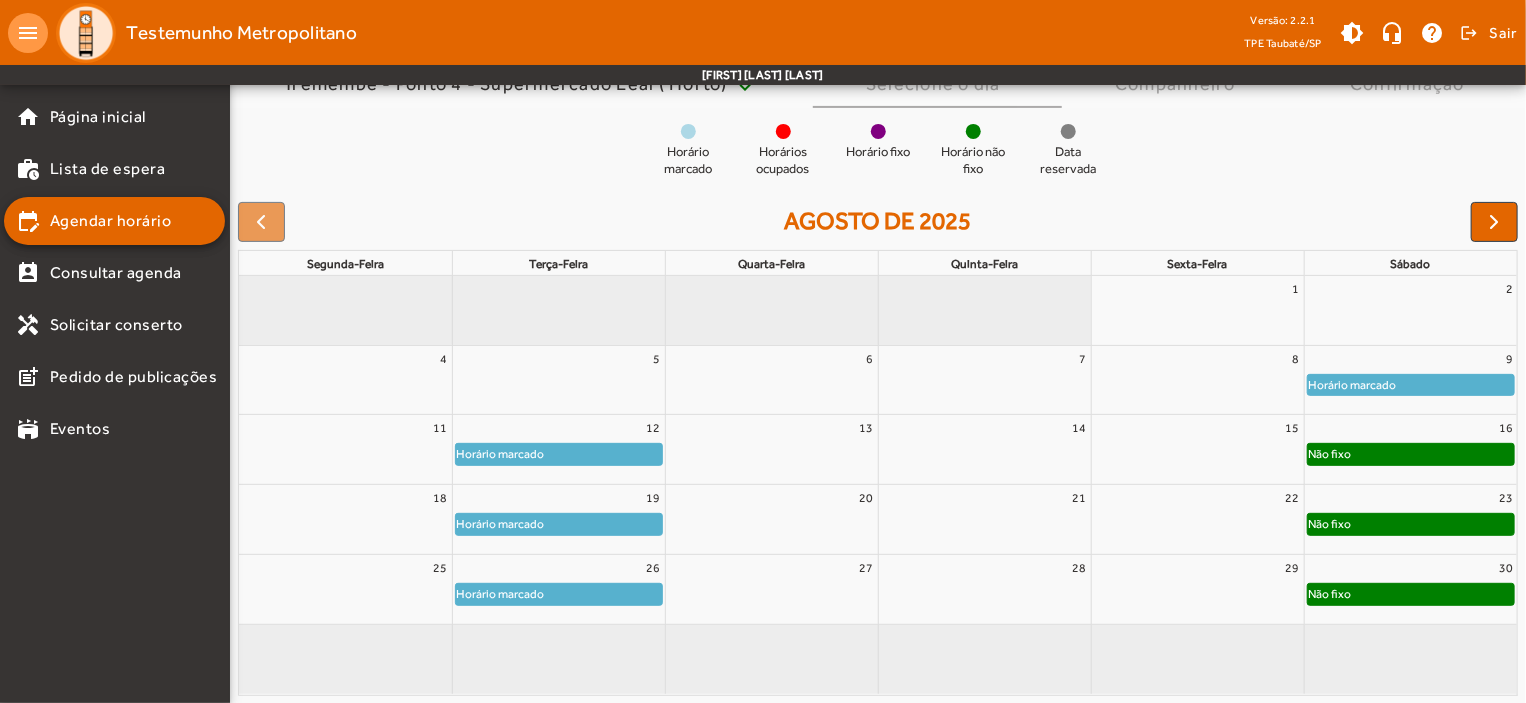 click on "Horário marcado" 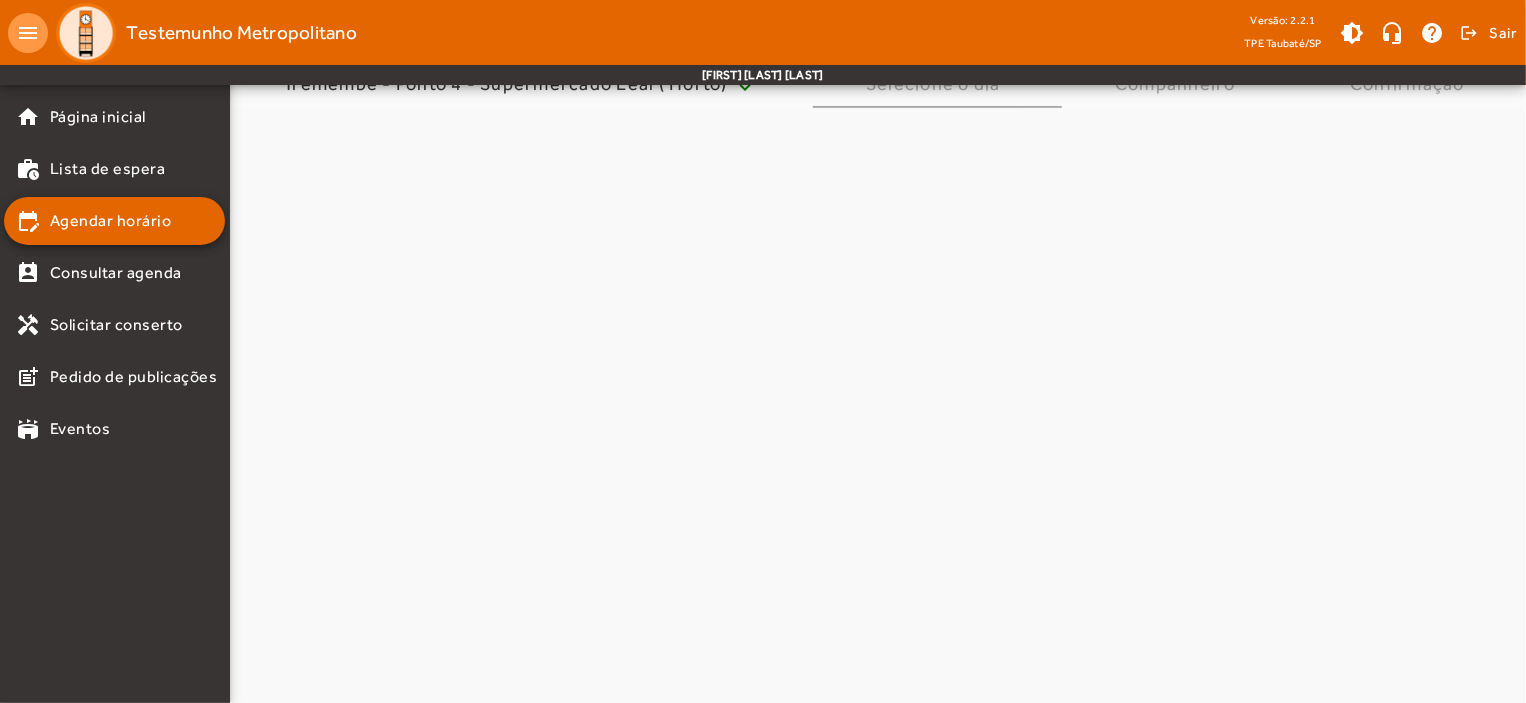scroll, scrollTop: 0, scrollLeft: 0, axis: both 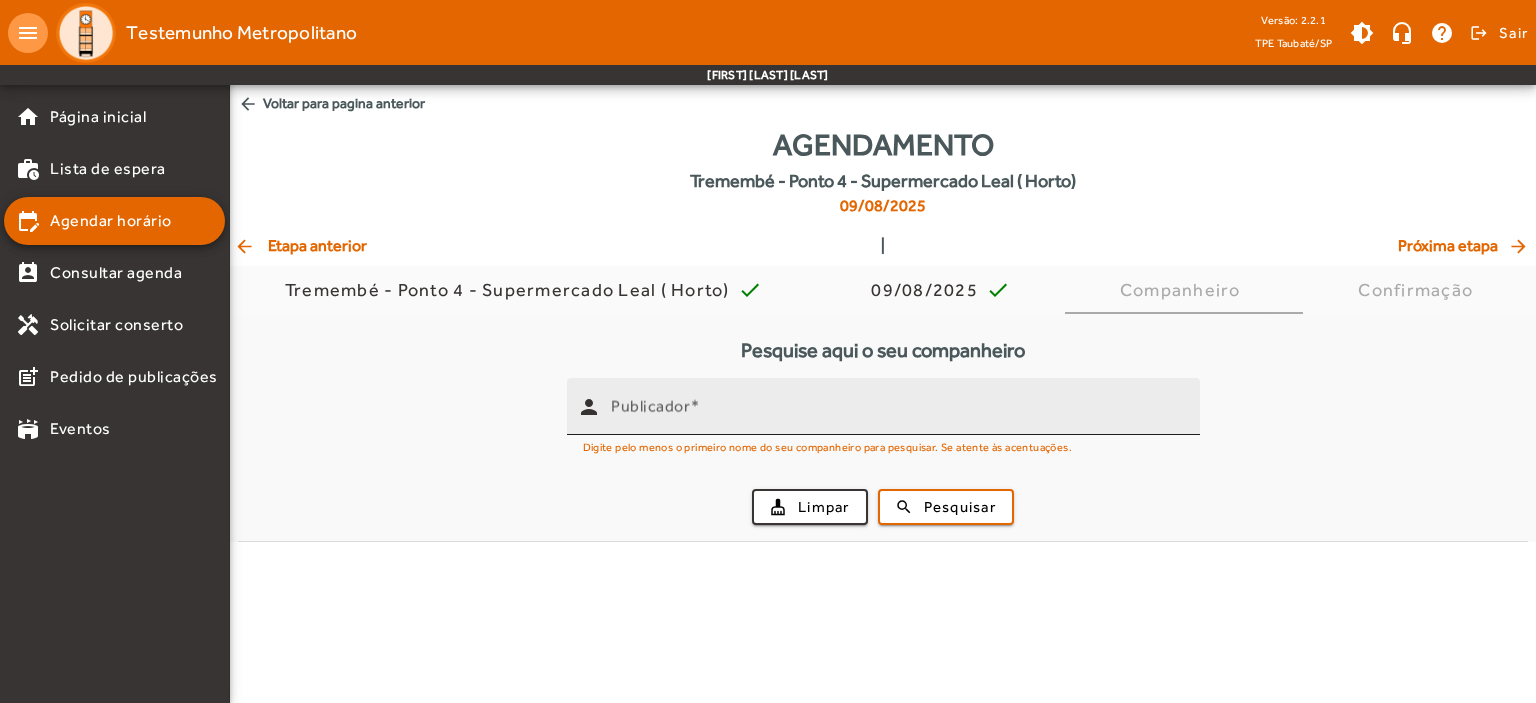 click on "Publicador" at bounding box center (897, 406) 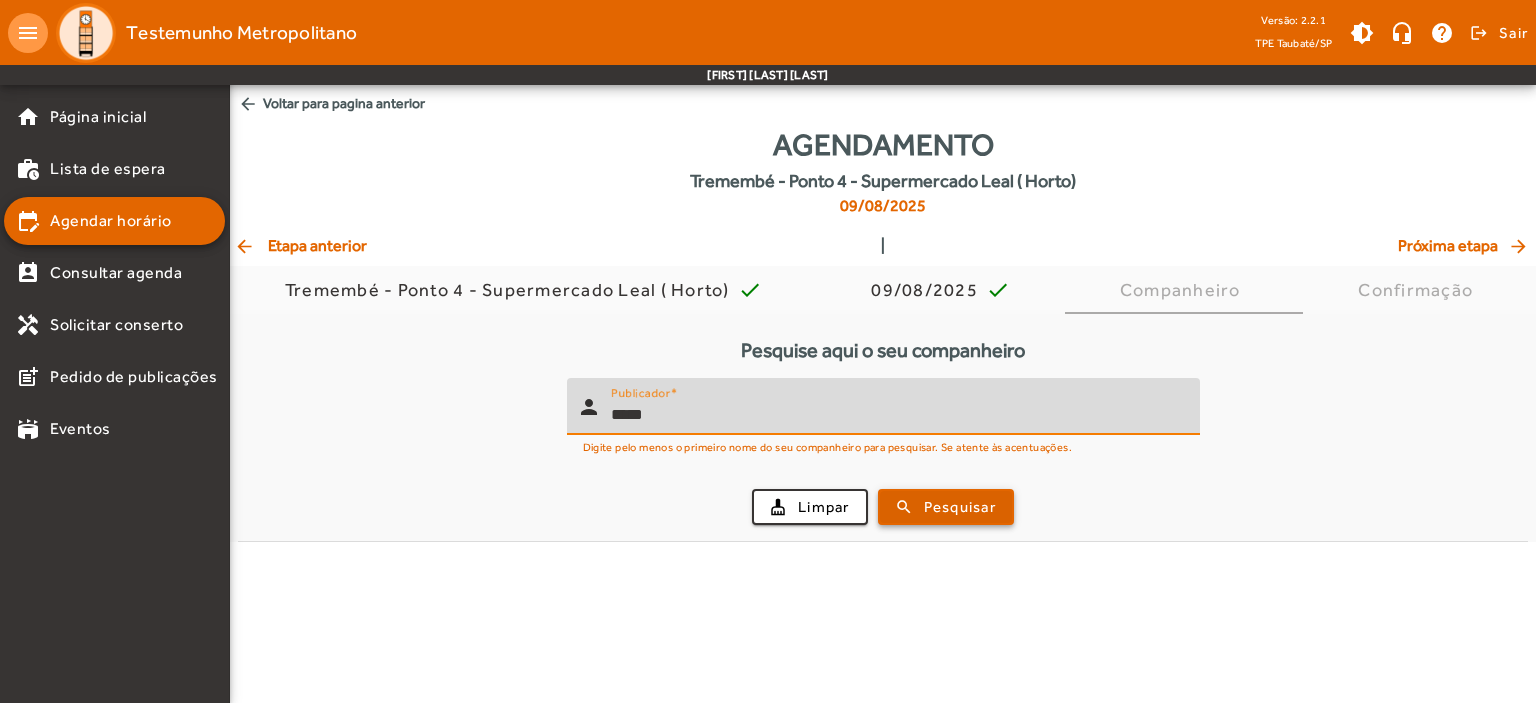 type on "*****" 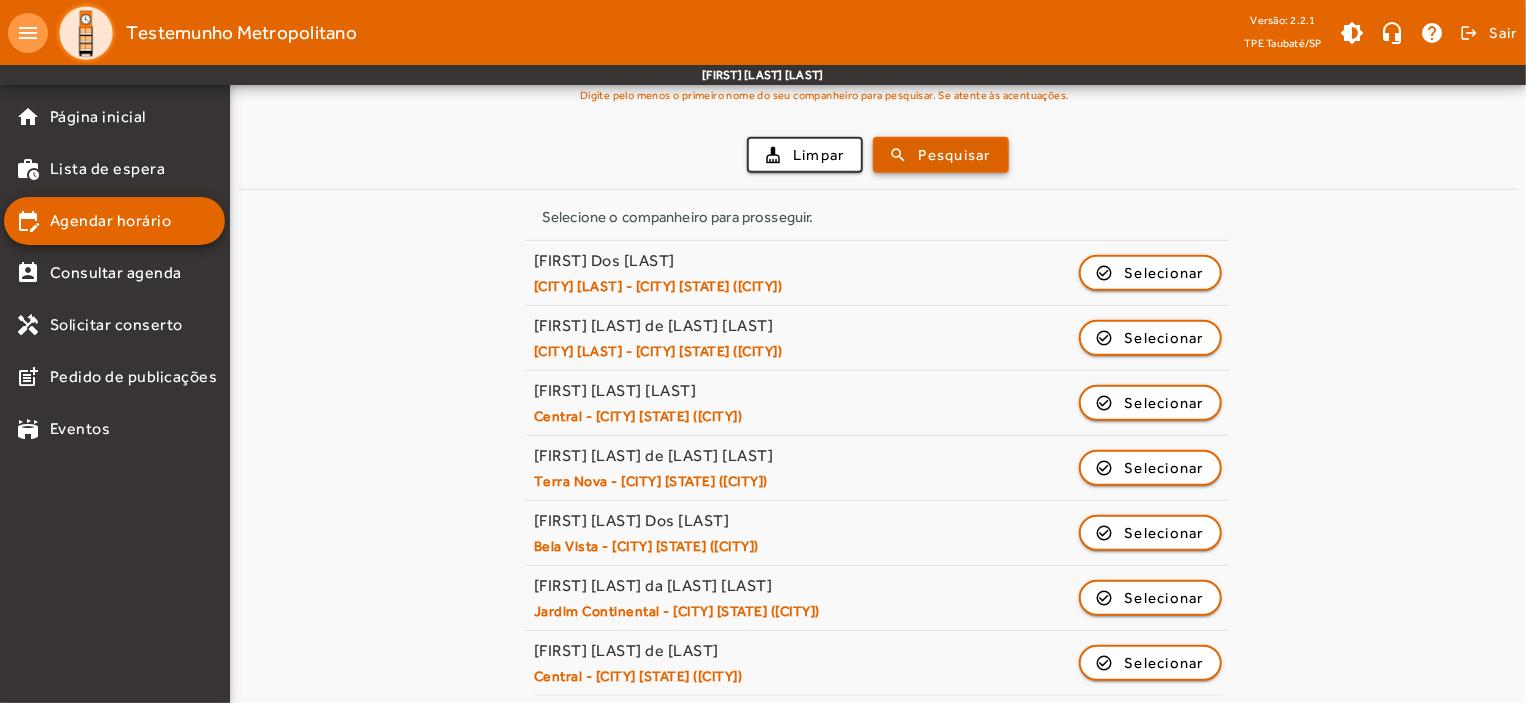 scroll, scrollTop: 358, scrollLeft: 0, axis: vertical 